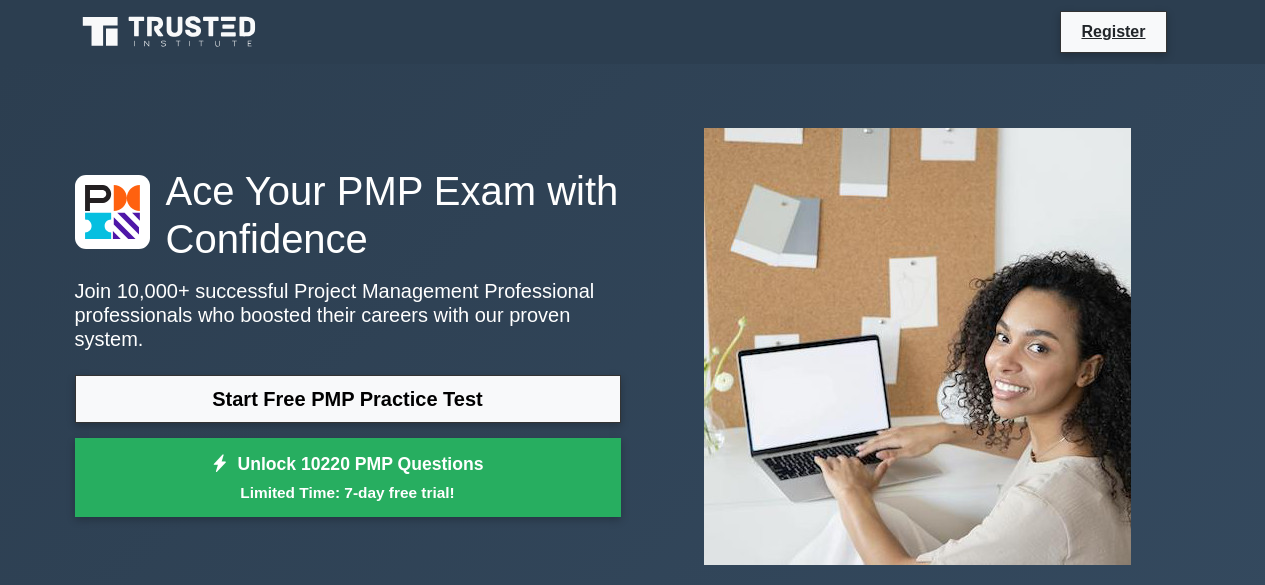 scroll, scrollTop: 0, scrollLeft: 0, axis: both 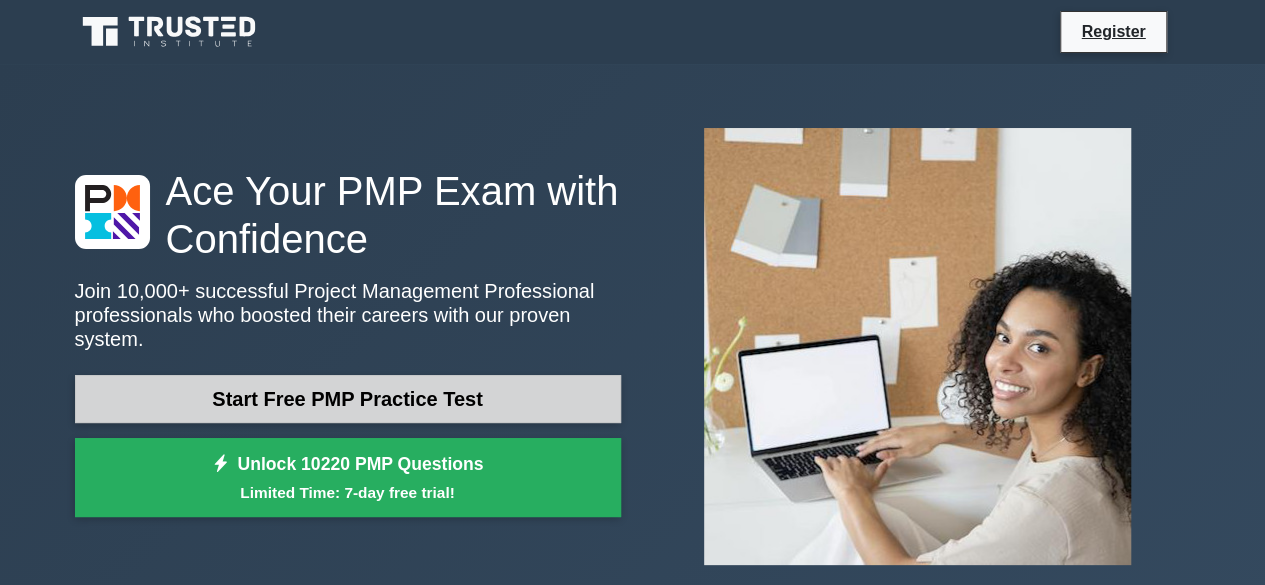 click on "Start Free PMP Practice Test" at bounding box center [348, 399] 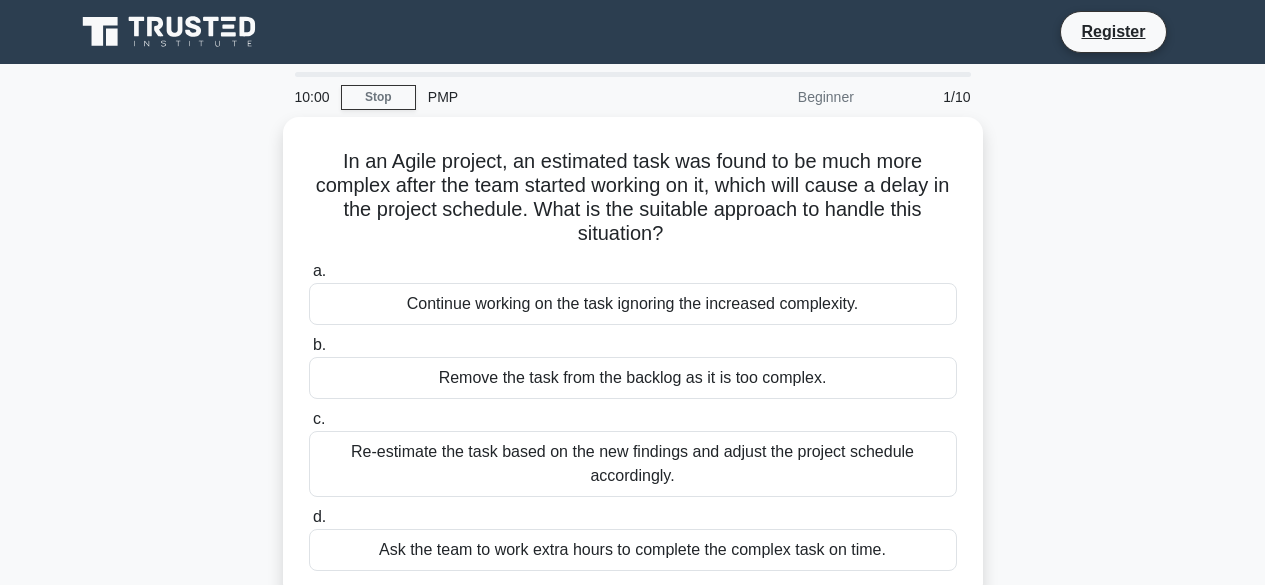 scroll, scrollTop: 0, scrollLeft: 0, axis: both 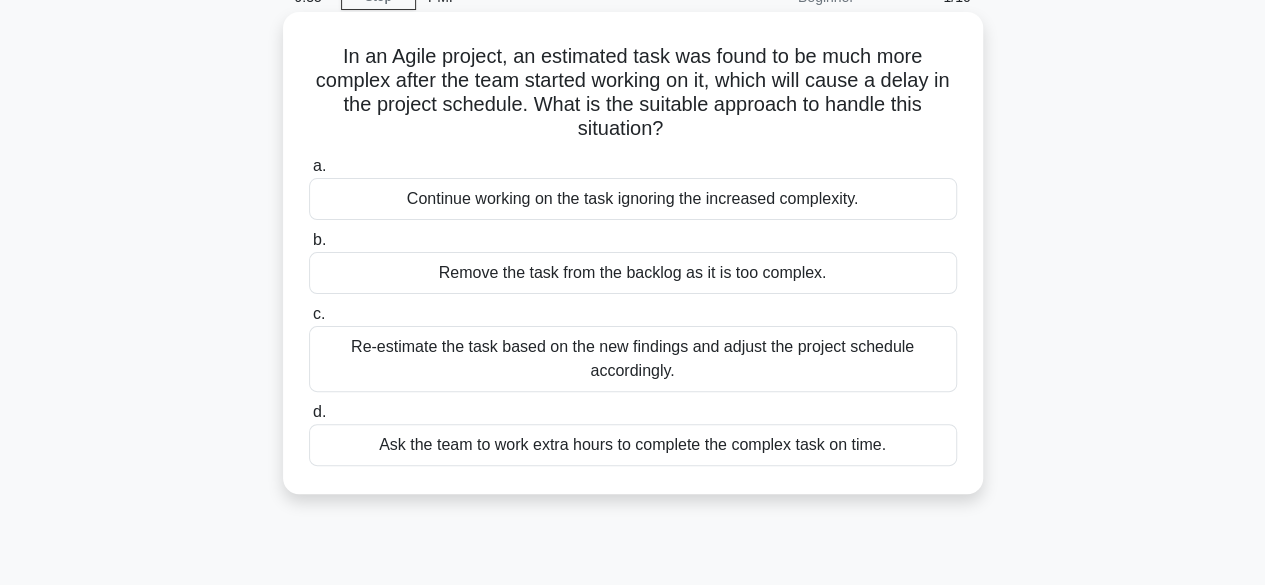 drag, startPoint x: 394, startPoint y: 432, endPoint x: 452, endPoint y: 419, distance: 59.439045 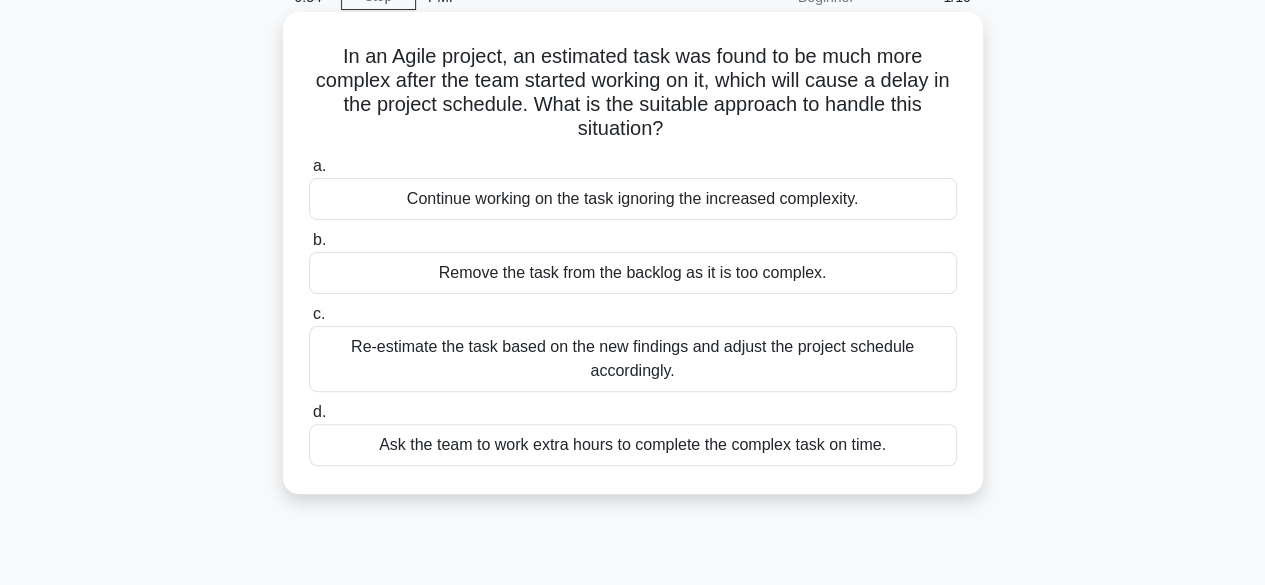click on "Re-estimate the task based on the new findings and adjust the project schedule accordingly." at bounding box center [633, 359] 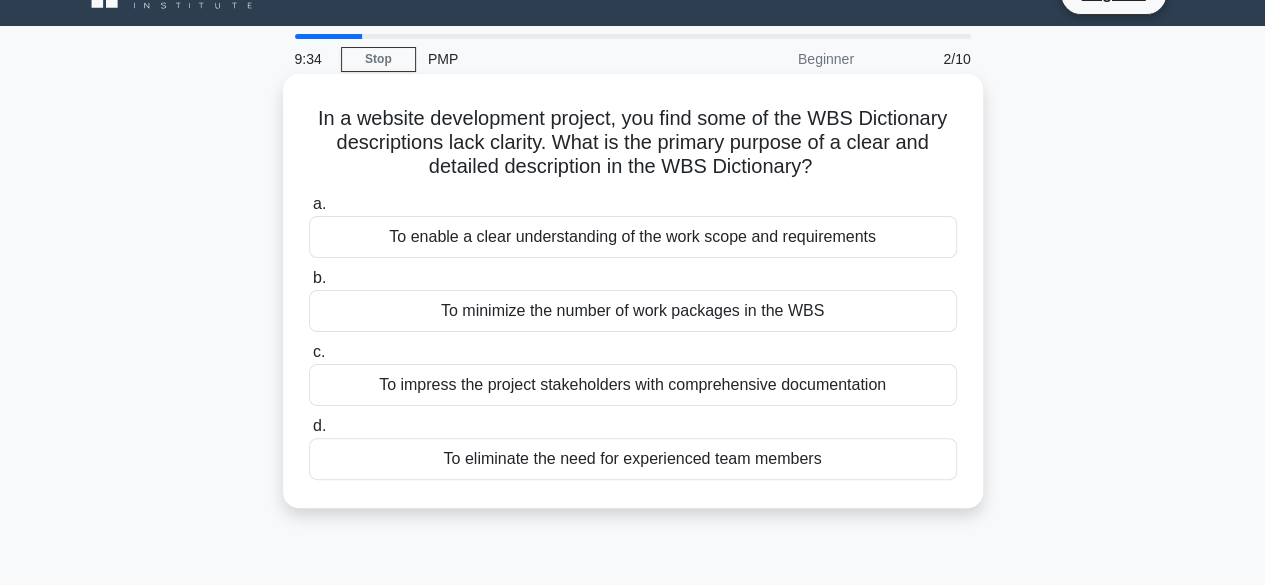 scroll, scrollTop: 0, scrollLeft: 0, axis: both 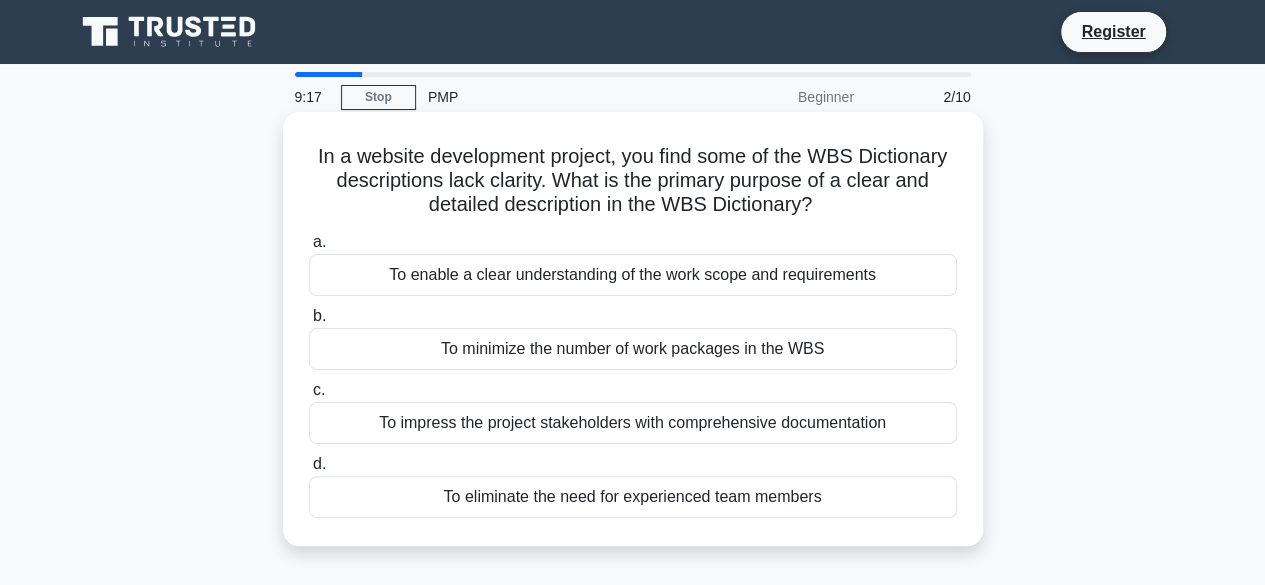 click on "To enable a clear understanding of the work scope and requirements" at bounding box center [633, 275] 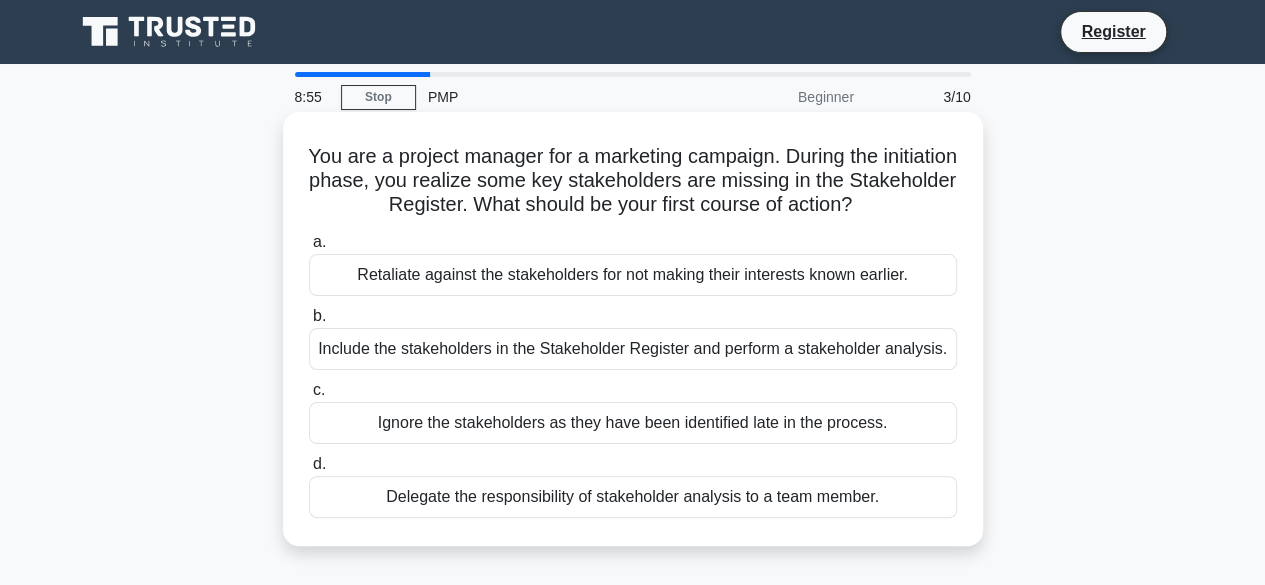 click on "Include the stakeholders in the Stakeholder Register and perform a stakeholder analysis." at bounding box center (633, 349) 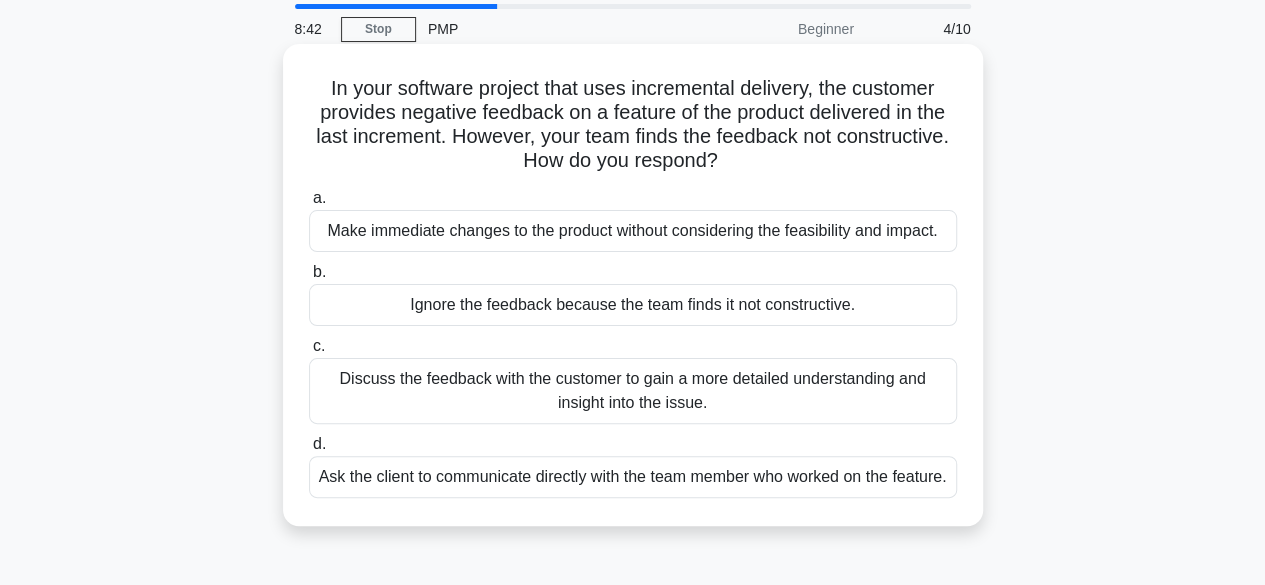 scroll, scrollTop: 100, scrollLeft: 0, axis: vertical 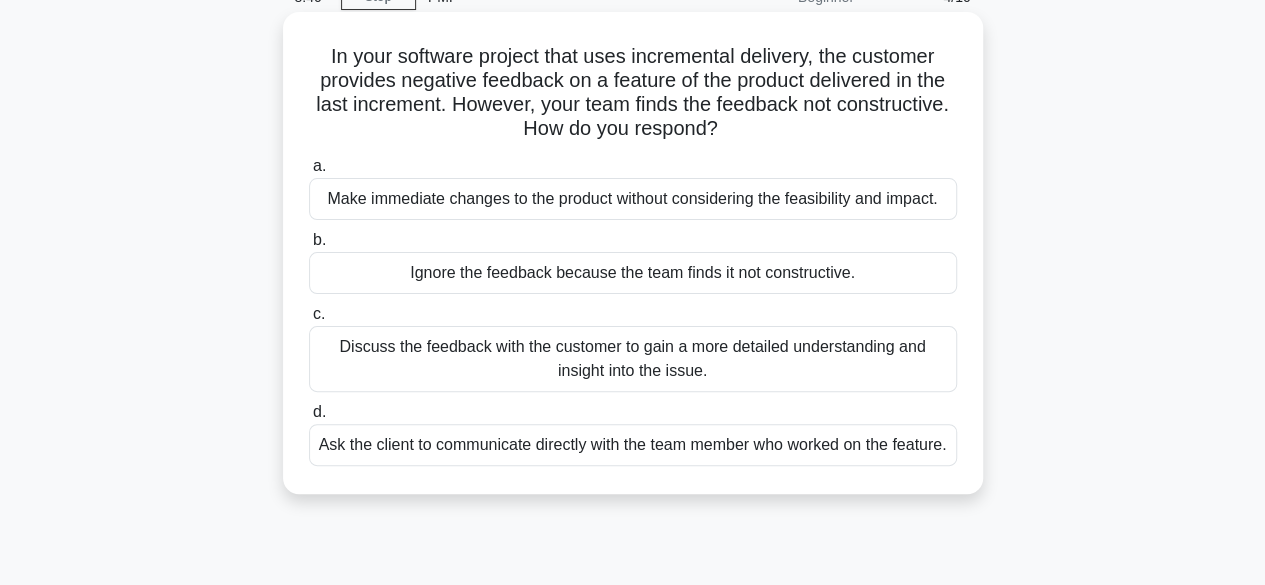 click on "Discuss the feedback with the customer to gain a more detailed understanding and insight into the issue." at bounding box center (633, 359) 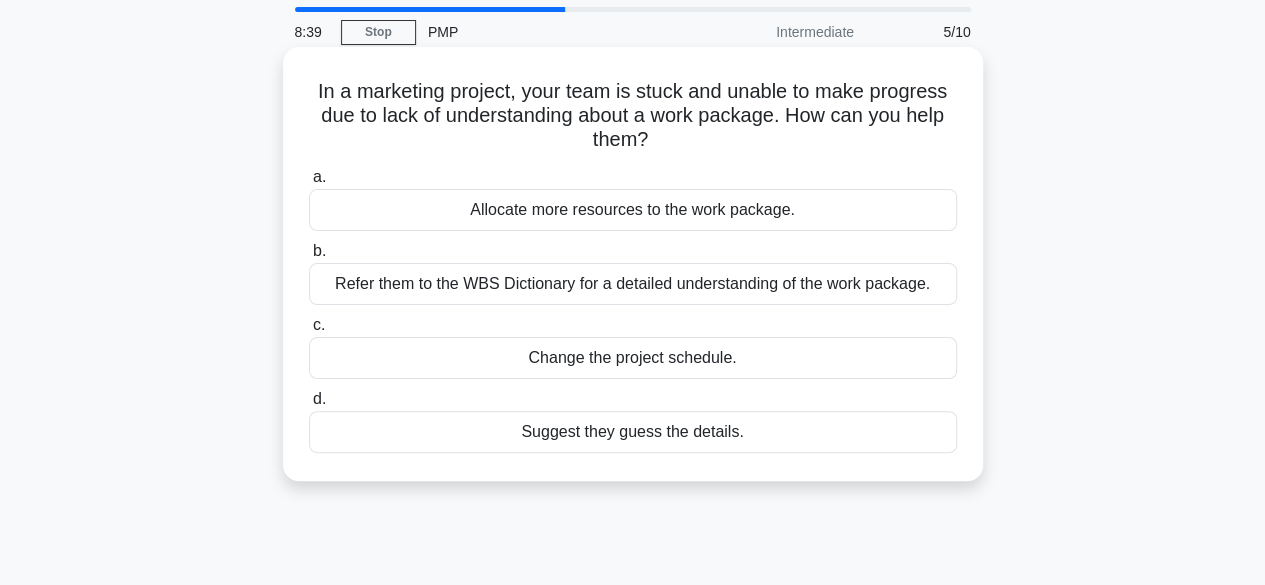 scroll, scrollTop: 0, scrollLeft: 0, axis: both 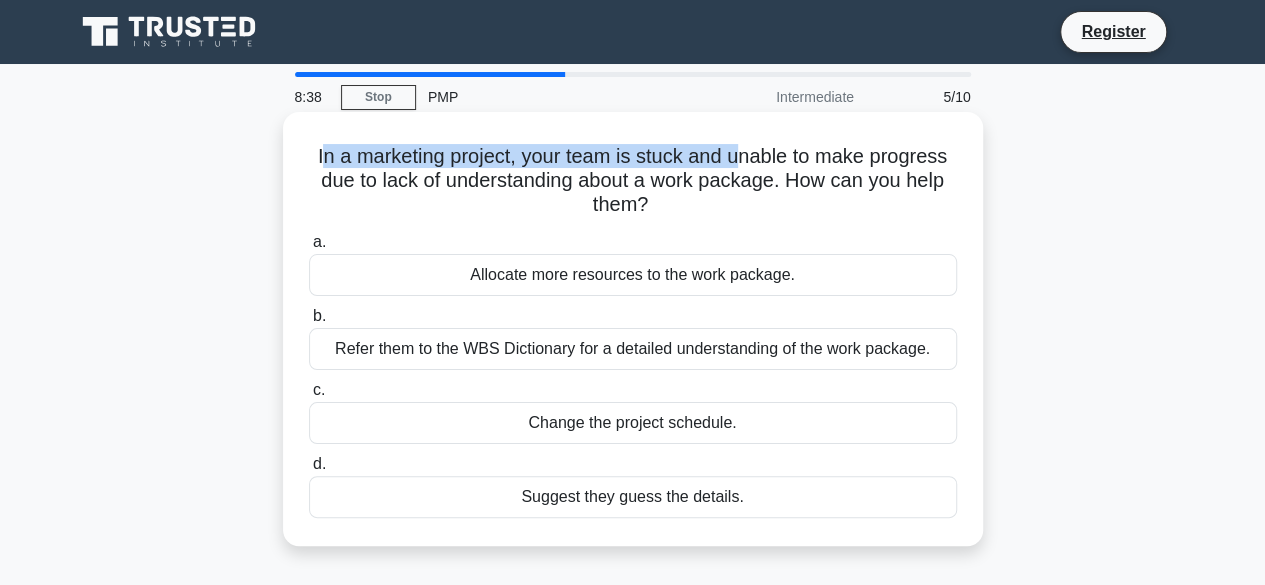 drag, startPoint x: 315, startPoint y: 161, endPoint x: 744, endPoint y: 160, distance: 429.00116 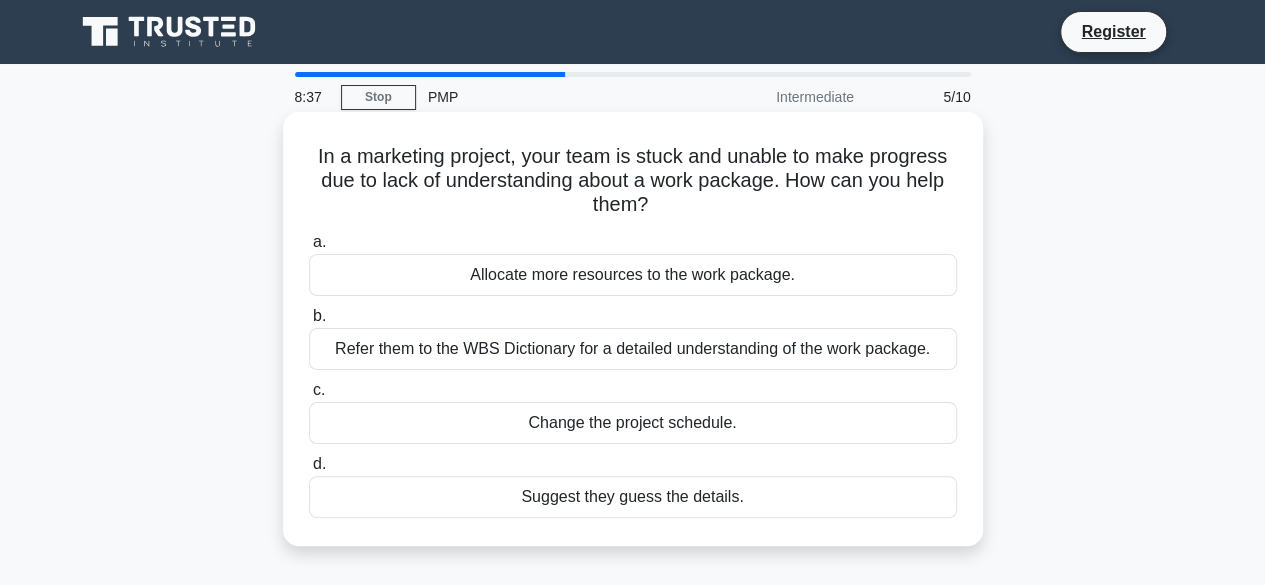 click on "In a marketing project, your team is stuck and unable to make progress due to lack of understanding about a work package. How can you help them?
.spinner_0XTQ{transform-origin:center;animation:spinner_y6GP .75s linear infinite}@keyframes spinner_y6GP{100%{transform:rotate(360deg)}}" at bounding box center [633, 181] 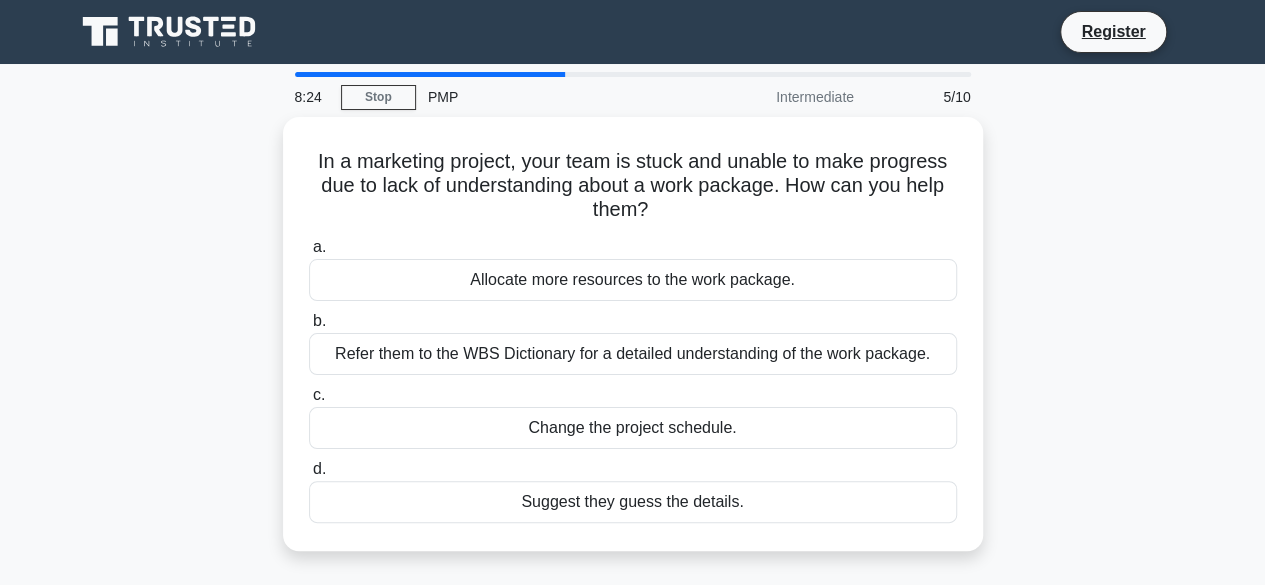 drag, startPoint x: 467, startPoint y: 273, endPoint x: 1148, endPoint y: 335, distance: 683.81647 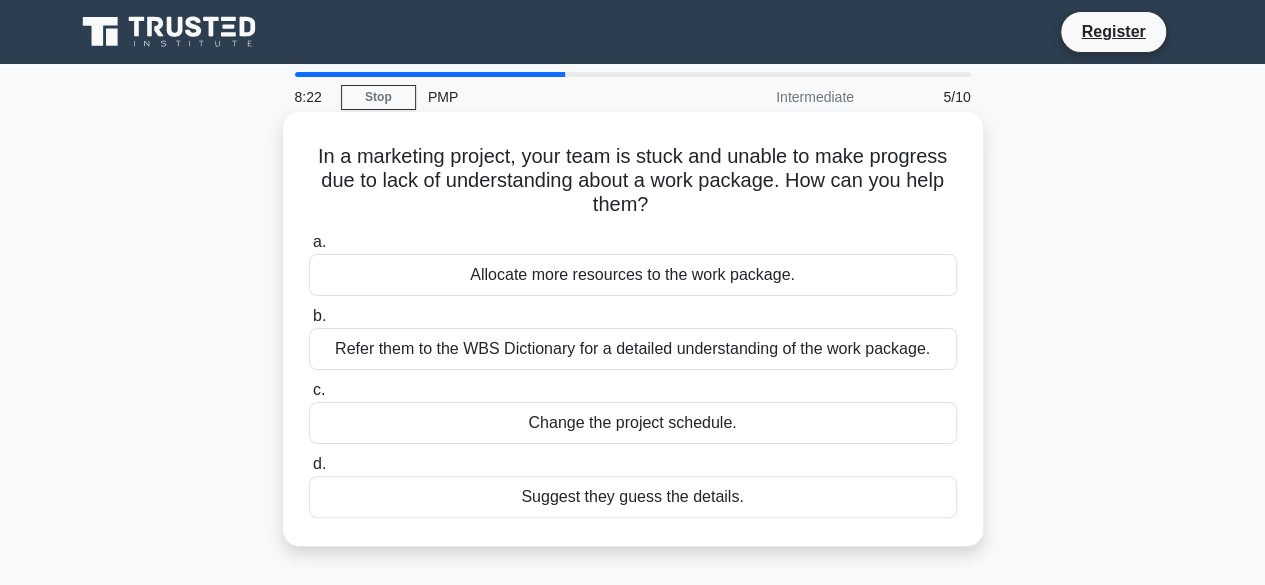 drag, startPoint x: 481, startPoint y: 347, endPoint x: 952, endPoint y: 511, distance: 498.7354 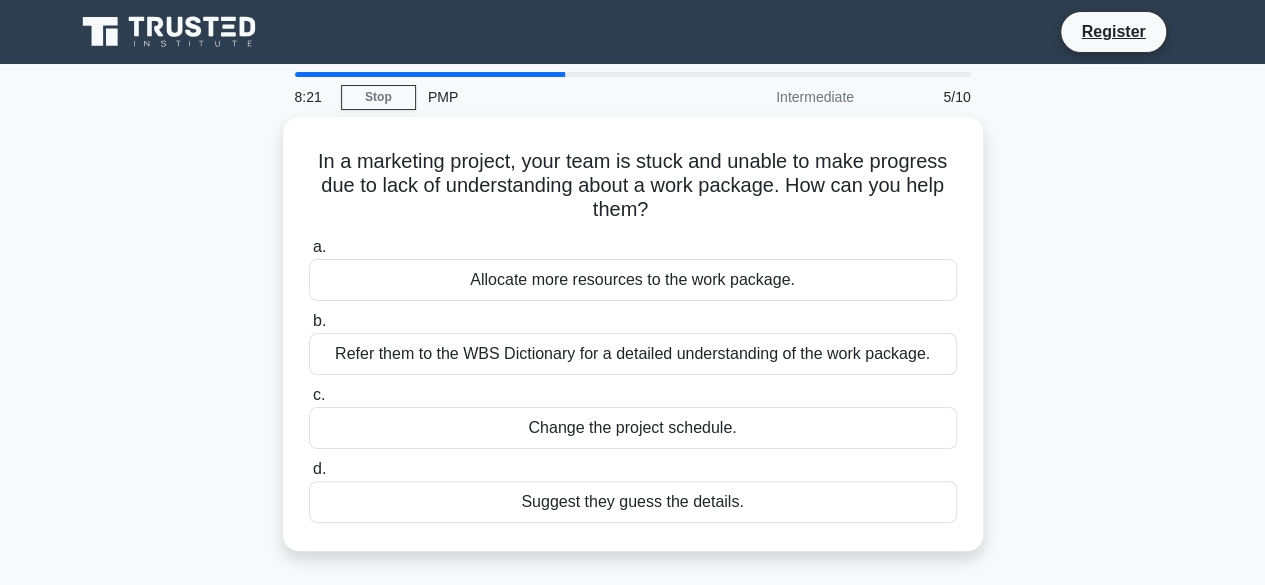 click on "In a marketing project, your team is stuck and unable to make progress due to lack of understanding about a work package. How can you help them?
.spinner_0XTQ{transform-origin:center;animation:spinner_y6GP .75s linear infinite}@keyframes spinner_y6GP{100%{transform:rotate(360deg)}}
a.
Allocate more resources to the work package.
b. c. d." at bounding box center (633, 346) 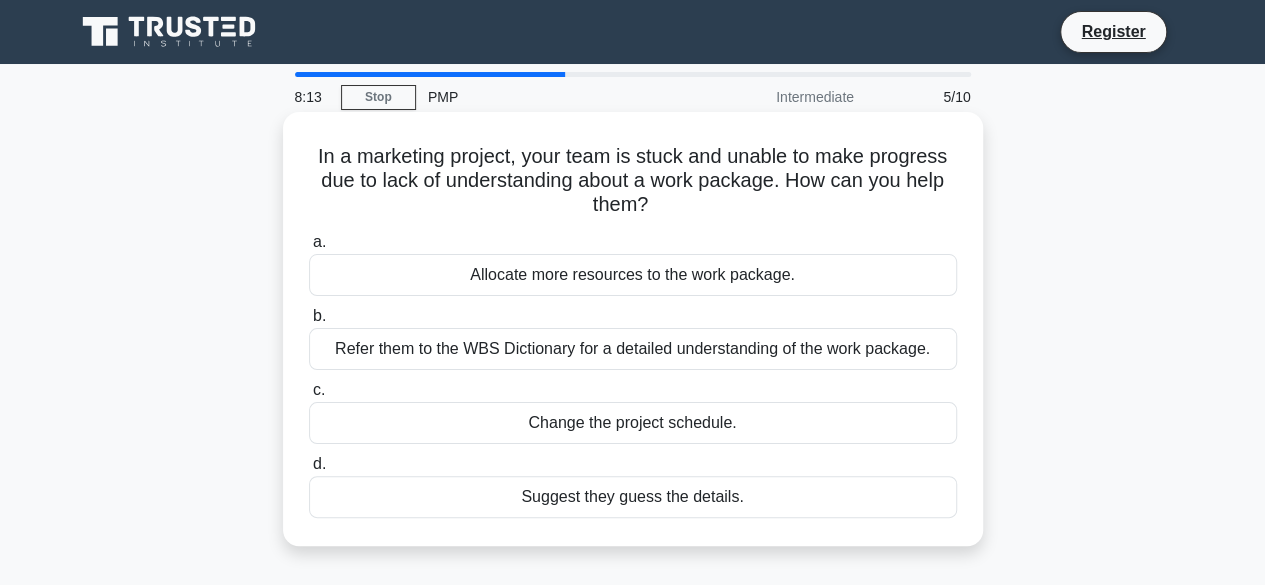 click on "Refer them to the WBS Dictionary for a detailed understanding of the work package." at bounding box center [633, 349] 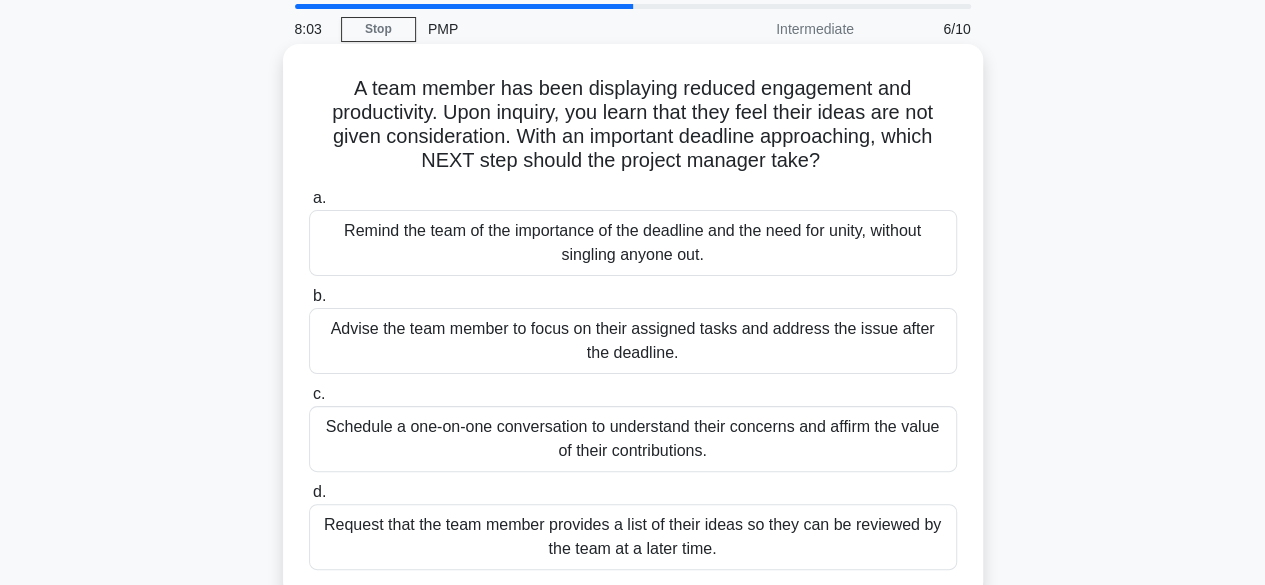 scroll, scrollTop: 100, scrollLeft: 0, axis: vertical 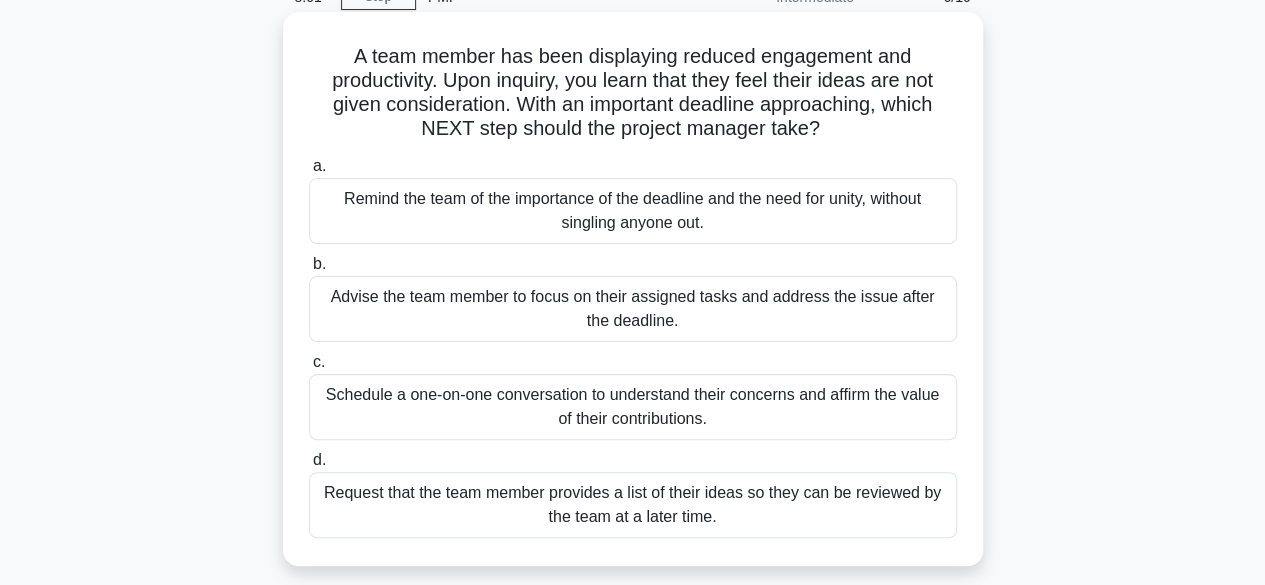 click on "Schedule a one-on-one conversation to understand their concerns and affirm the value of their contributions." at bounding box center [633, 407] 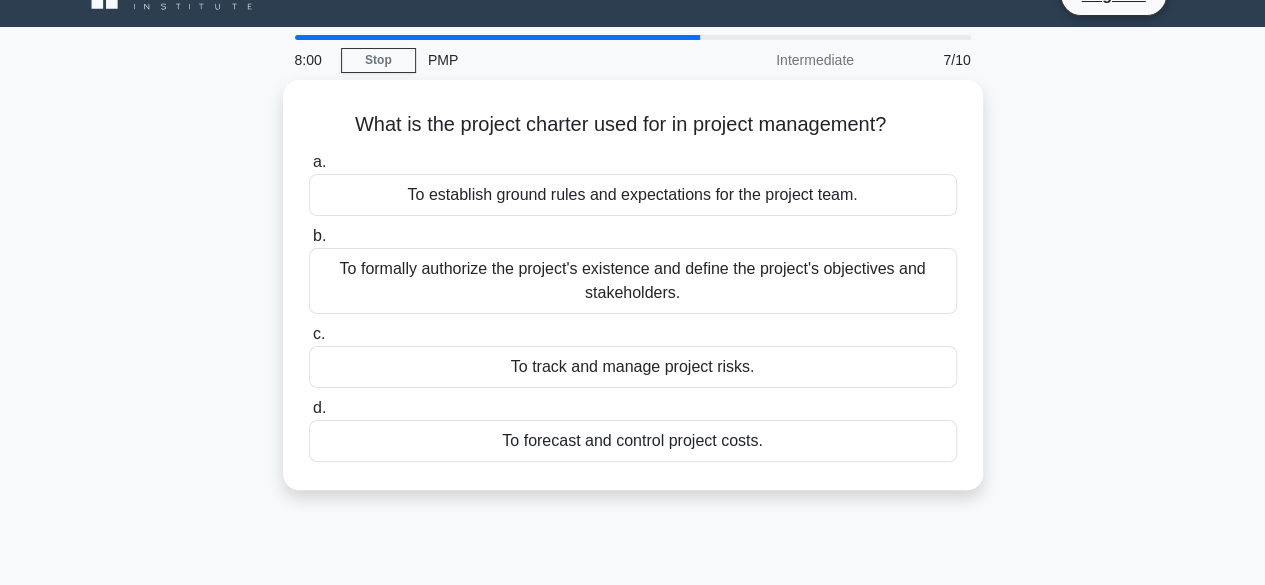 scroll, scrollTop: 0, scrollLeft: 0, axis: both 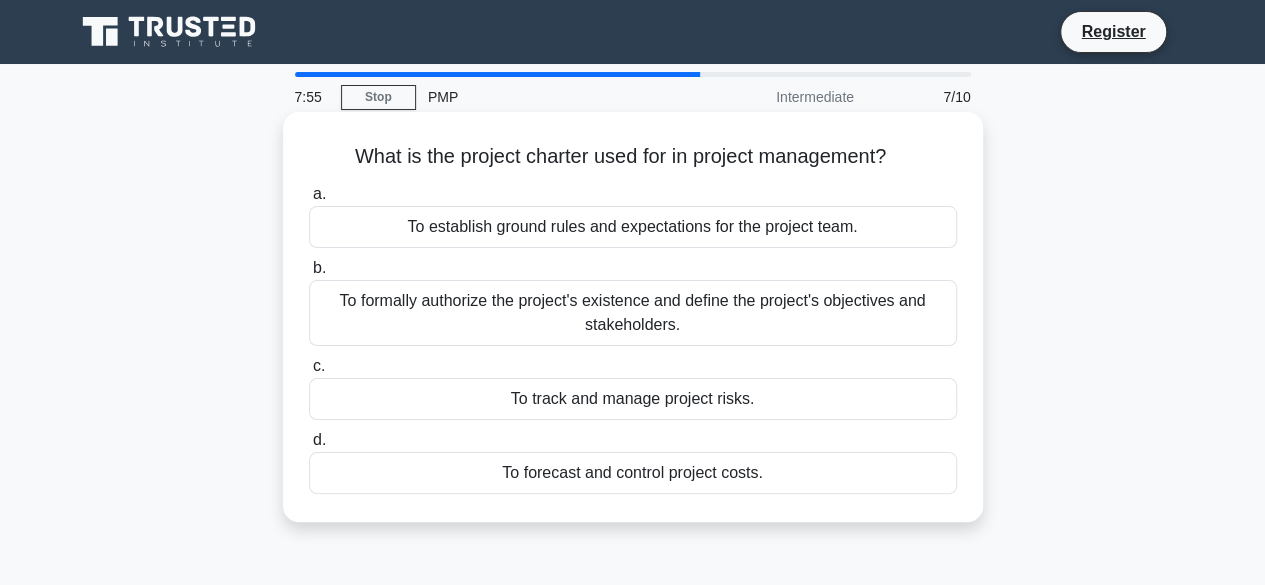 click on "To formally authorize the project's existence and define the project's objectives and stakeholders." at bounding box center (633, 313) 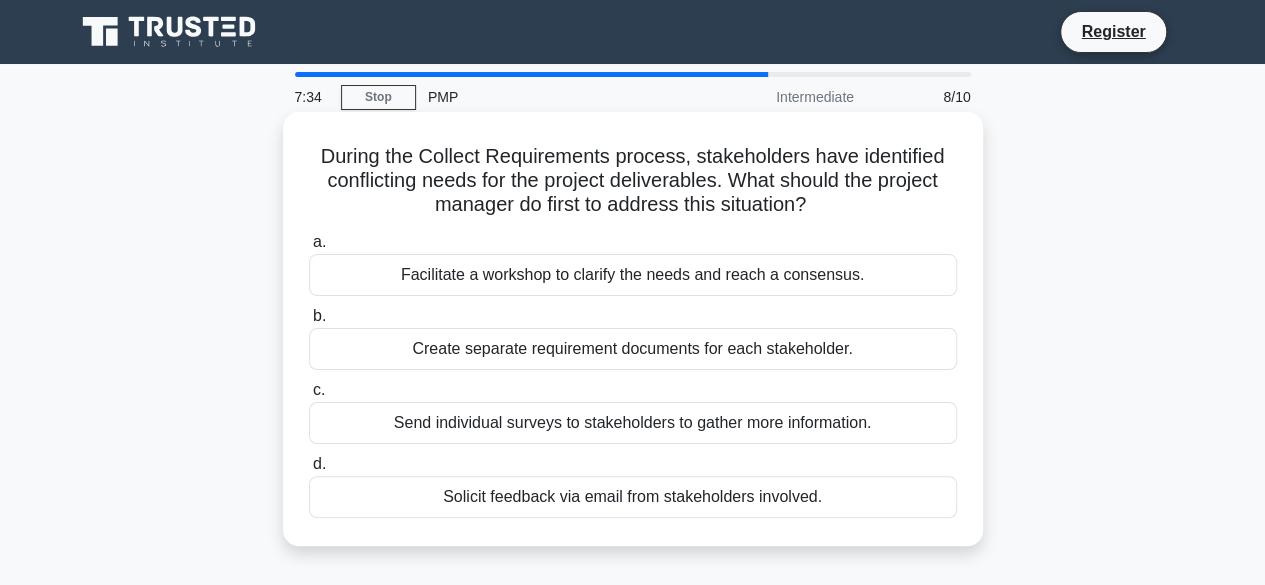 click on "Facilitate a workshop to clarify the needs and reach a consensus." at bounding box center (633, 275) 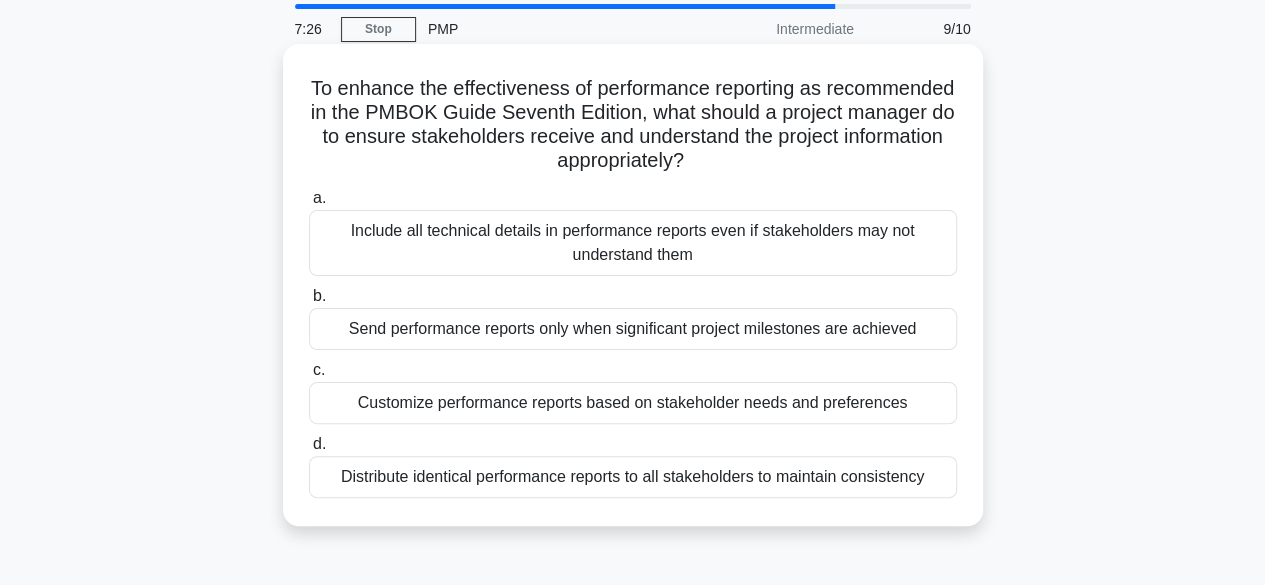 scroll, scrollTop: 100, scrollLeft: 0, axis: vertical 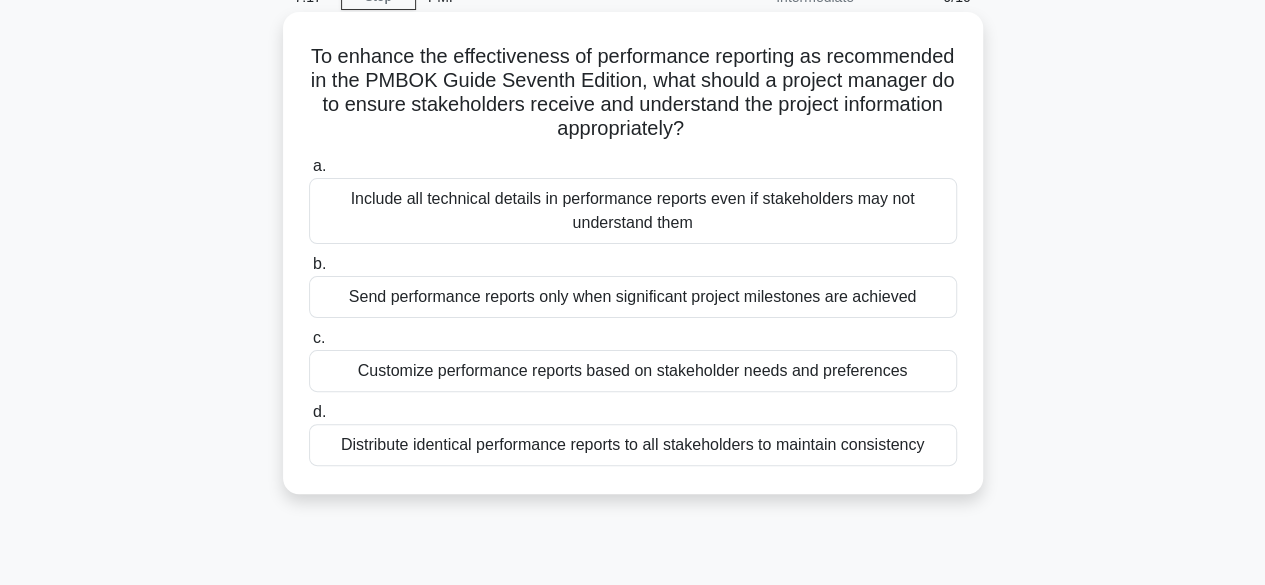 click on "Customize performance reports based on stakeholder needs and preferences" at bounding box center (633, 371) 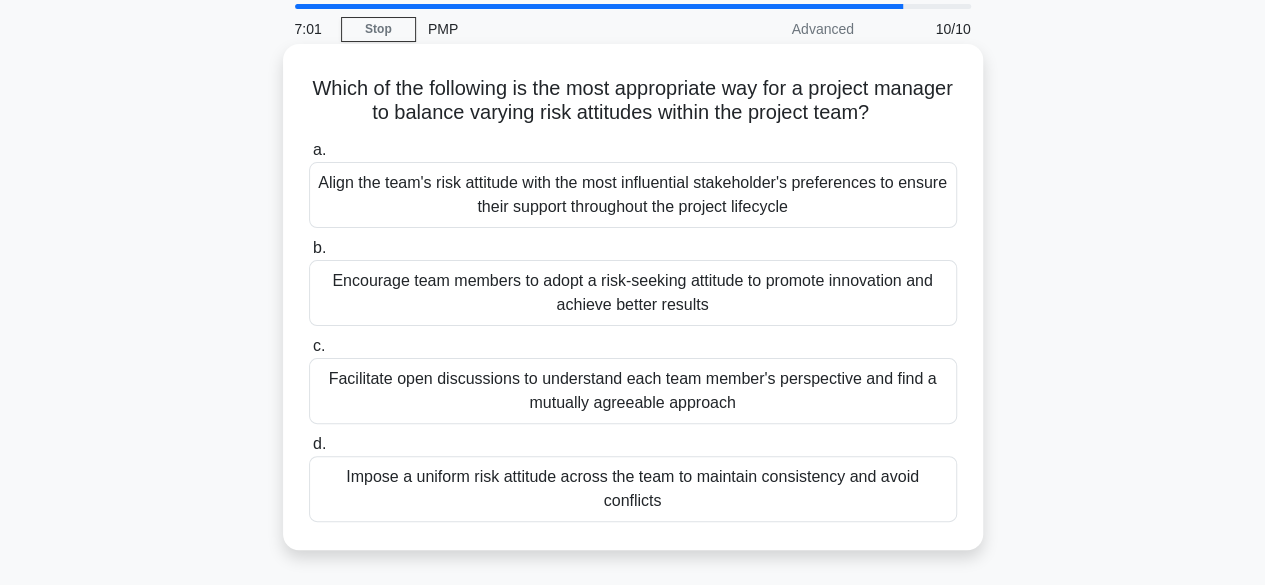 scroll, scrollTop: 100, scrollLeft: 0, axis: vertical 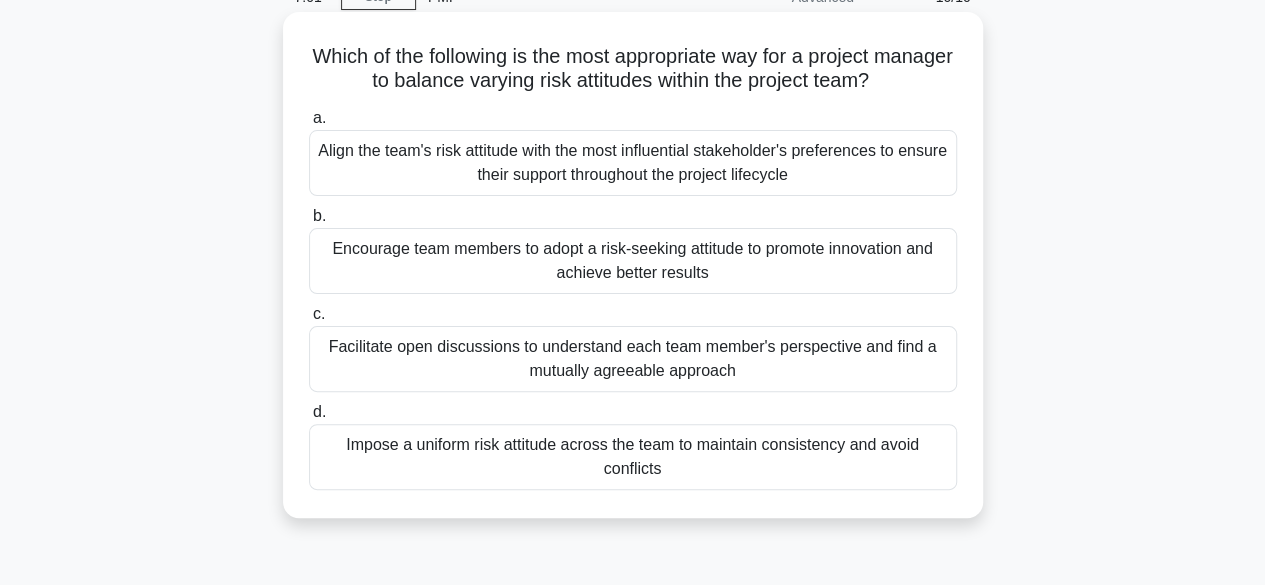 click on "Facilitate open discussions to understand each team member's perspective and find a mutually agreeable approach" at bounding box center (633, 359) 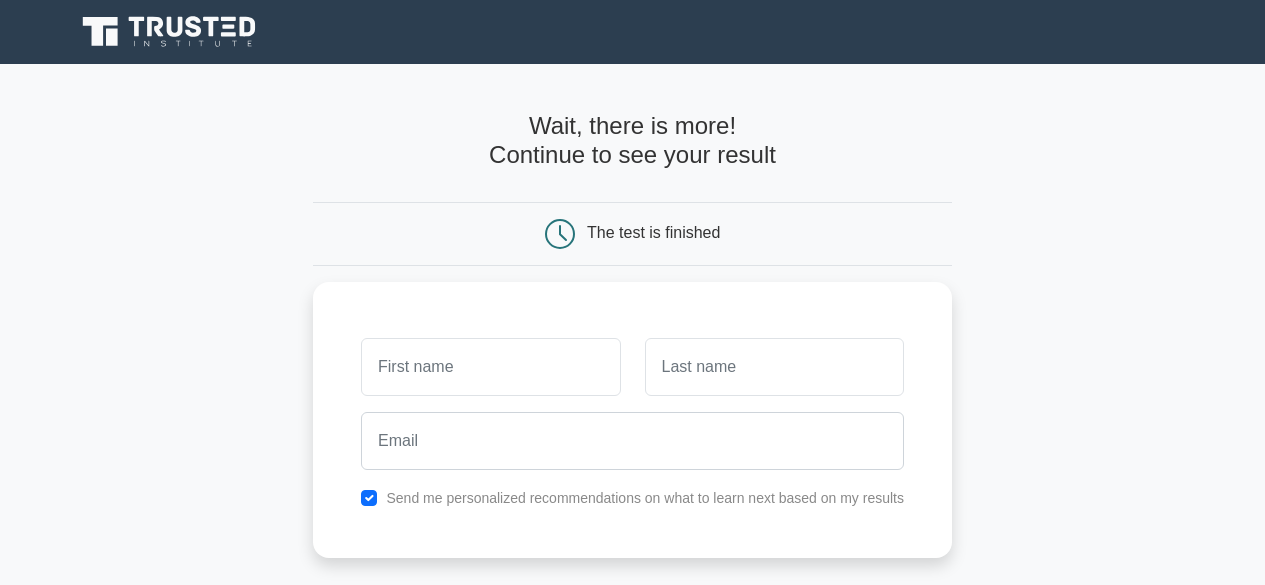 scroll, scrollTop: 0, scrollLeft: 0, axis: both 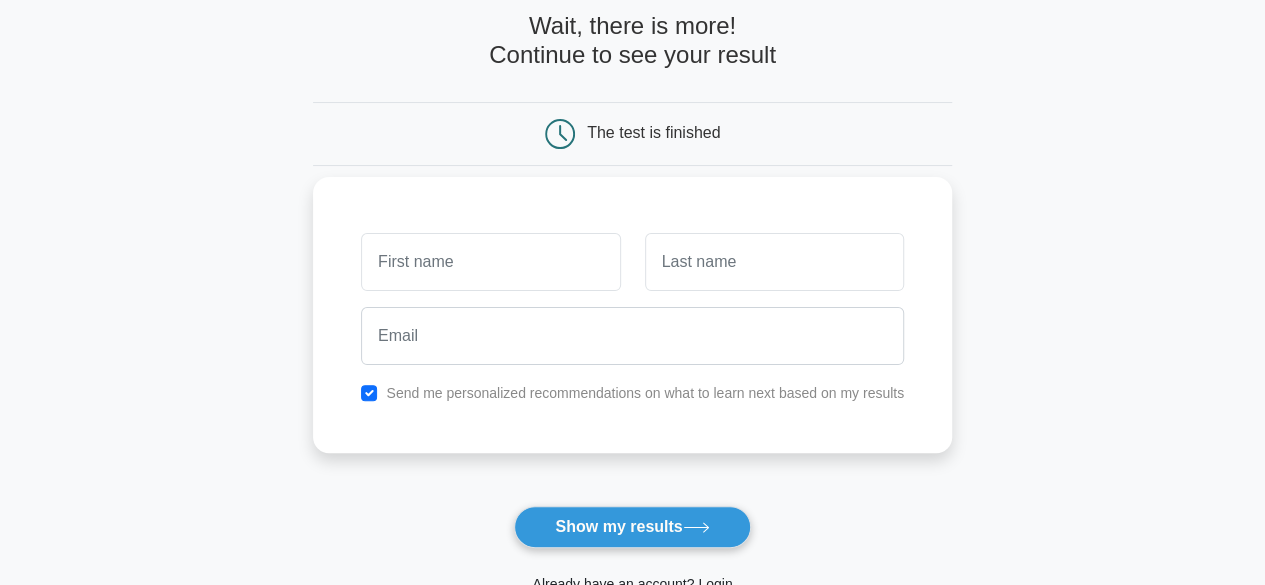 click at bounding box center (490, 262) 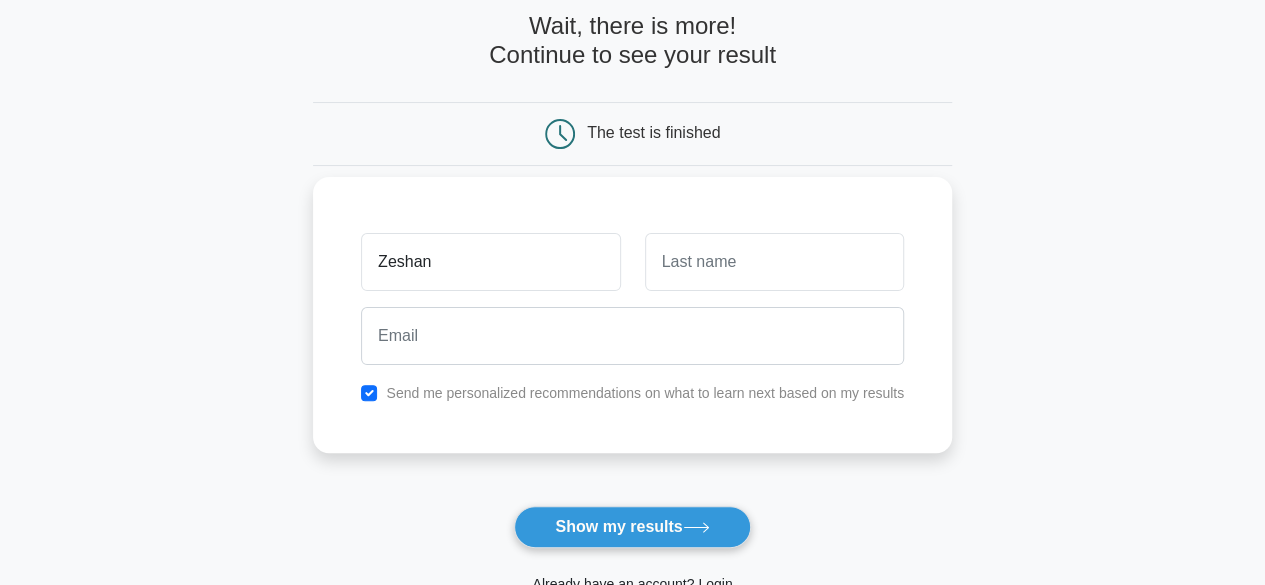 type on "Zeshan" 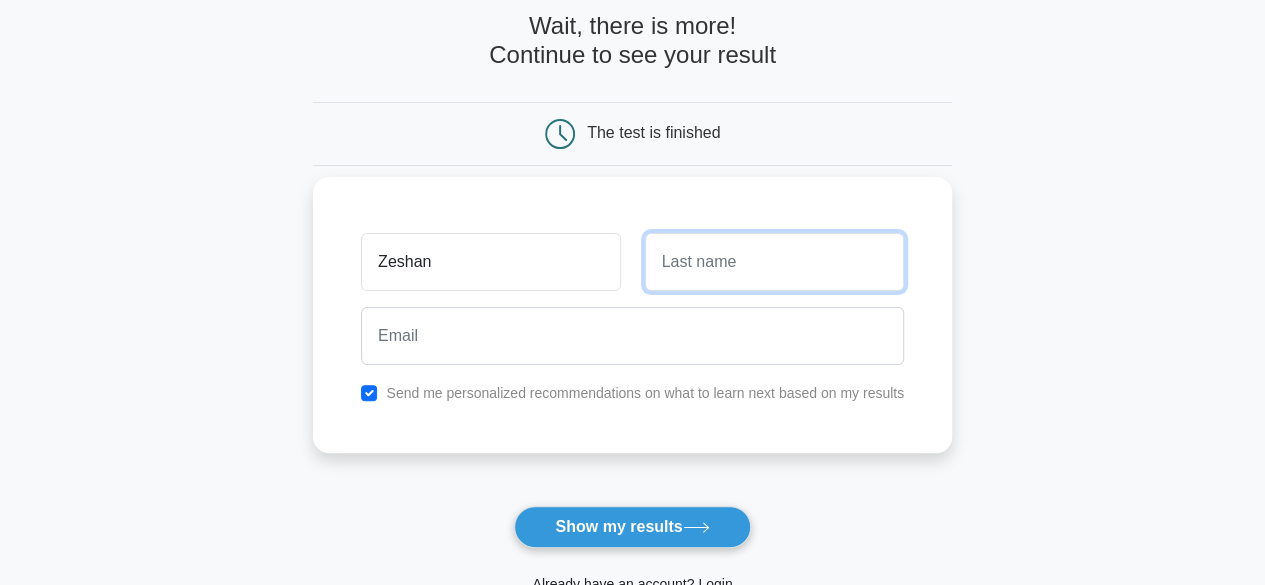click at bounding box center [774, 262] 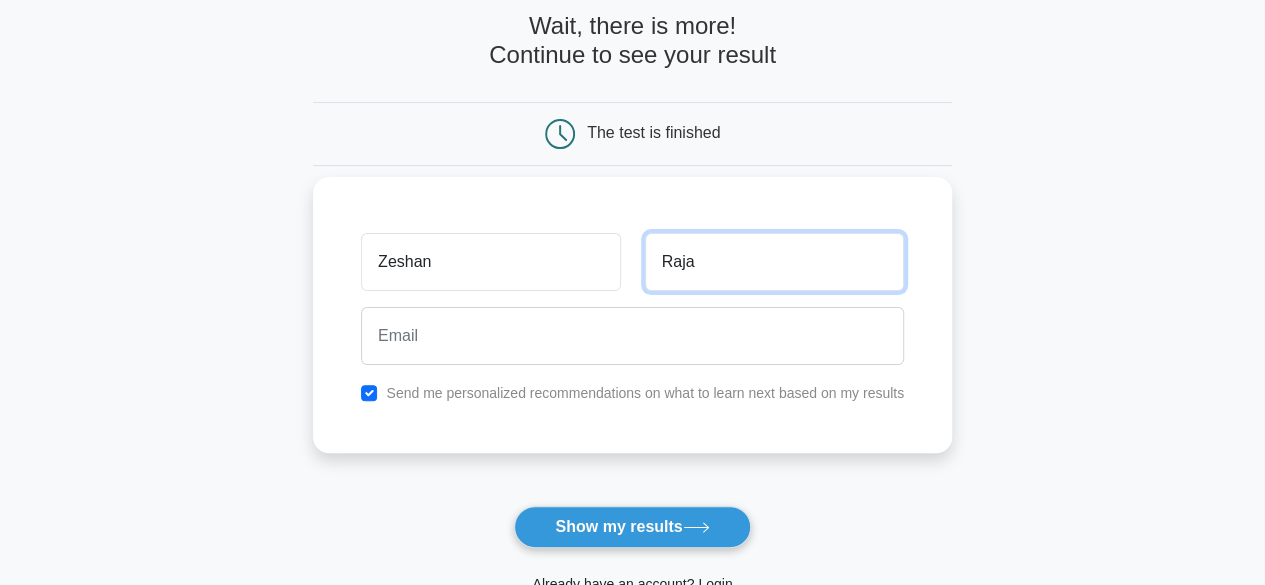 type on "Raja" 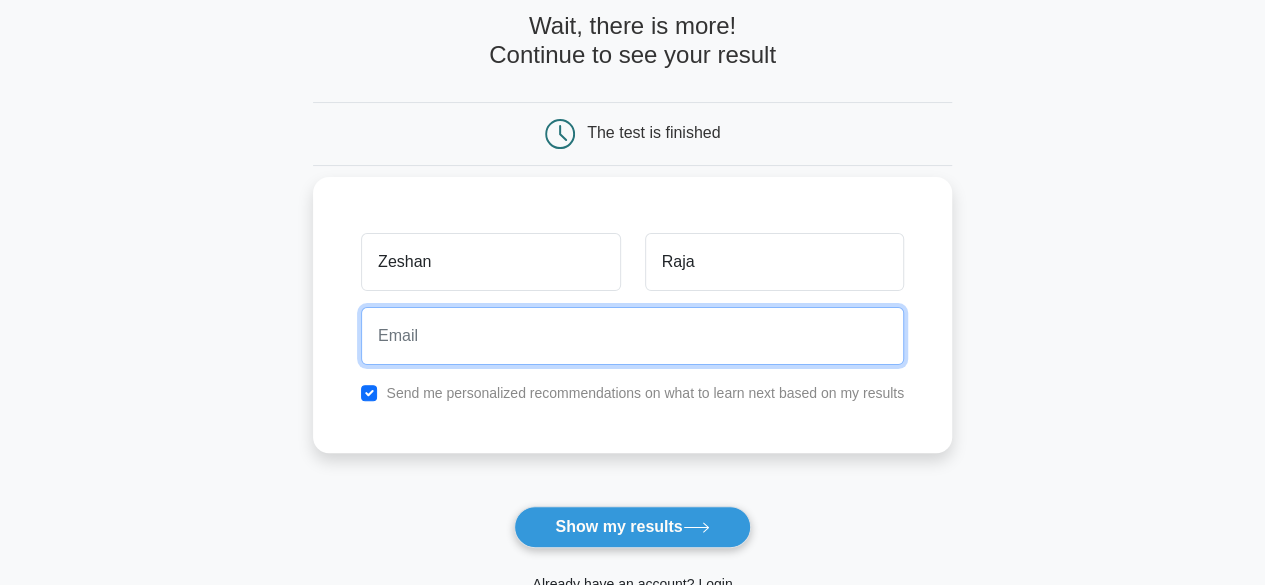 click at bounding box center [632, 336] 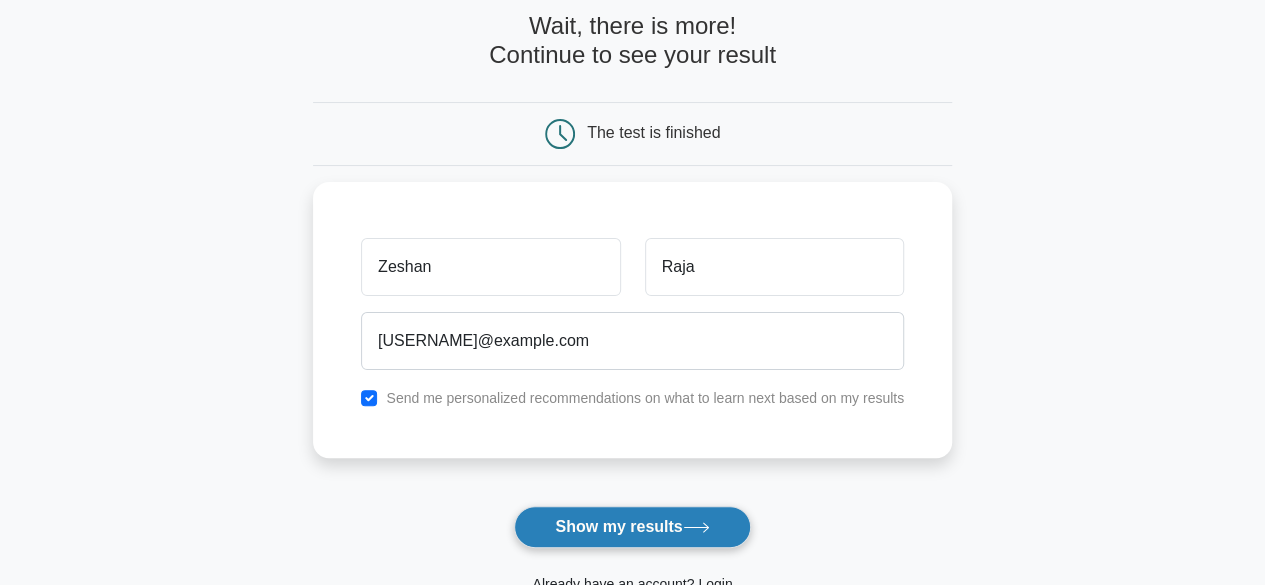 click on "Show my results" at bounding box center (632, 527) 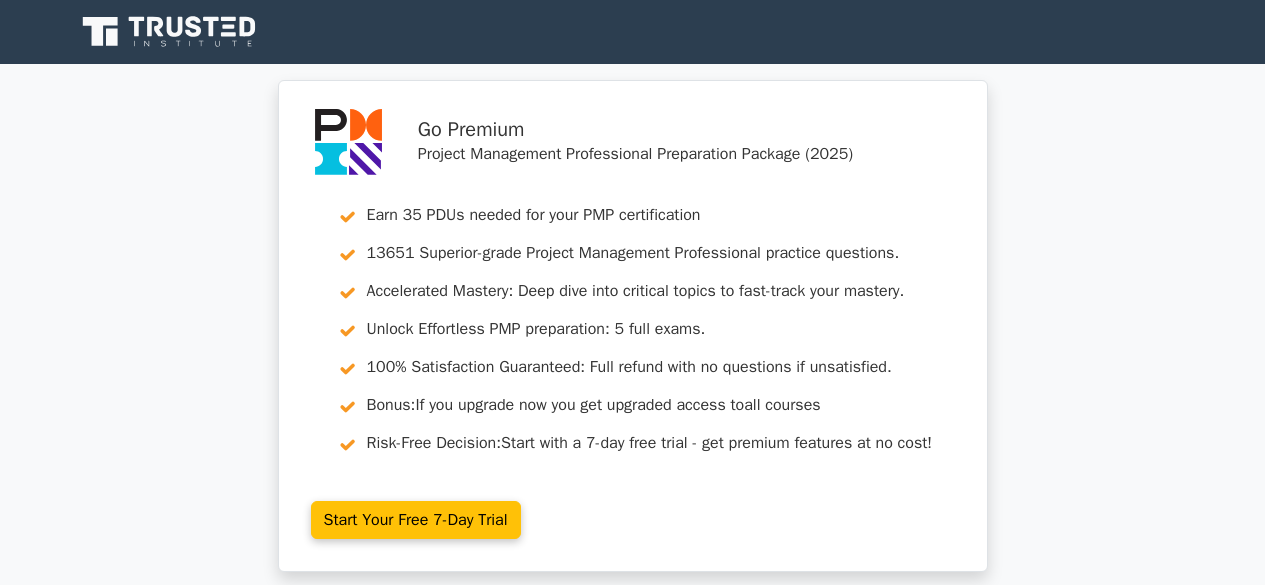 scroll, scrollTop: 0, scrollLeft: 0, axis: both 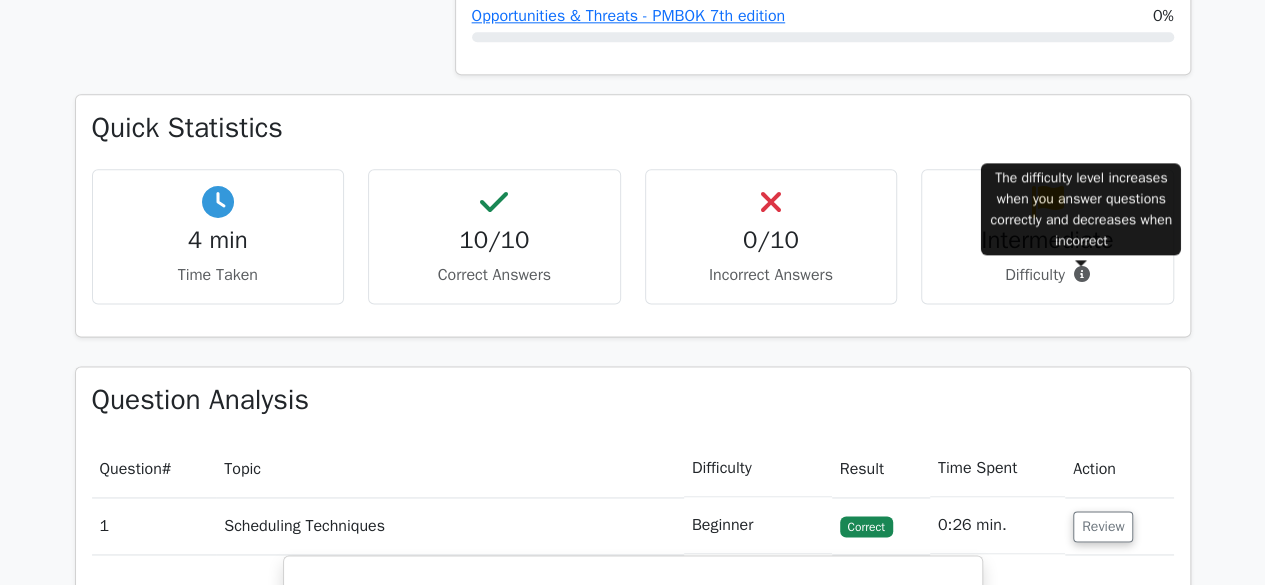 click at bounding box center (1082, 274) 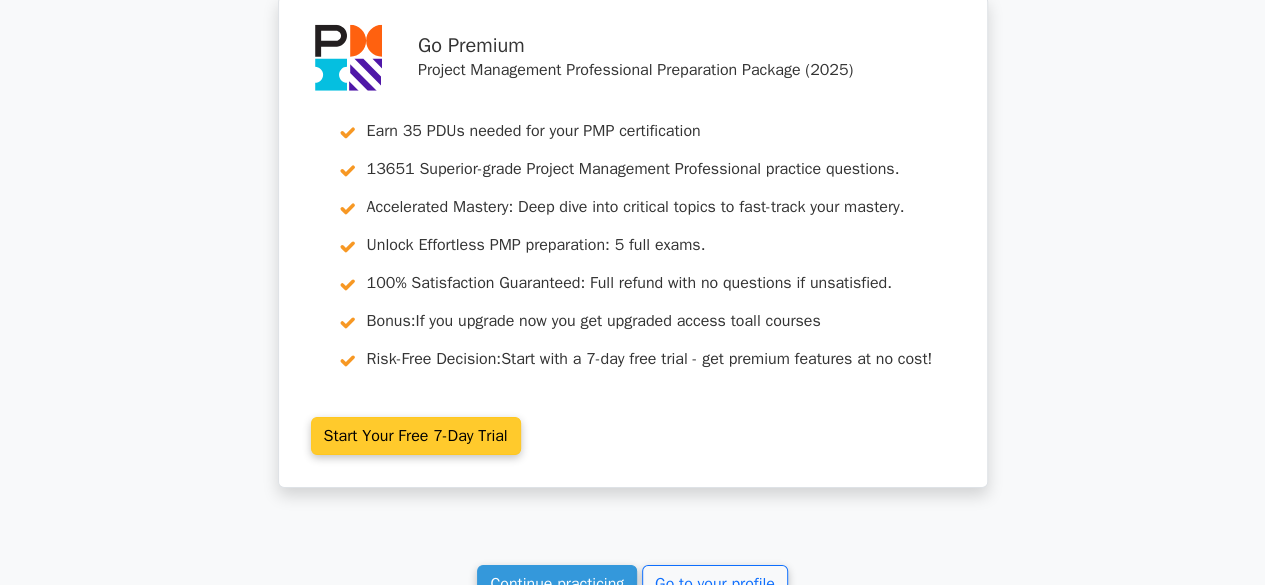 scroll, scrollTop: 3136, scrollLeft: 0, axis: vertical 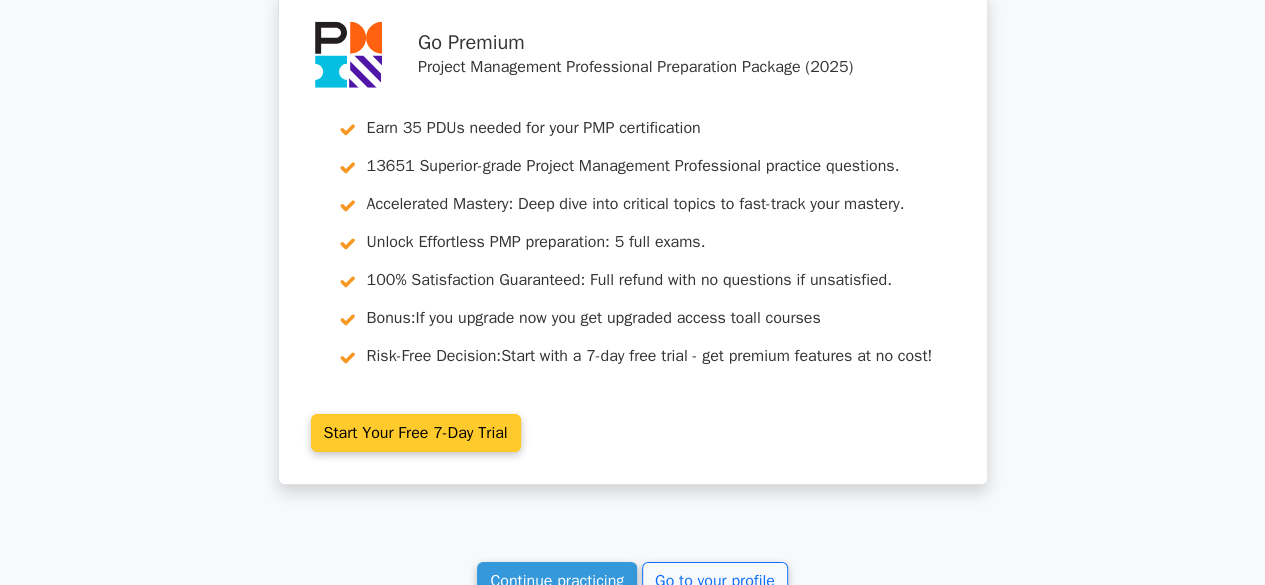 click on "Start Your Free 7-Day Trial" at bounding box center (416, 433) 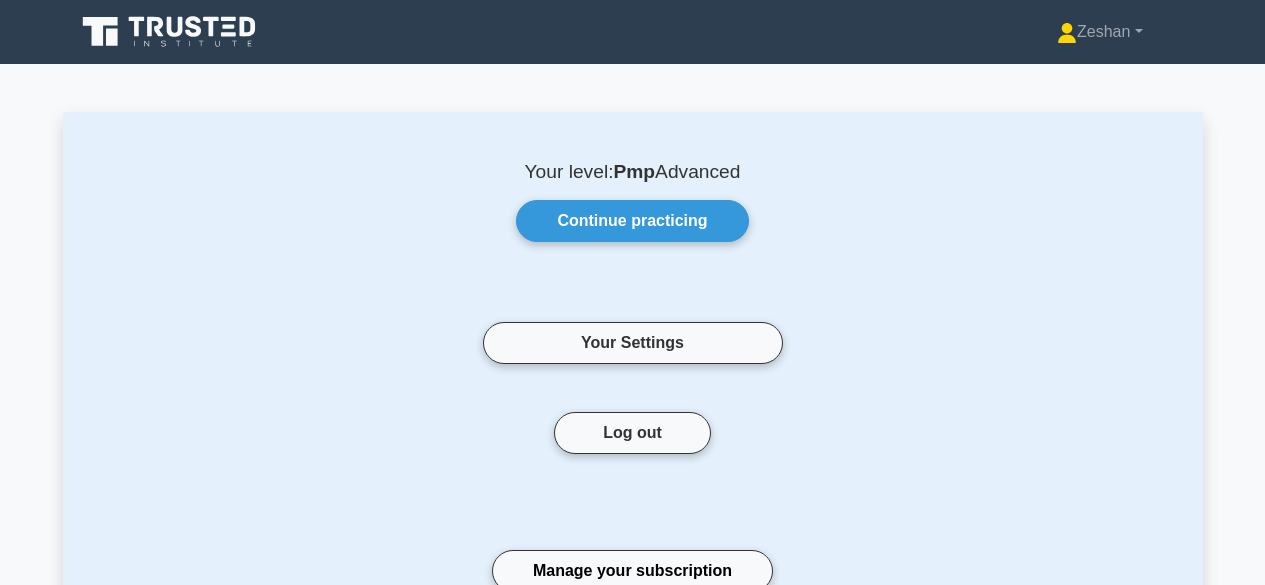 scroll, scrollTop: 0, scrollLeft: 0, axis: both 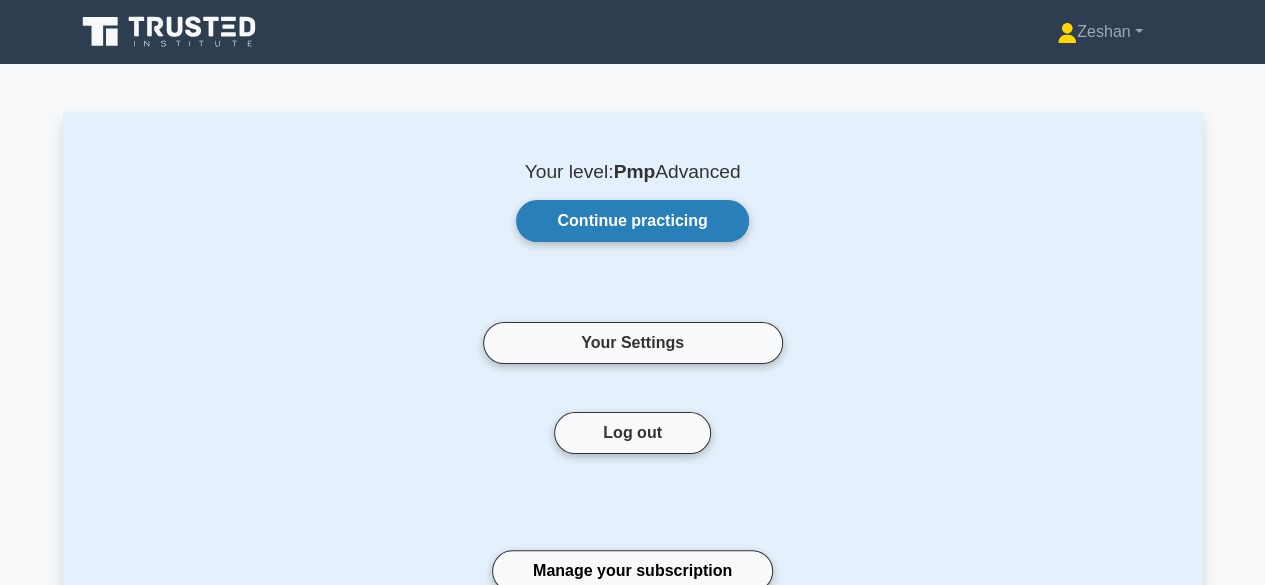click on "Continue practicing" at bounding box center (632, 221) 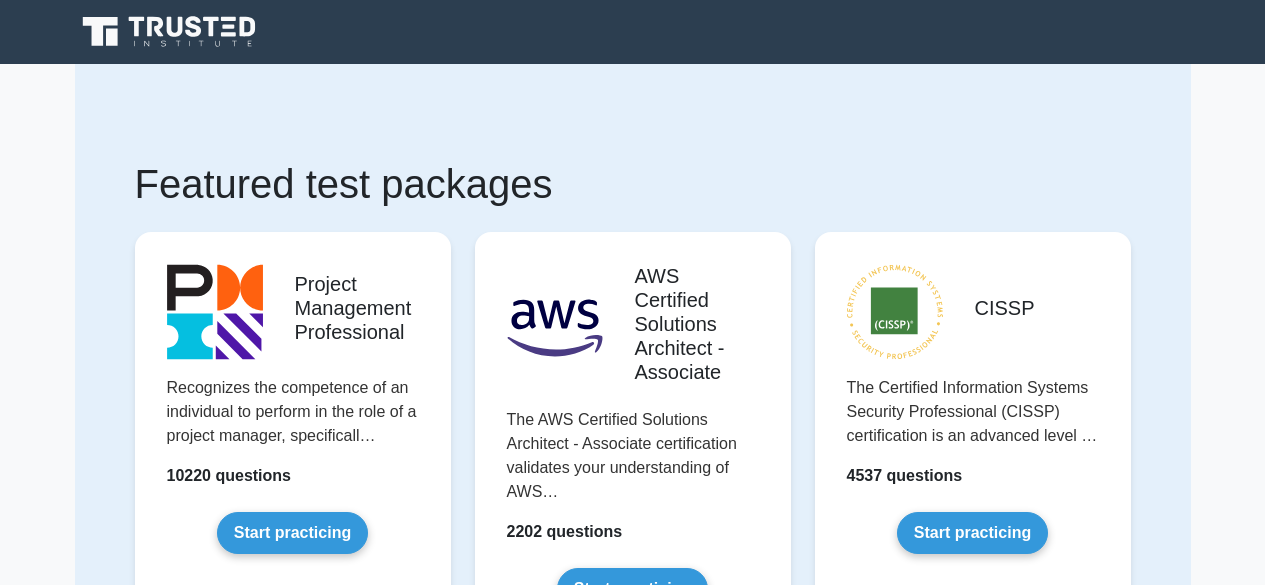 scroll, scrollTop: 0, scrollLeft: 0, axis: both 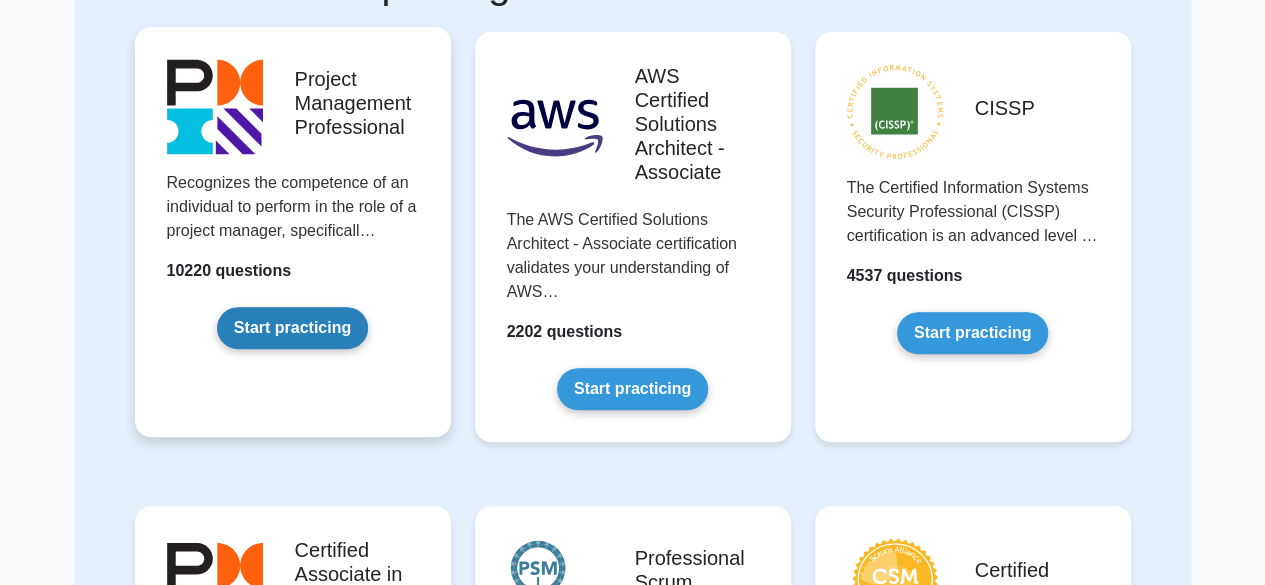 click on "Start practicing" at bounding box center [292, 328] 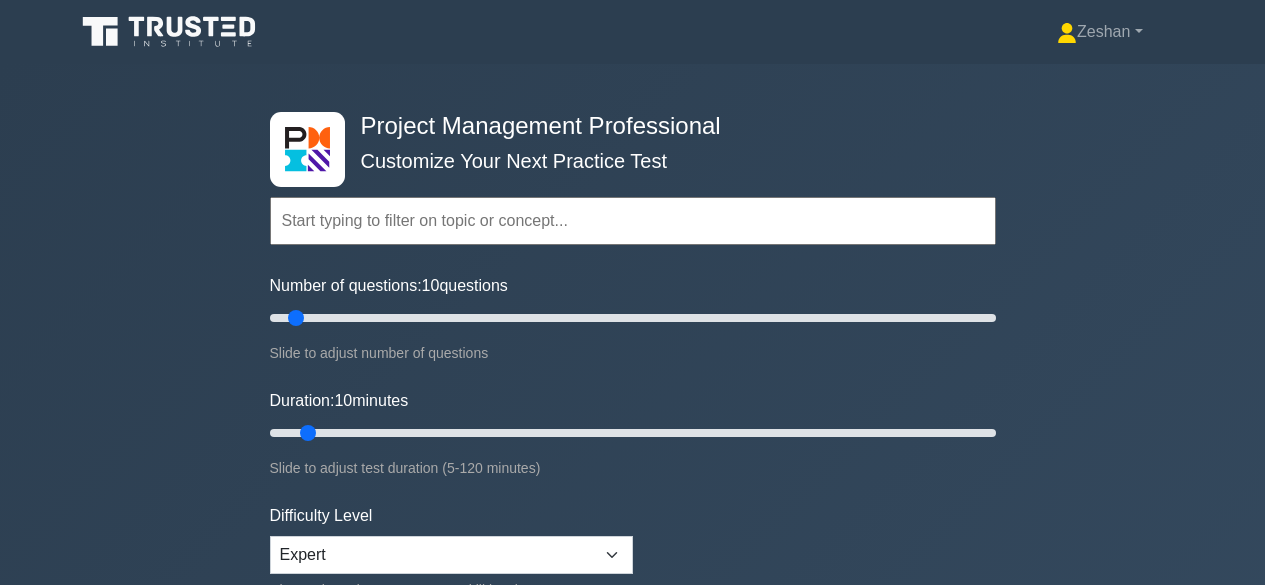scroll, scrollTop: 0, scrollLeft: 0, axis: both 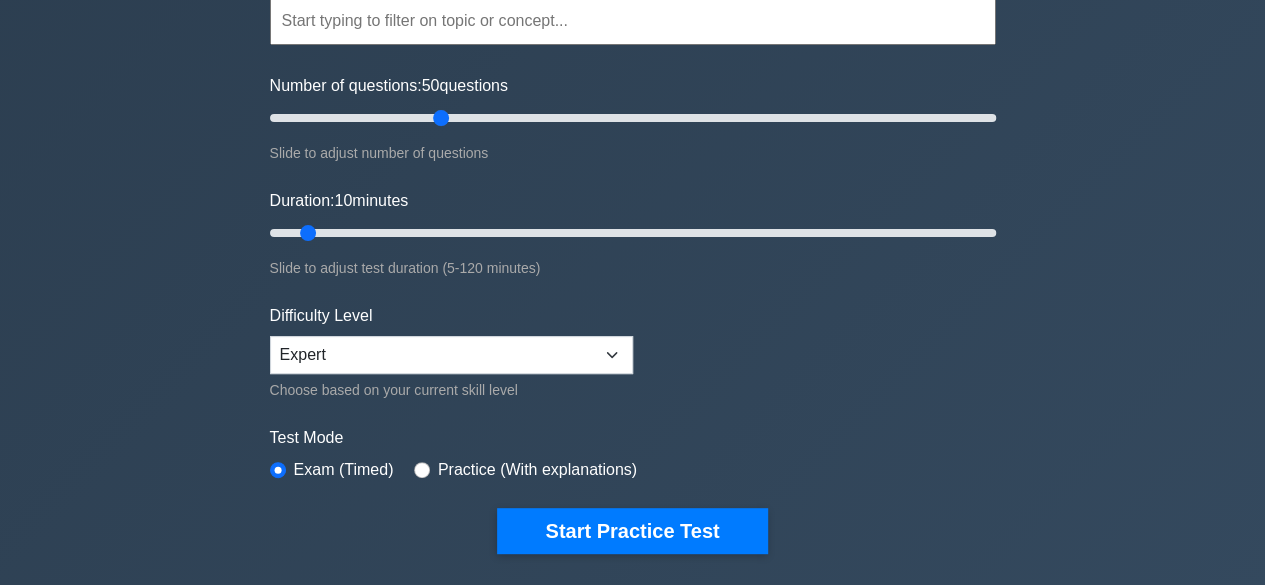 drag, startPoint x: 308, startPoint y: 113, endPoint x: 448, endPoint y: 136, distance: 141.87671 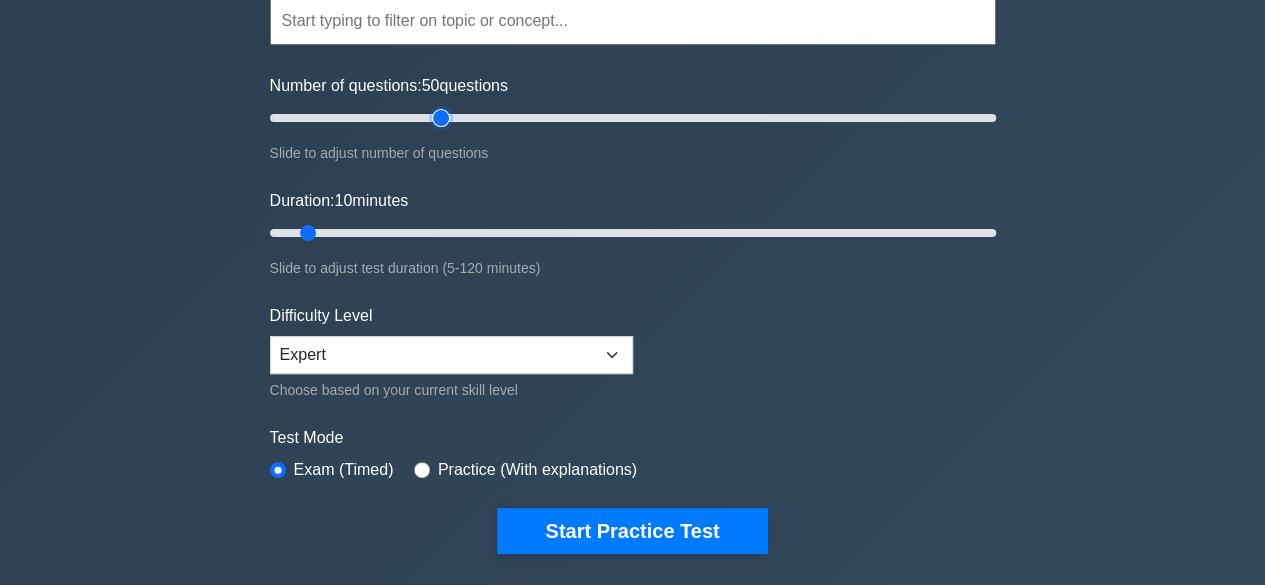 type on "50" 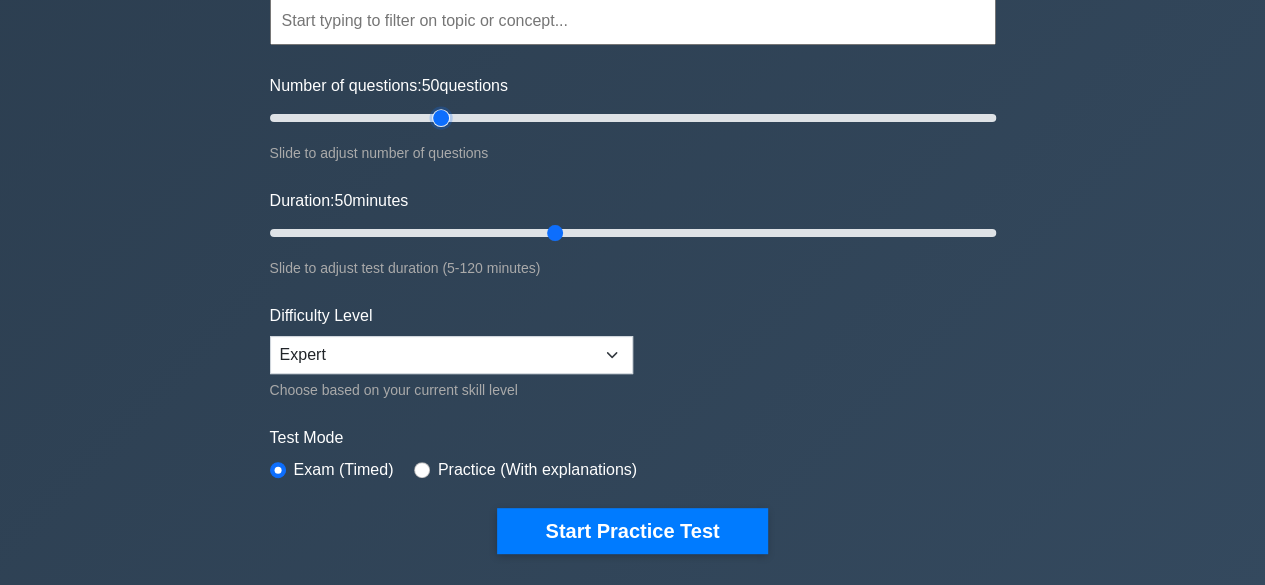 drag, startPoint x: 311, startPoint y: 237, endPoint x: 544, endPoint y: 237, distance: 233 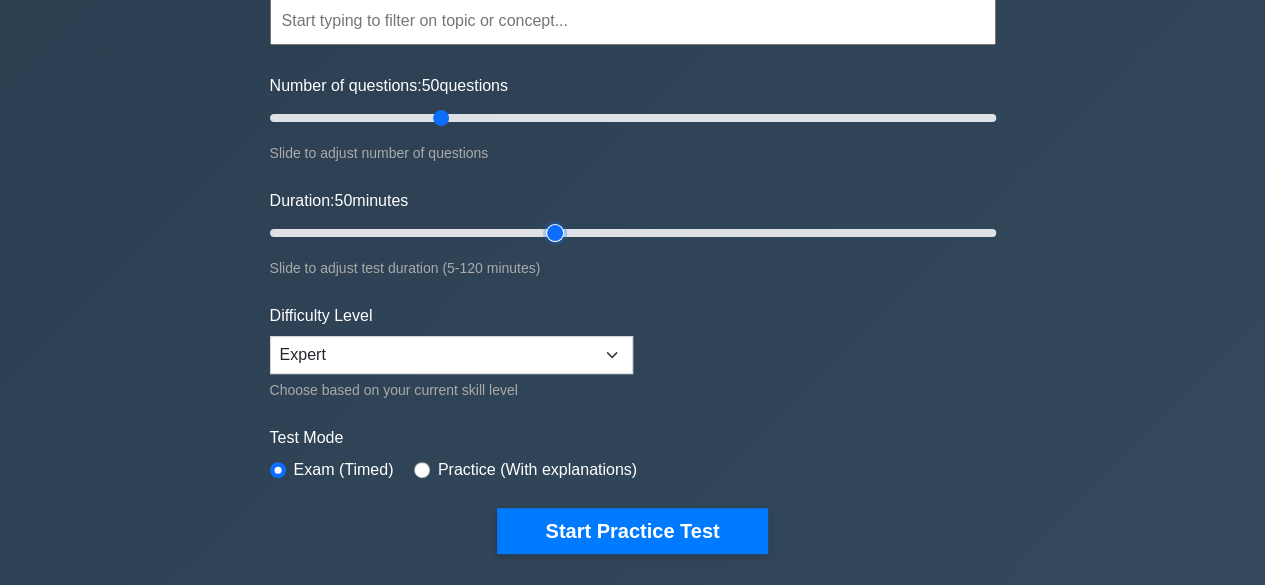 type on "50" 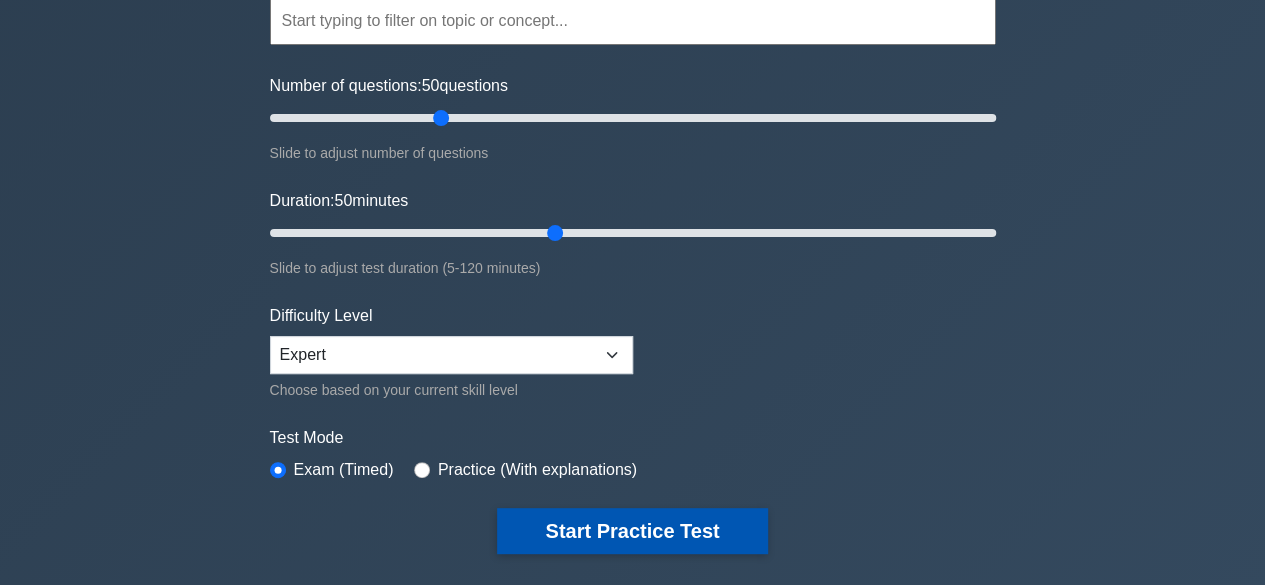click on "Start Practice Test" at bounding box center (632, 531) 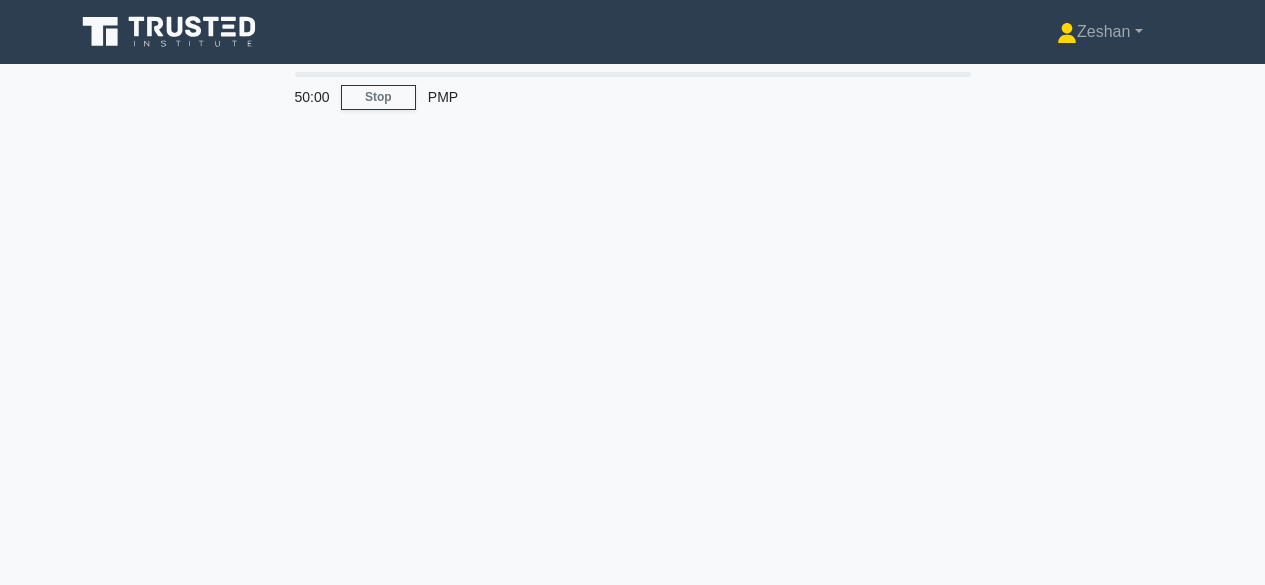 scroll, scrollTop: 0, scrollLeft: 0, axis: both 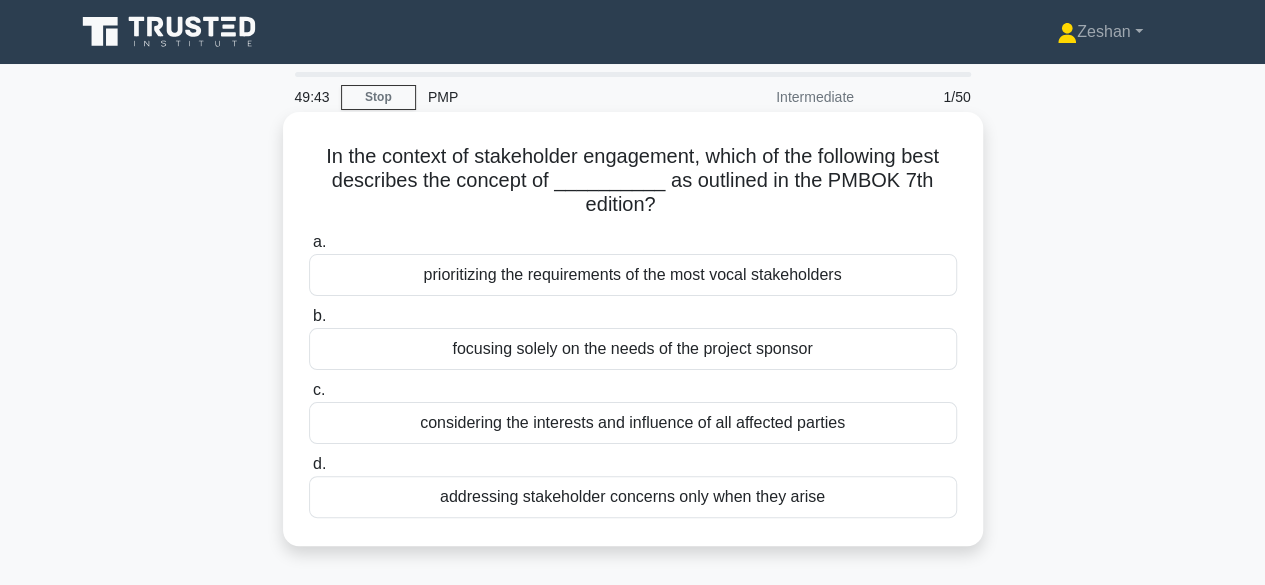click on "considering the interests and influence of all affected parties" at bounding box center (633, 423) 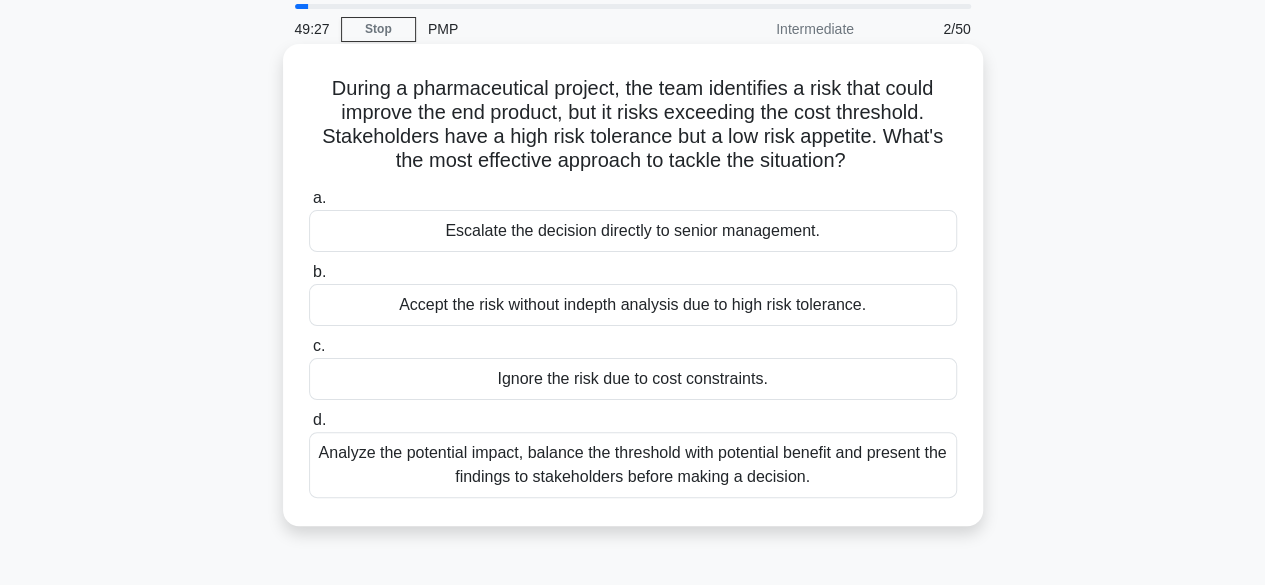 scroll, scrollTop: 100, scrollLeft: 0, axis: vertical 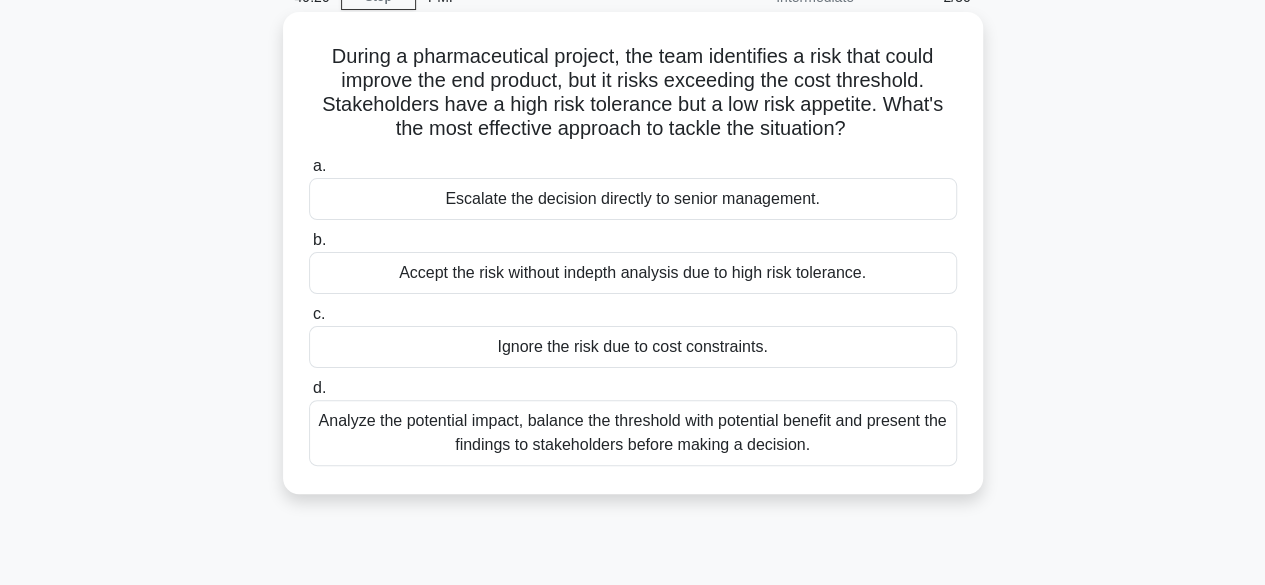 click on "Analyze the potential impact, balance the threshold with potential benefit and present the findings to stakeholders before making a decision." at bounding box center [633, 433] 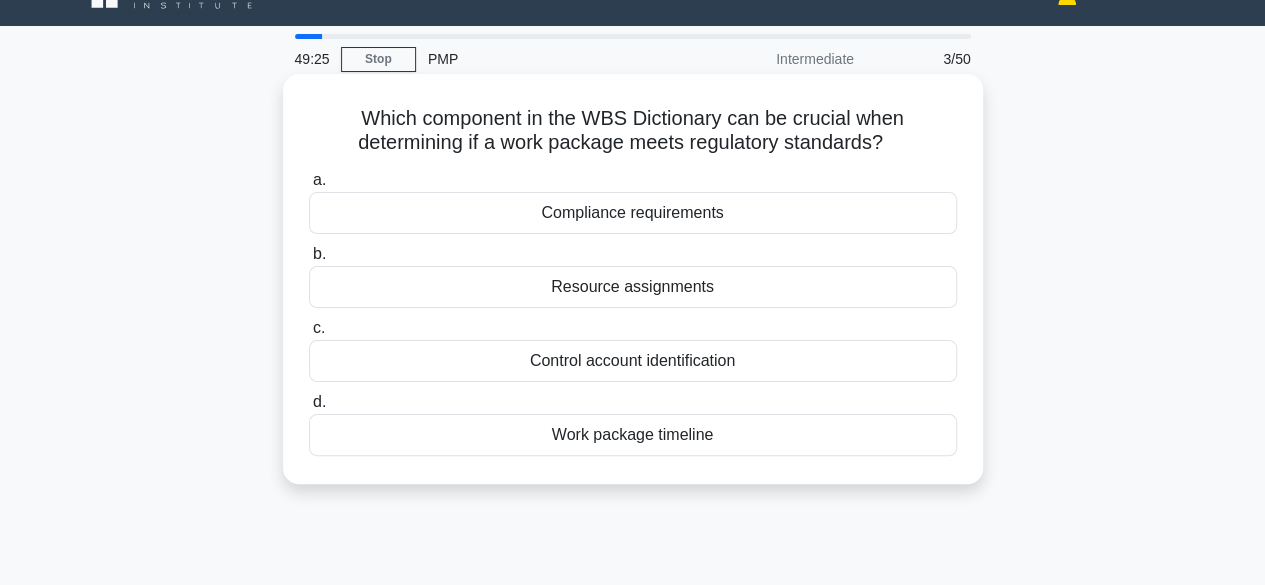 scroll, scrollTop: 0, scrollLeft: 0, axis: both 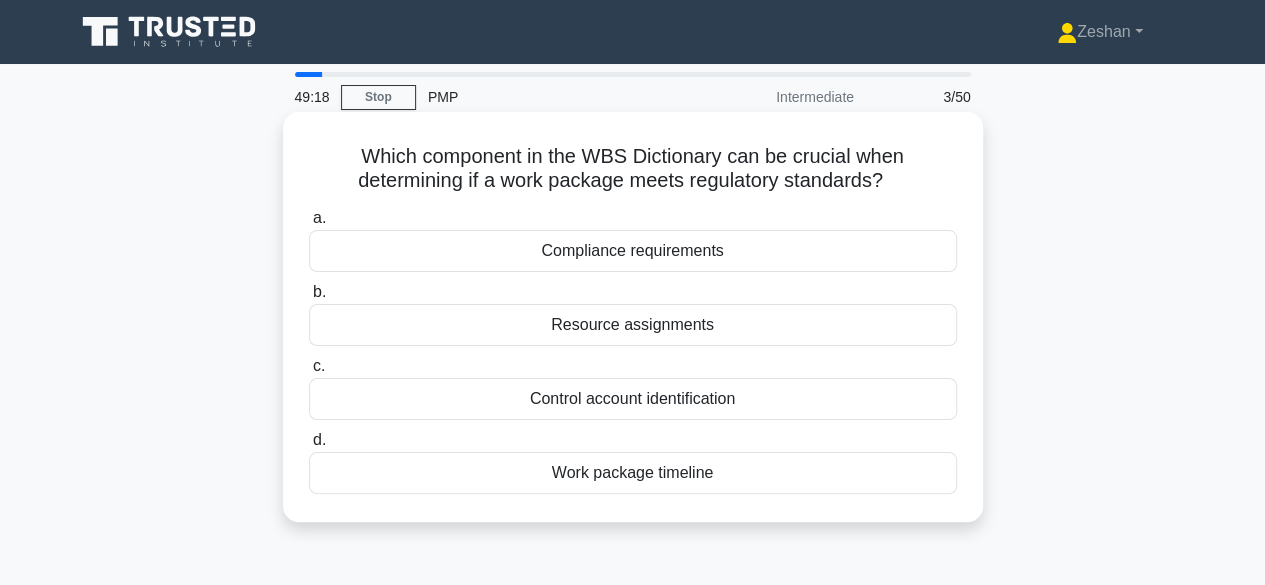 click on "Compliance requirements" at bounding box center [633, 251] 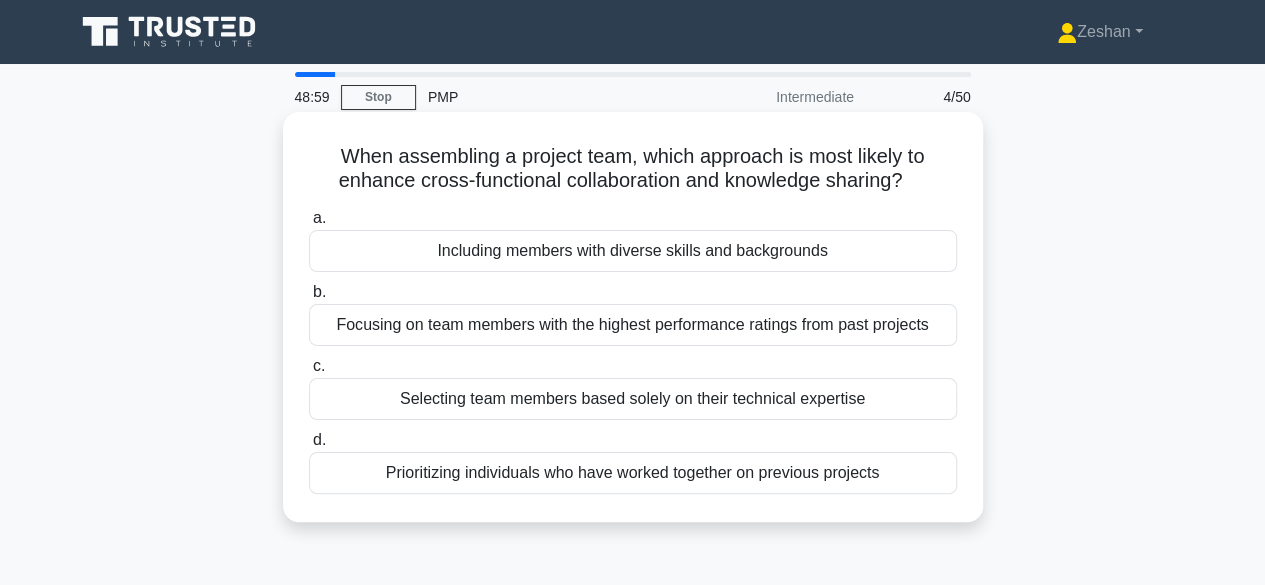 click on "Including members with diverse skills and backgrounds" at bounding box center [633, 251] 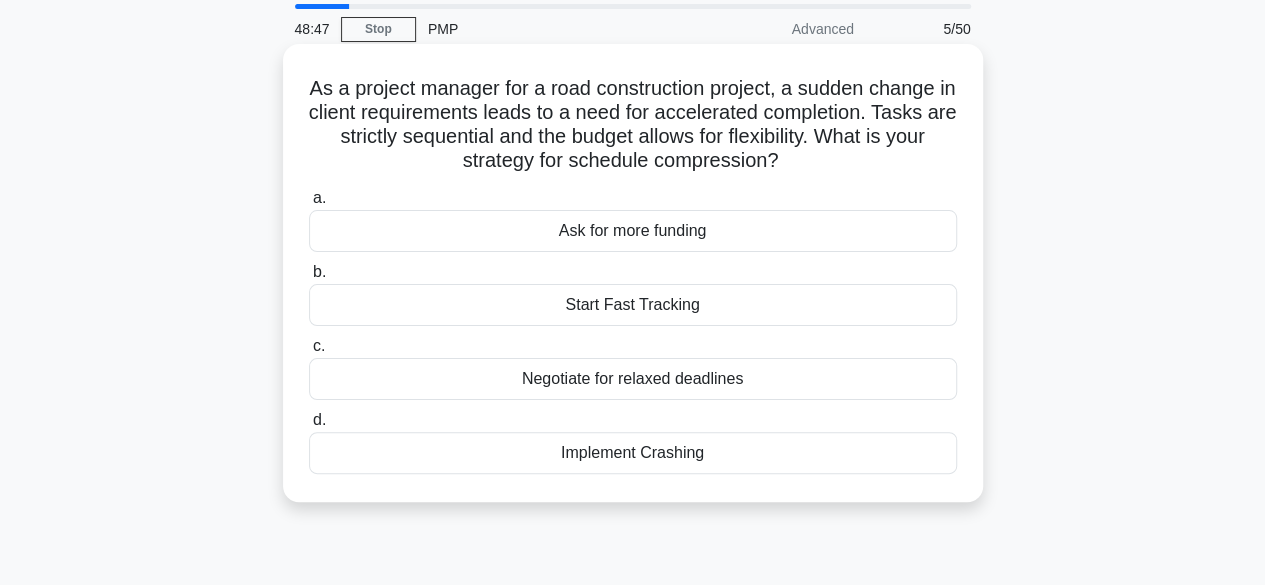 scroll, scrollTop: 100, scrollLeft: 0, axis: vertical 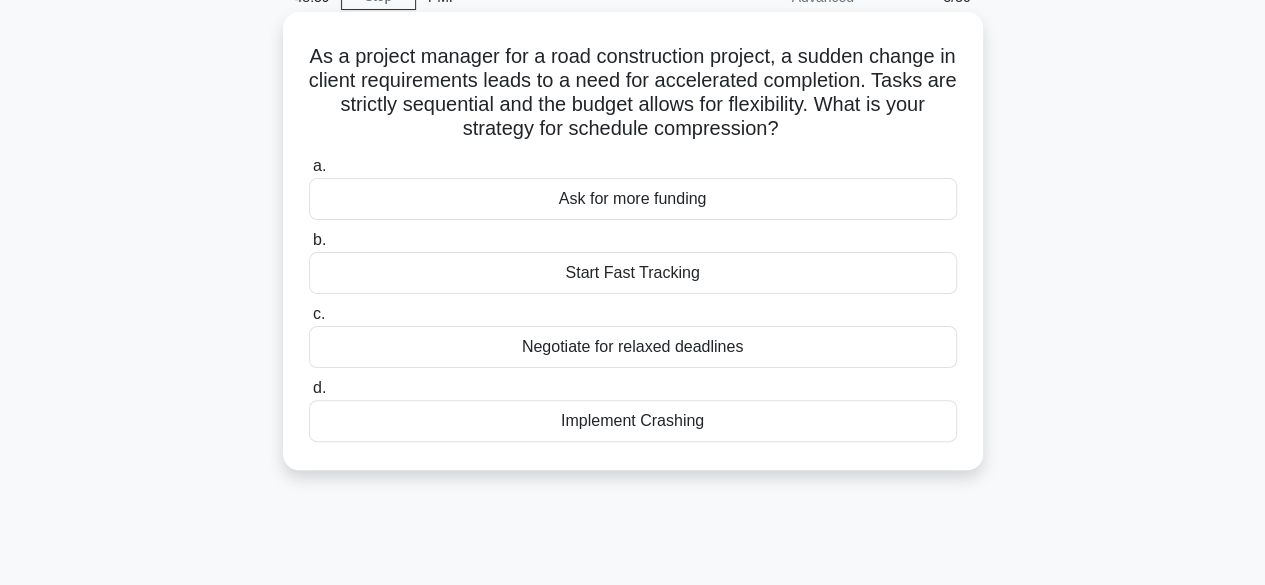 click on "Start Fast Tracking" at bounding box center (633, 273) 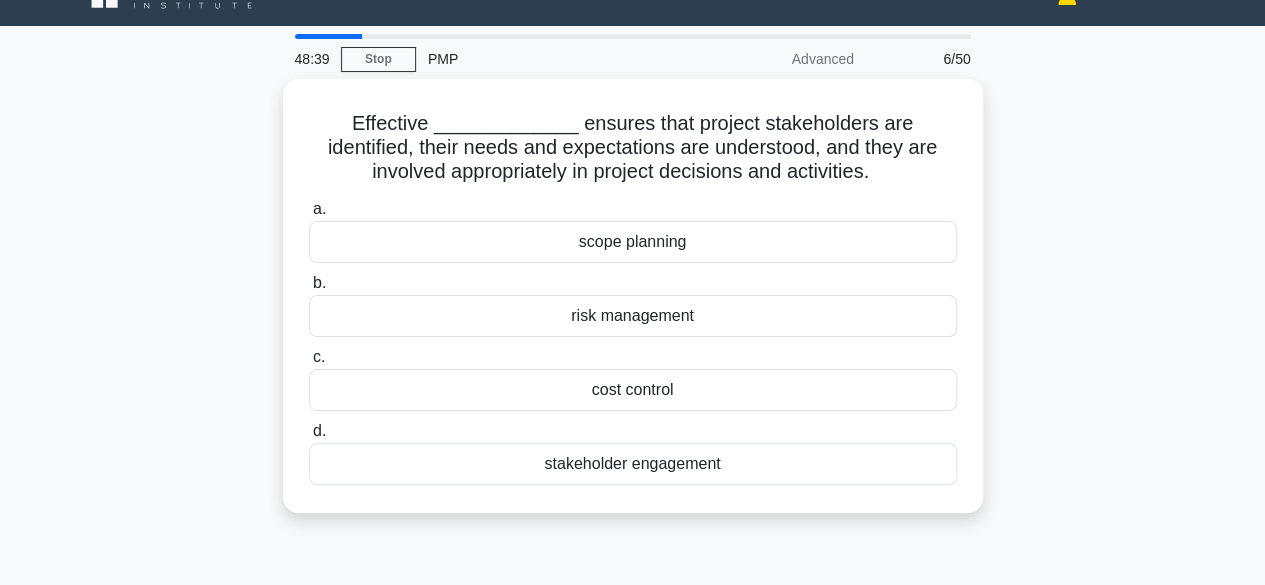 scroll, scrollTop: 0, scrollLeft: 0, axis: both 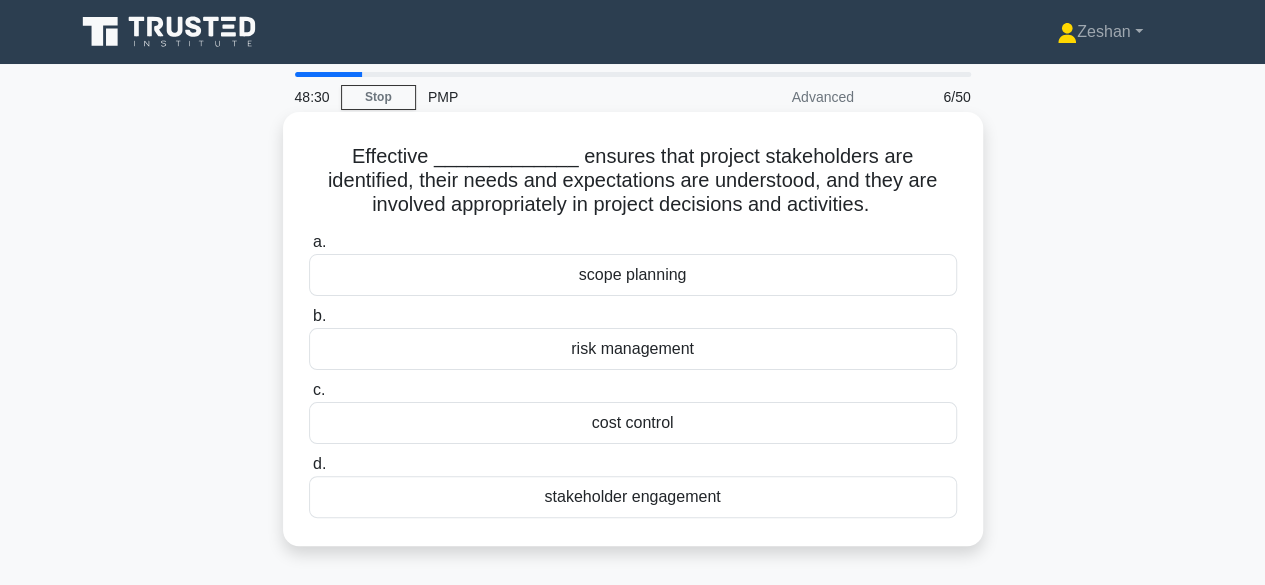 click on "stakeholder engagement" at bounding box center (633, 497) 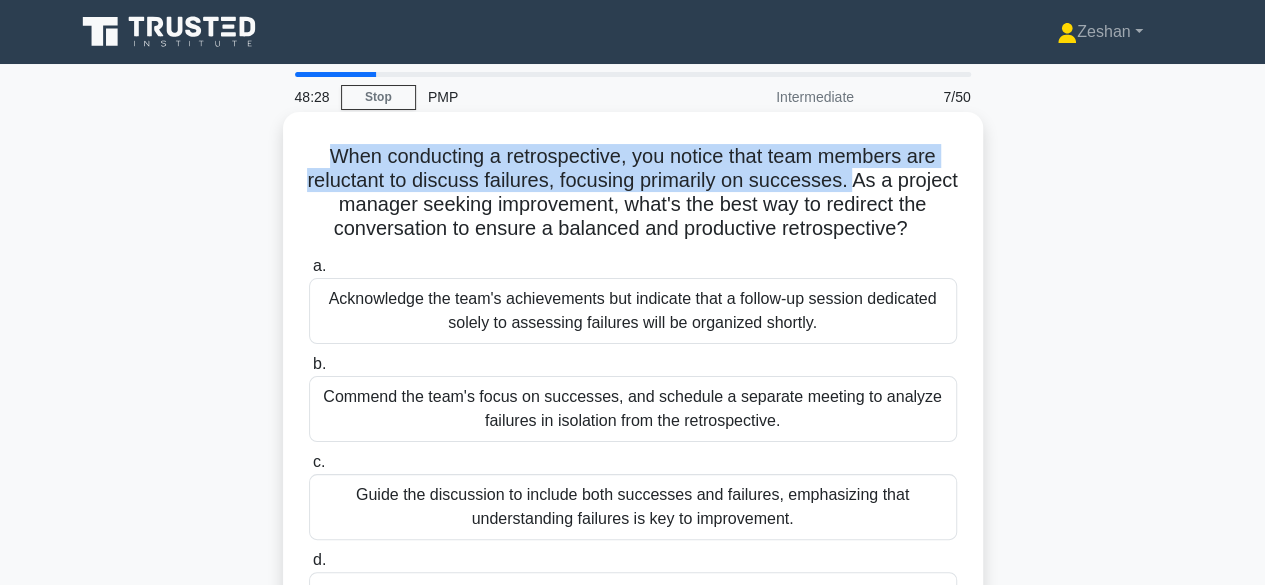 drag, startPoint x: 323, startPoint y: 159, endPoint x: 886, endPoint y: 177, distance: 563.28766 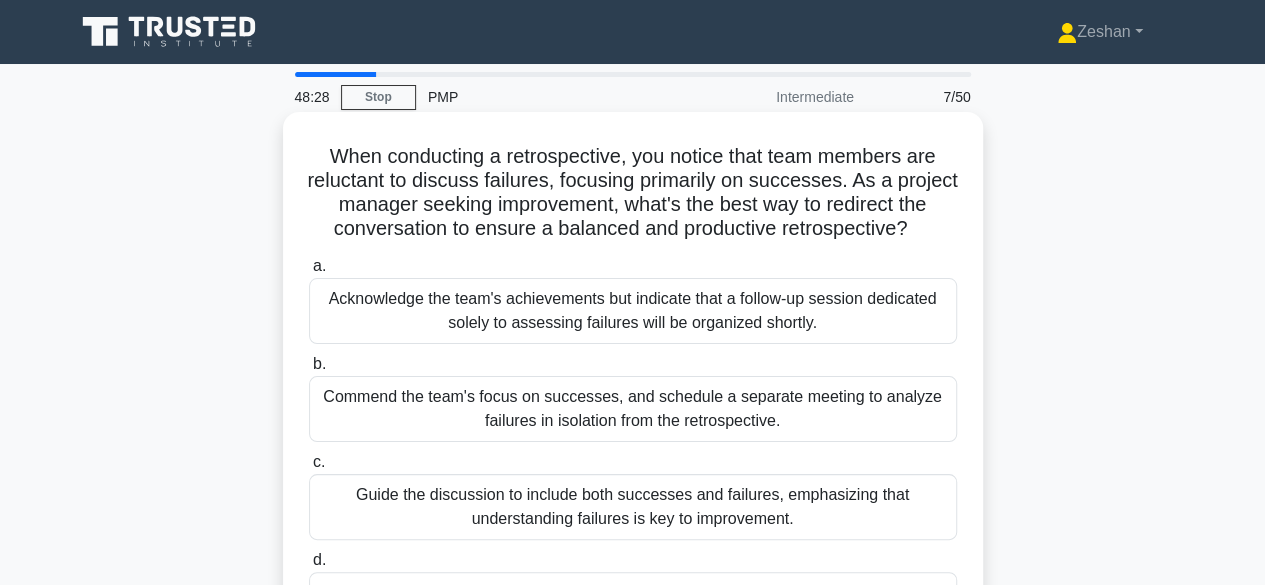 click on "When conducting a retrospective, you notice that team members are reluctant to discuss failures, focusing primarily on successes. As a project manager seeking improvement, what's the best way to redirect the conversation to ensure a balanced and productive retrospective?
.spinner_0XTQ{transform-origin:center;animation:spinner_y6GP .75s linear infinite}@keyframes spinner_y6GP{100%{transform:rotate(360deg)}}" at bounding box center [633, 193] 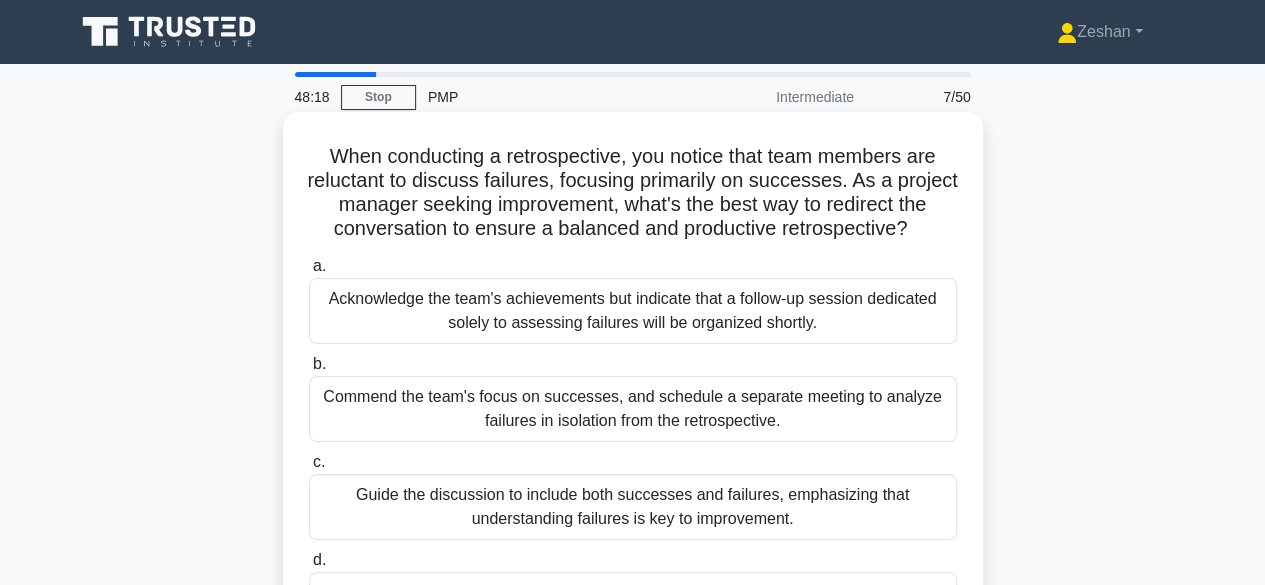 scroll, scrollTop: 100, scrollLeft: 0, axis: vertical 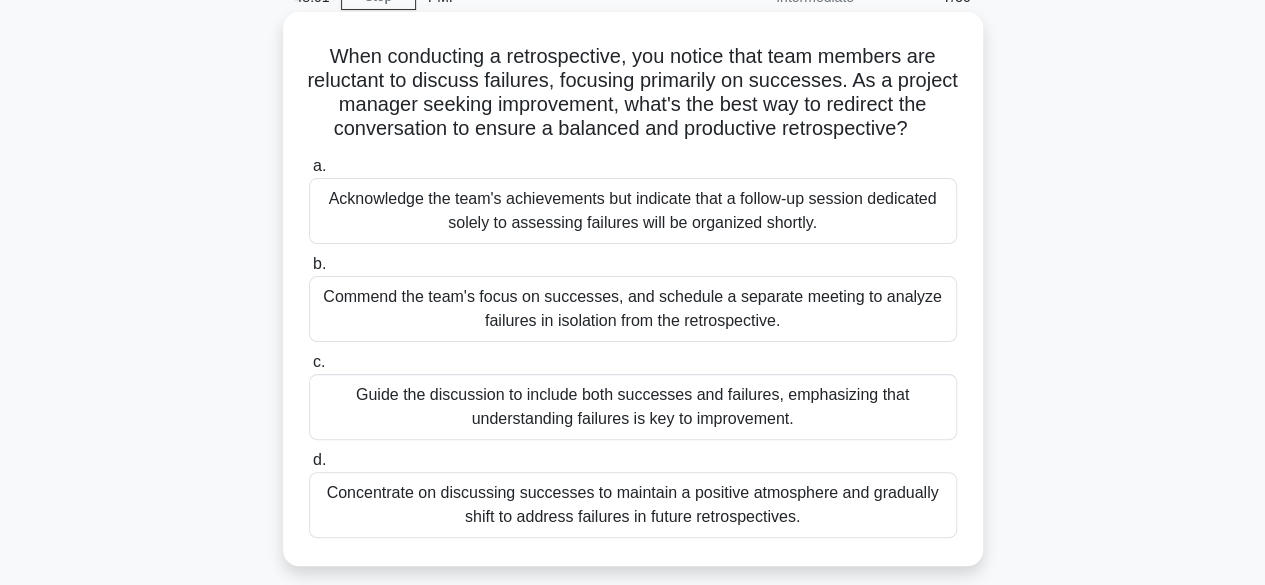 drag, startPoint x: 322, startPoint y: 198, endPoint x: 886, endPoint y: 246, distance: 566.0389 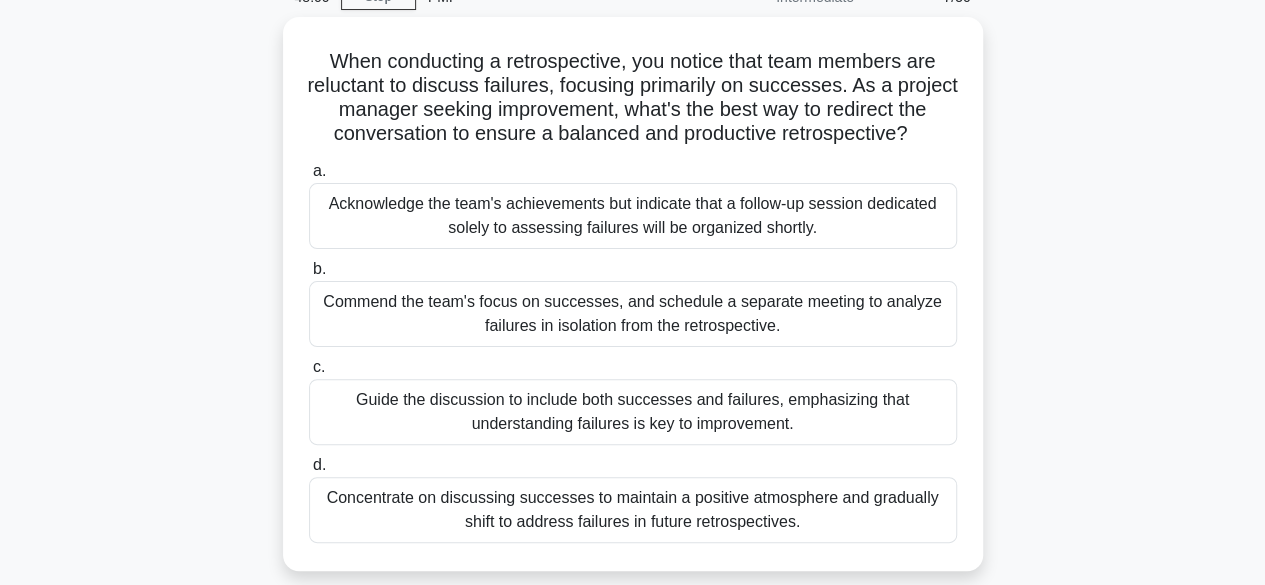 click on "When conducting a retrospective, you notice that team members are reluctant to discuss failures, focusing primarily on successes. As a project manager seeking improvement, what's the best way to redirect the conversation to ensure a balanced and productive retrospective?
.spinner_0XTQ{transform-origin:center;animation:spinner_y6GP .75s linear infinite}@keyframes spinner_y6GP{100%{transform:rotate(360deg)}}
a.
b.
c." at bounding box center [633, 306] 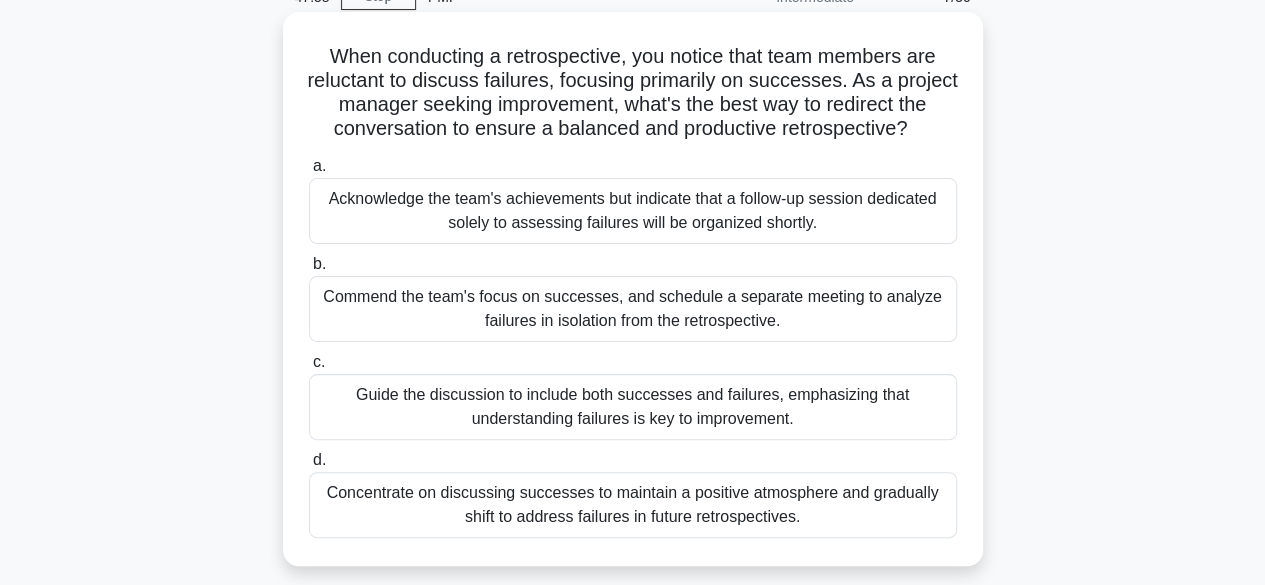drag, startPoint x: 876, startPoint y: 241, endPoint x: 315, endPoint y: 177, distance: 564.6388 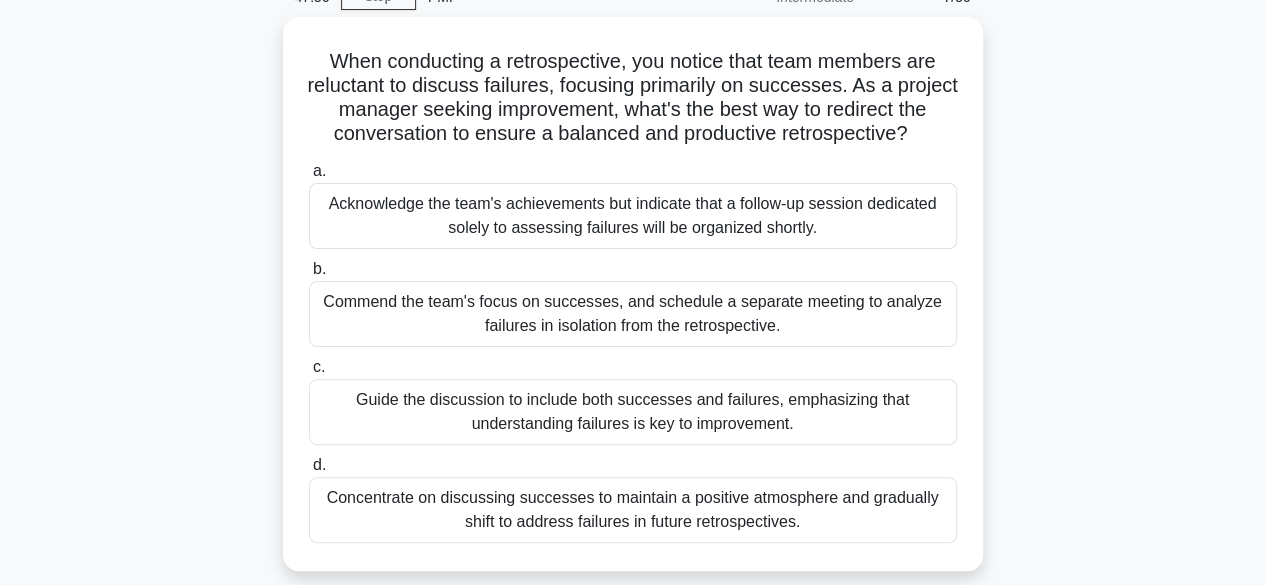 click on "When conducting a retrospective, you notice that team members are reluctant to discuss failures, focusing primarily on successes. As a project manager seeking improvement, what's the best way to redirect the conversation to ensure a balanced and productive retrospective?
.spinner_0XTQ{transform-origin:center;animation:spinner_y6GP .75s linear infinite}@keyframes spinner_y6GP{100%{transform:rotate(360deg)}}
a.
b.
c." at bounding box center [633, 306] 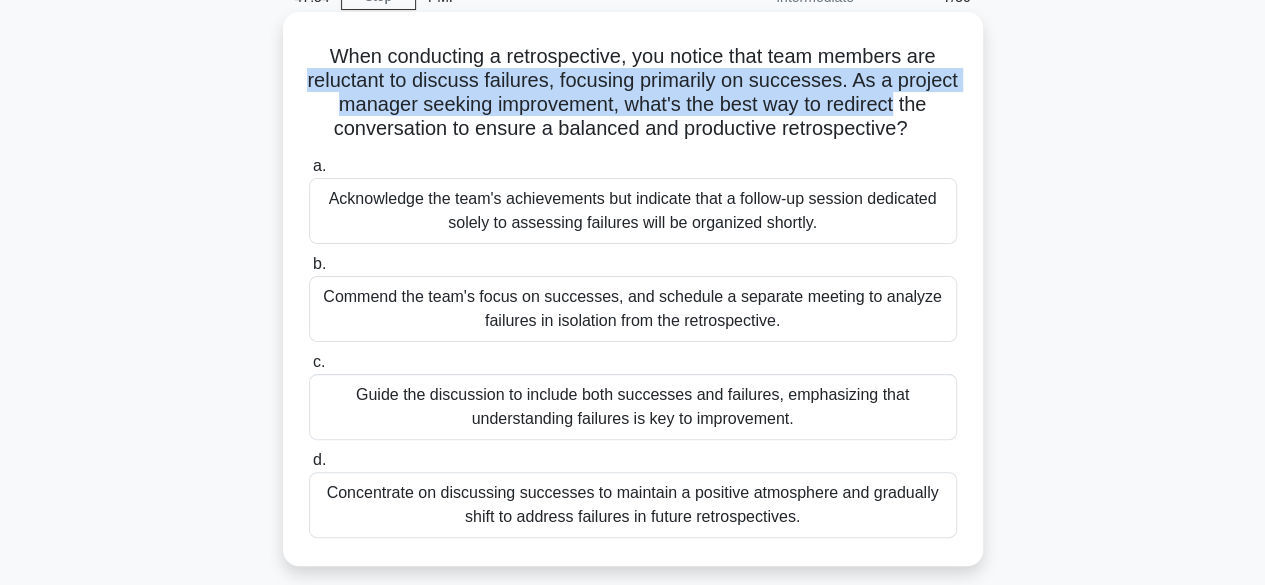 drag, startPoint x: 331, startPoint y: 73, endPoint x: 873, endPoint y: 115, distance: 543.6249 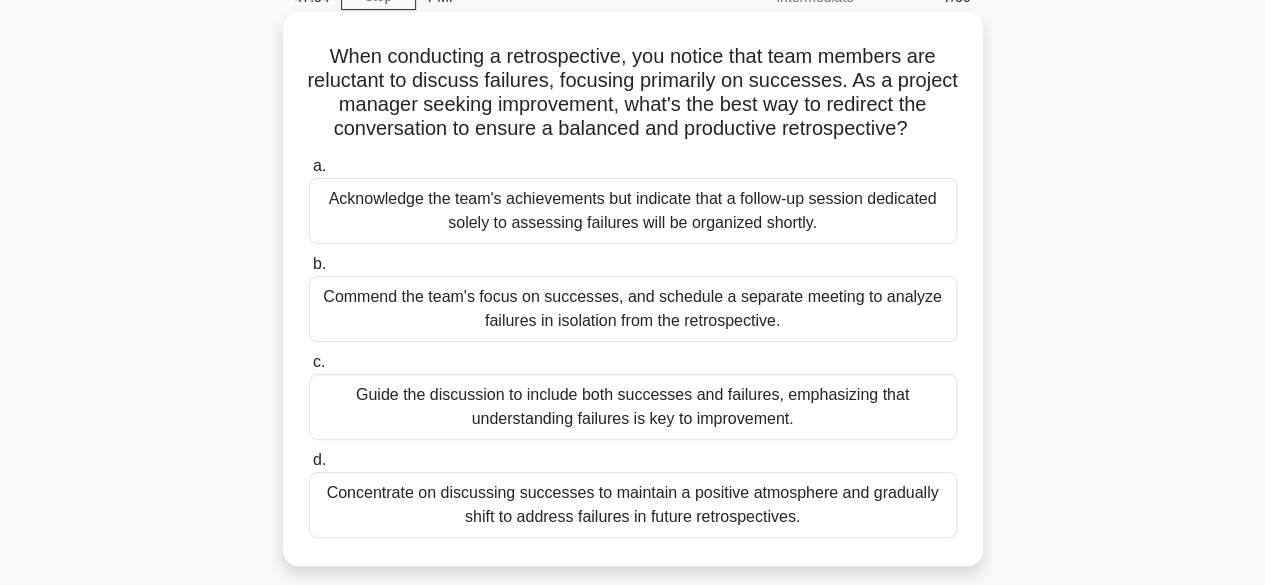 click on "When conducting a retrospective, you notice that team members are reluctant to discuss failures, focusing primarily on successes. As a project manager seeking improvement, what's the best way to redirect the conversation to ensure a balanced and productive retrospective?
.spinner_0XTQ{transform-origin:center;animation:spinner_y6GP .75s linear infinite}@keyframes spinner_y6GP{100%{transform:rotate(360deg)}}" at bounding box center (633, 93) 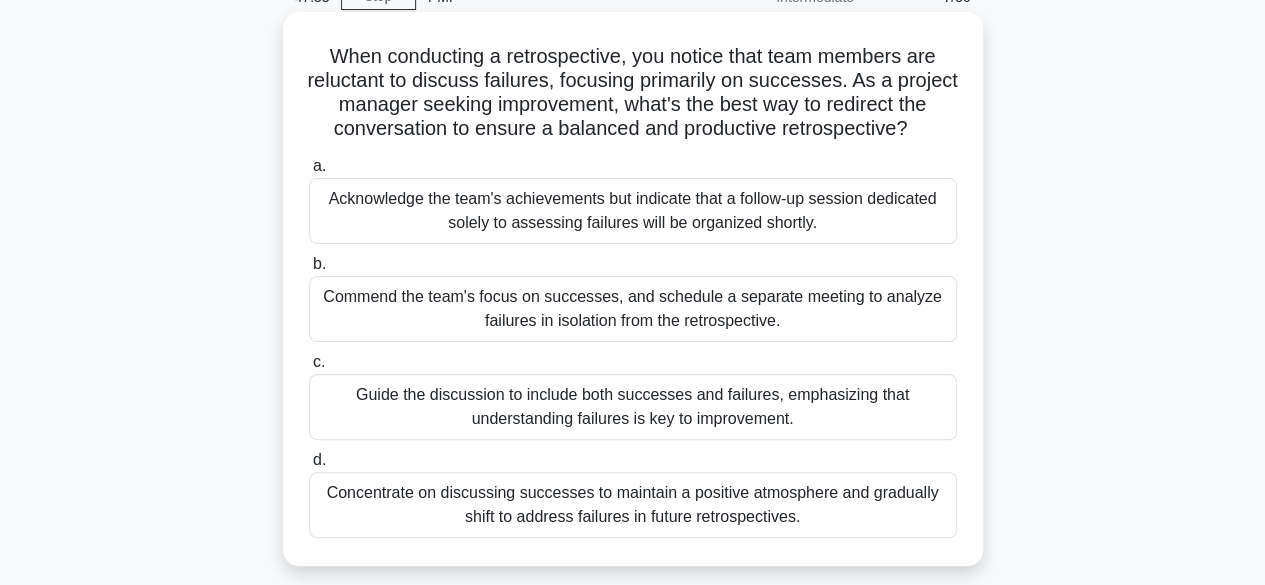 click on "When conducting a retrospective, you notice that team members are reluctant to discuss failures, focusing primarily on successes. As a project manager seeking improvement, what's the best way to redirect the conversation to ensure a balanced and productive retrospective?
.spinner_0XTQ{transform-origin:center;animation:spinner_y6GP .75s linear infinite}@keyframes spinner_y6GP{100%{transform:rotate(360deg)}}" at bounding box center (633, 93) 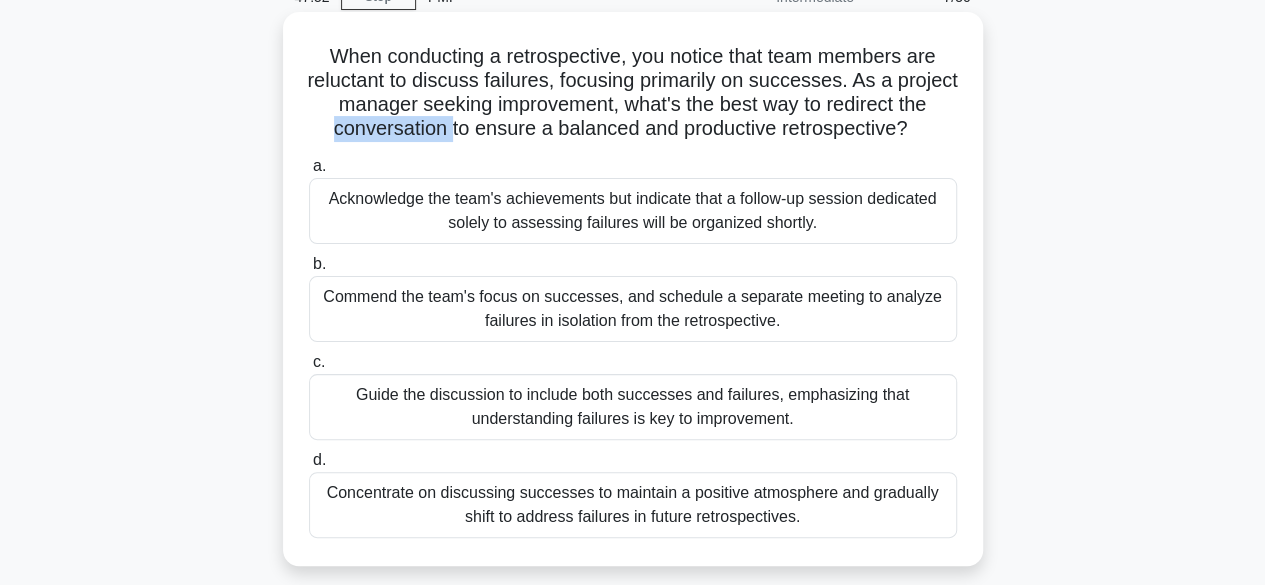 click on "When conducting a retrospective, you notice that team members are reluctant to discuss failures, focusing primarily on successes. As a project manager seeking improvement, what's the best way to redirect the conversation to ensure a balanced and productive retrospective?
.spinner_0XTQ{transform-origin:center;animation:spinner_y6GP .75s linear infinite}@keyframes spinner_y6GP{100%{transform:rotate(360deg)}}" at bounding box center (633, 93) 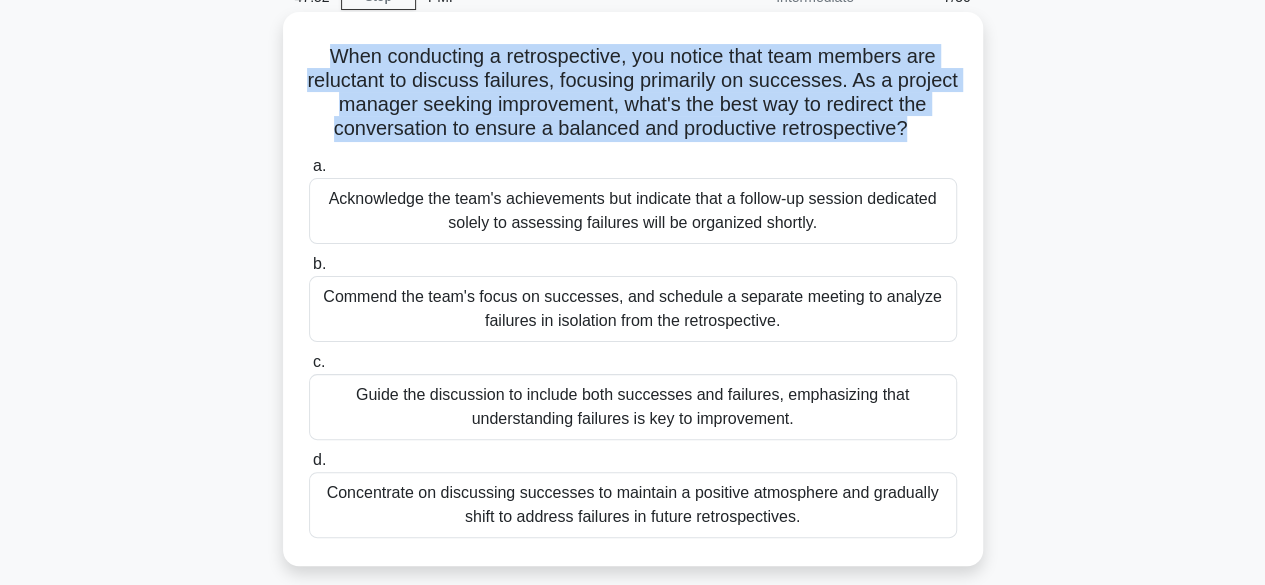 click on "When conducting a retrospective, you notice that team members are reluctant to discuss failures, focusing primarily on successes. As a project manager seeking improvement, what's the best way to redirect the conversation to ensure a balanced and productive retrospective?
.spinner_0XTQ{transform-origin:center;animation:spinner_y6GP .75s linear infinite}@keyframes spinner_y6GP{100%{transform:rotate(360deg)}}" at bounding box center [633, 93] 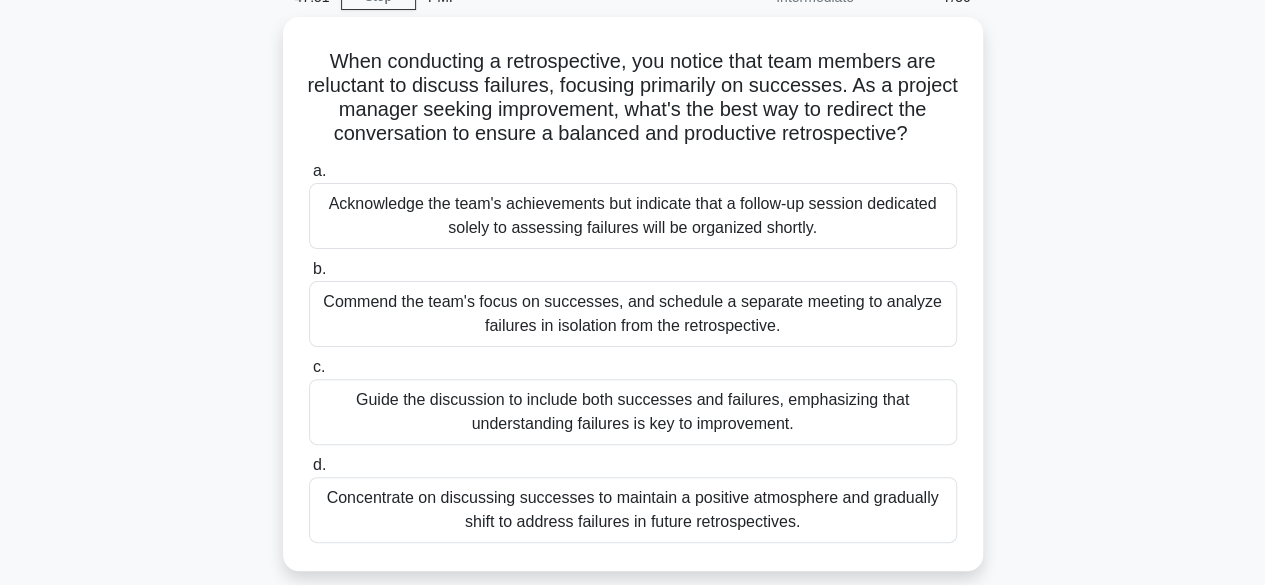click on "When conducting a retrospective, you notice that team members are reluctant to discuss failures, focusing primarily on successes. As a project manager seeking improvement, what's the best way to redirect the conversation to ensure a balanced and productive retrospective?
.spinner_0XTQ{transform-origin:center;animation:spinner_y6GP .75s linear infinite}@keyframes spinner_y6GP{100%{transform:rotate(360deg)}}
a.
b.
c." at bounding box center (633, 306) 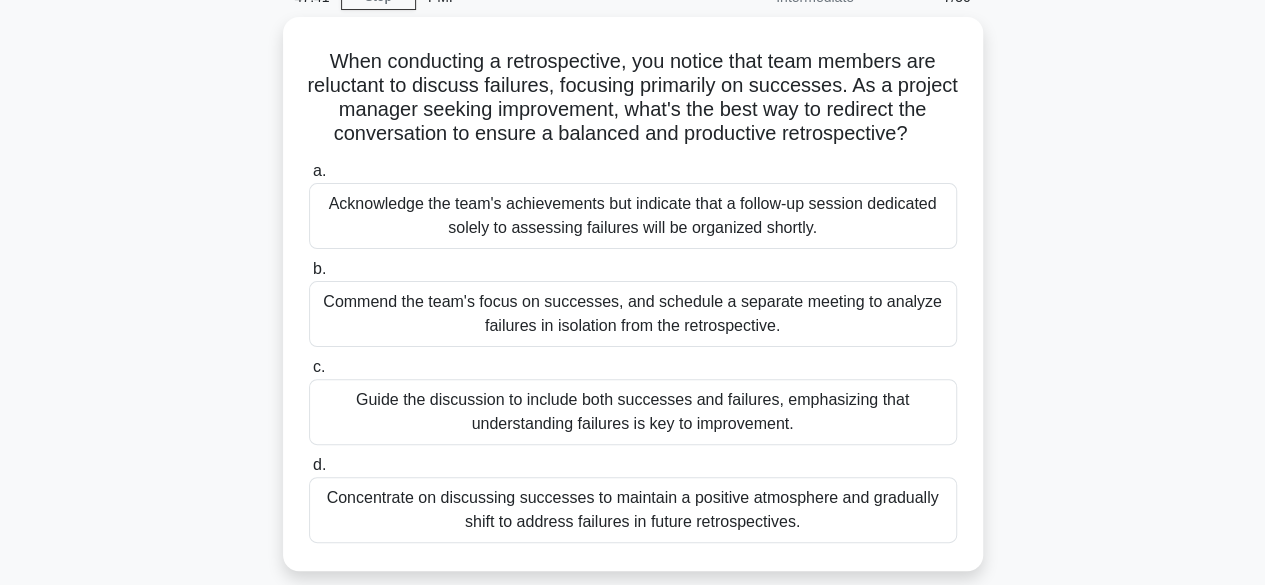 drag, startPoint x: 798, startPoint y: 325, endPoint x: 210, endPoint y: 294, distance: 588.8166 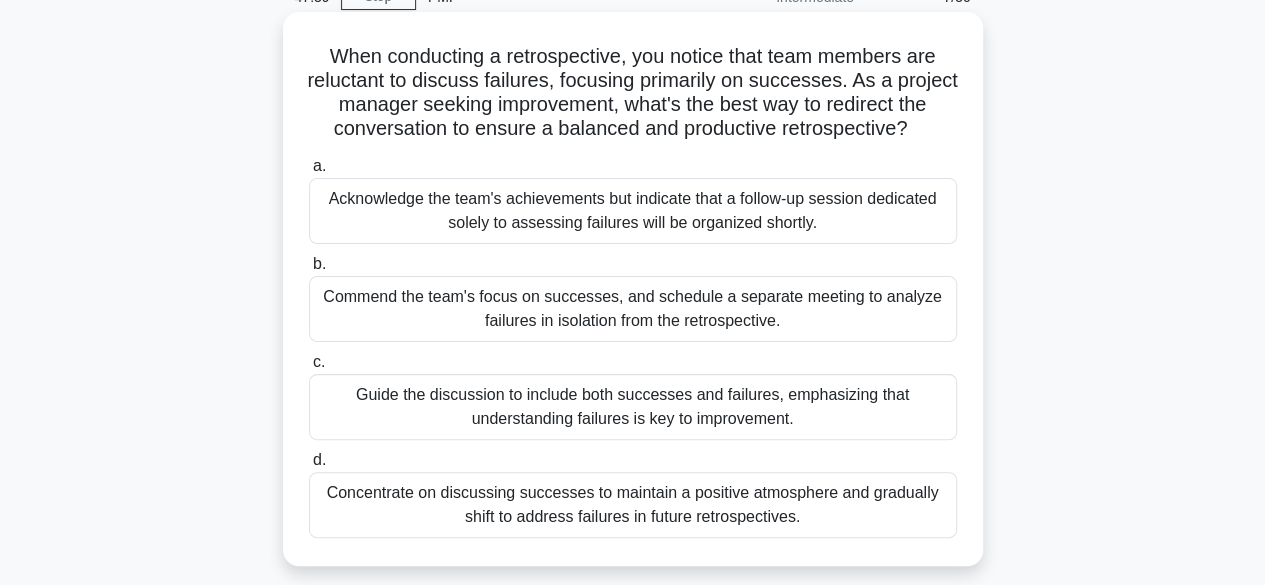 click on "Guide the discussion to include both successes and failures, emphasizing that understanding failures is key to improvement." at bounding box center [633, 407] 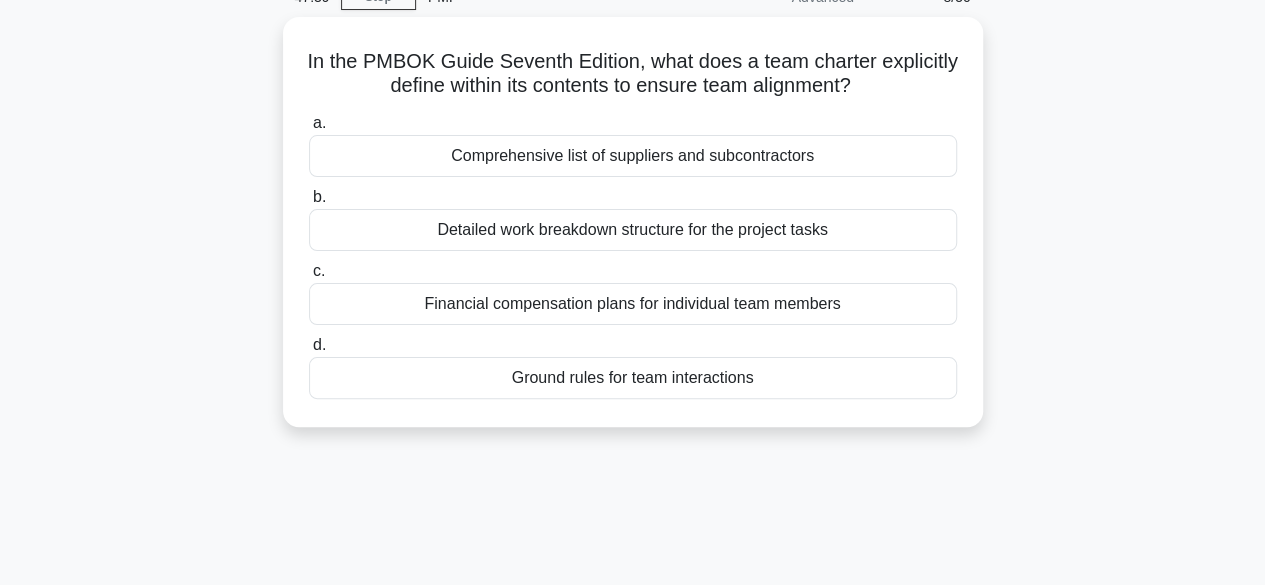 scroll, scrollTop: 0, scrollLeft: 0, axis: both 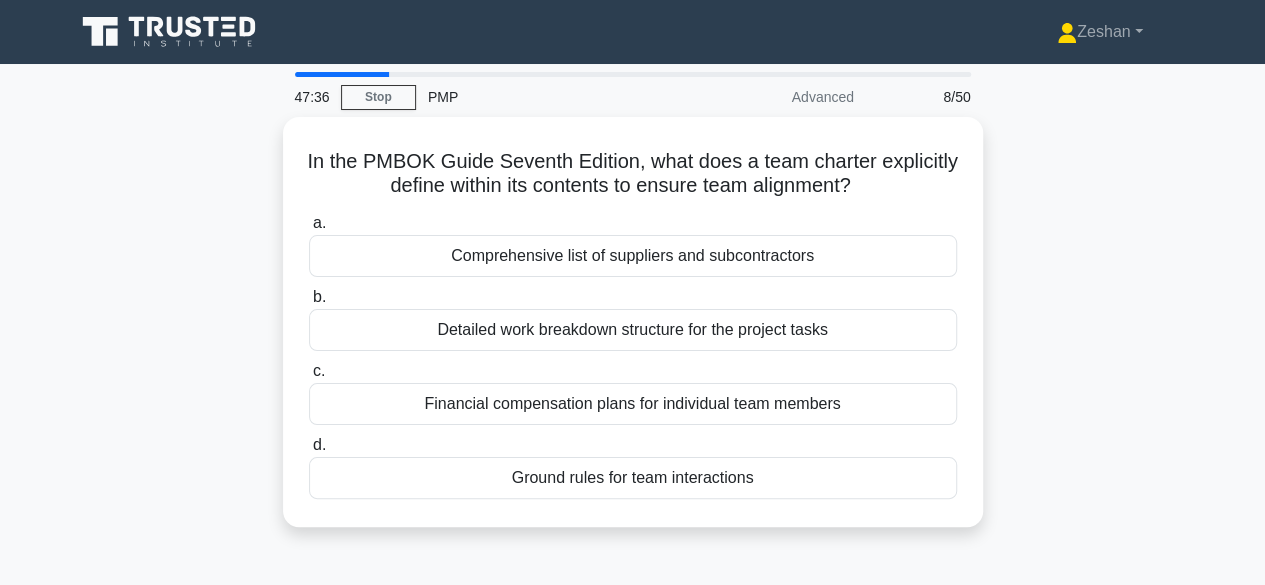 drag, startPoint x: 337, startPoint y: 152, endPoint x: 990, endPoint y: 201, distance: 654.8359 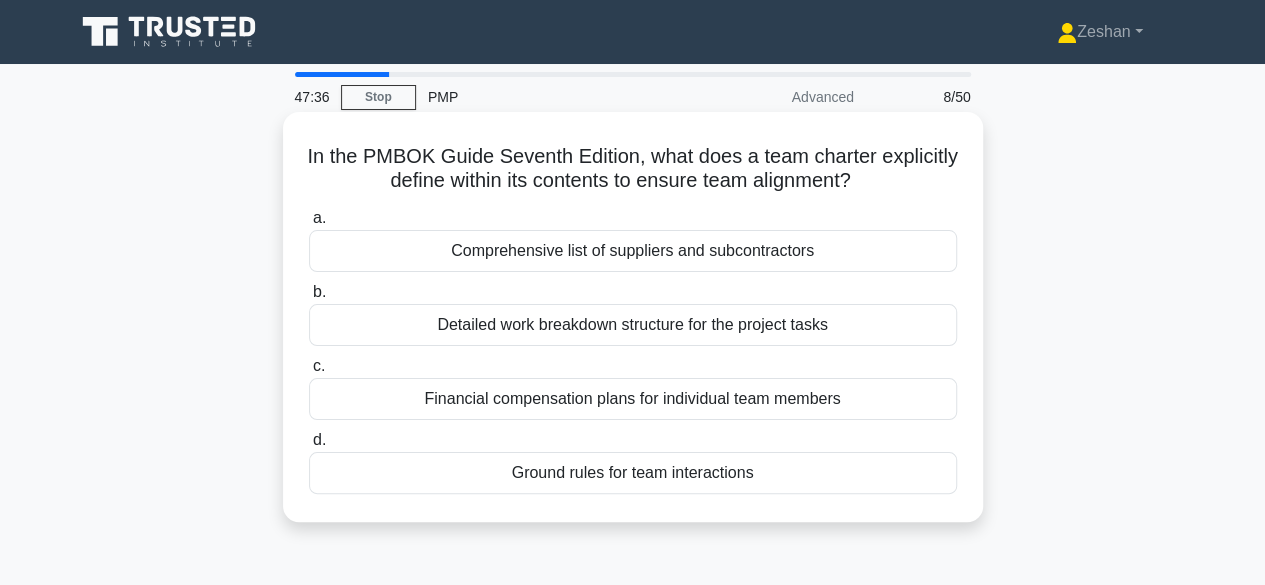 click on "In the PMBOK Guide Seventh Edition, what does a team charter explicitly define within its contents to ensure team alignment?
.spinner_0XTQ{transform-origin:center;animation:spinner_y6GP .75s linear infinite}@keyframes spinner_y6GP{100%{transform:rotate(360deg)}}
a.
Comprehensive list of suppliers and subcontractors
b. c. d." at bounding box center (633, 317) 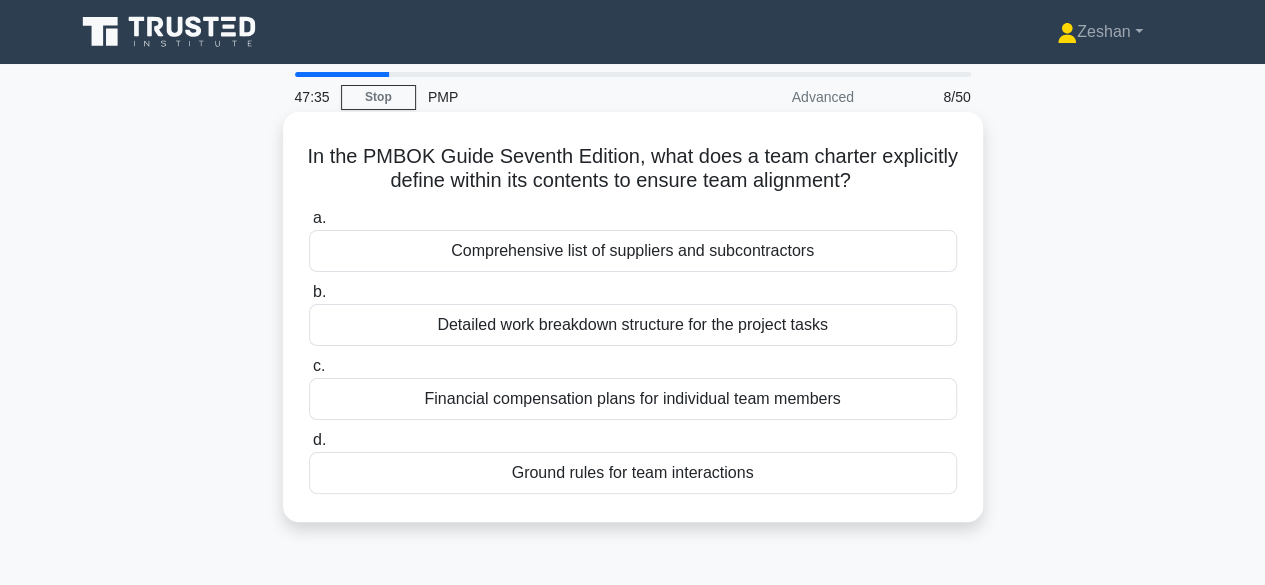 click on "In the PMBOK Guide Seventh Edition, what does a team charter explicitly define within its contents to ensure team alignment?
.spinner_0XTQ{transform-origin:center;animation:spinner_y6GP .75s linear infinite}@keyframes spinner_y6GP{100%{transform:rotate(360deg)}}" at bounding box center [633, 169] 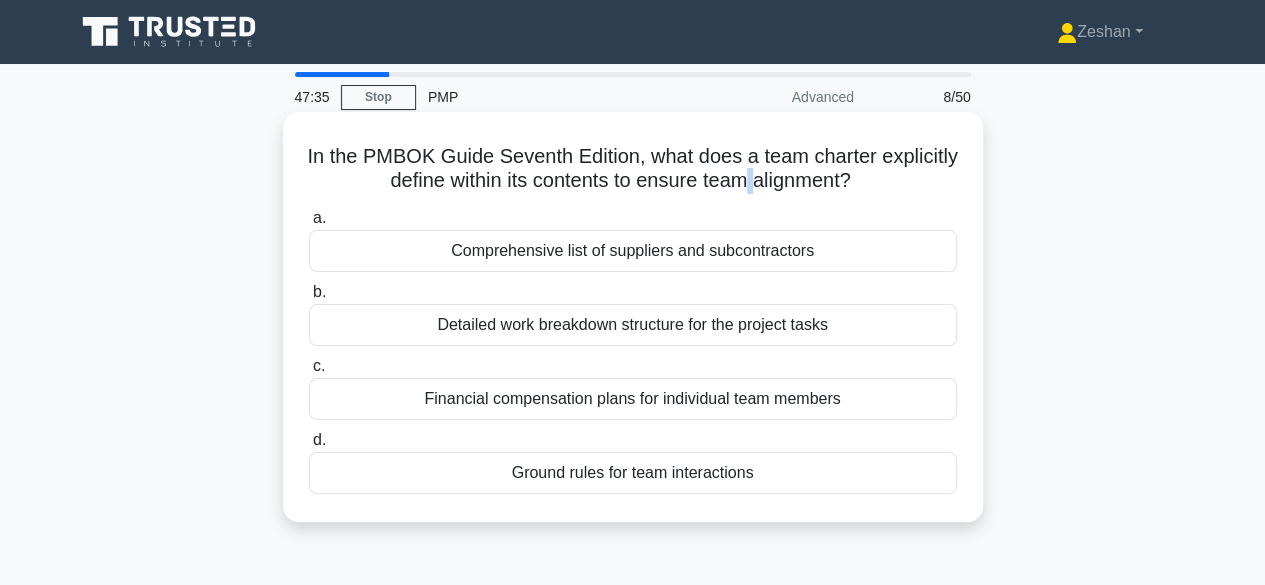 click on "In the PMBOK Guide Seventh Edition, what does a team charter explicitly define within its contents to ensure team alignment?
.spinner_0XTQ{transform-origin:center;animation:spinner_y6GP .75s linear infinite}@keyframes spinner_y6GP{100%{transform:rotate(360deg)}}" at bounding box center (633, 169) 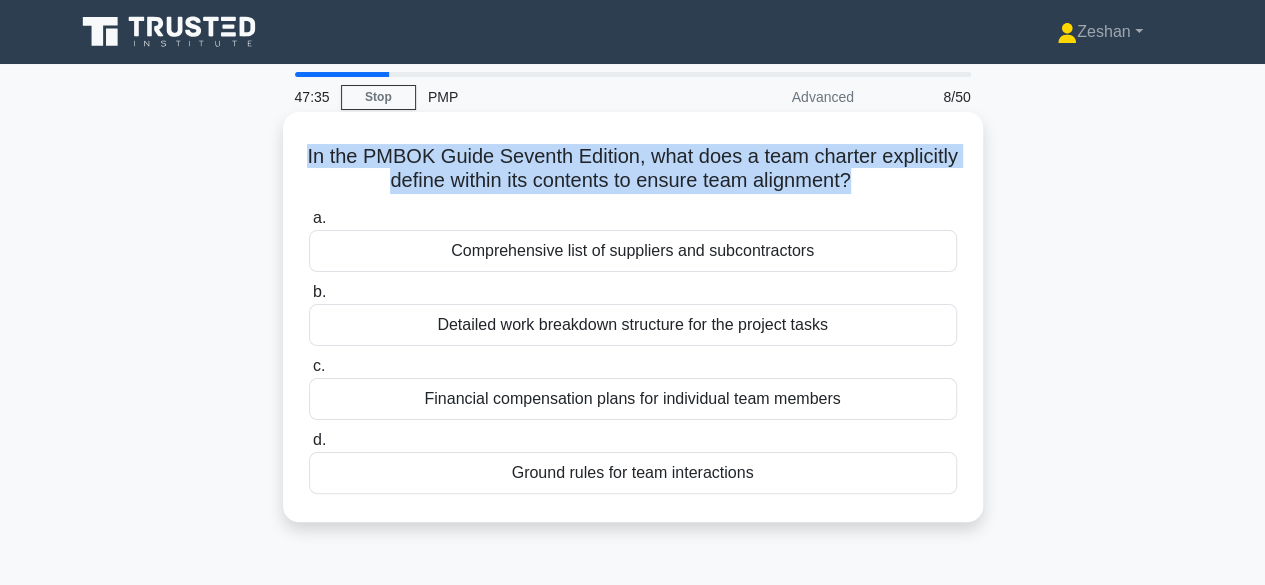 click on "In the PMBOK Guide Seventh Edition, what does a team charter explicitly define within its contents to ensure team alignment?
.spinner_0XTQ{transform-origin:center;animation:spinner_y6GP .75s linear infinite}@keyframes spinner_y6GP{100%{transform:rotate(360deg)}}" at bounding box center (633, 169) 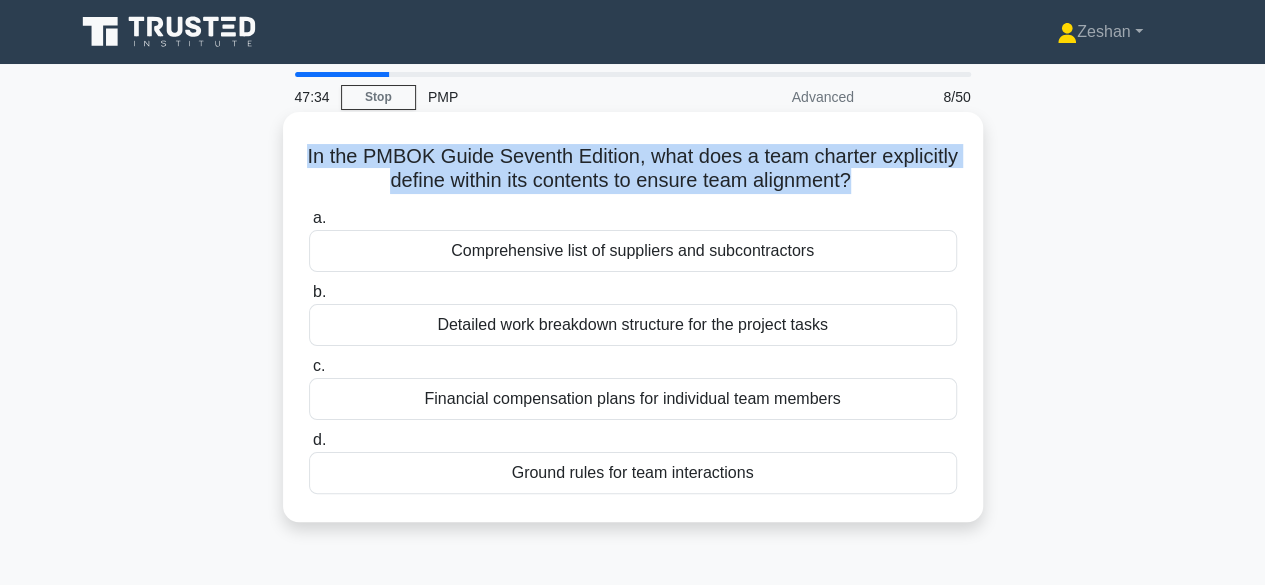 click on "In the PMBOK Guide Seventh Edition, what does a team charter explicitly define within its contents to ensure team alignment?
.spinner_0XTQ{transform-origin:center;animation:spinner_y6GP .75s linear infinite}@keyframes spinner_y6GP{100%{transform:rotate(360deg)}}" at bounding box center [633, 169] 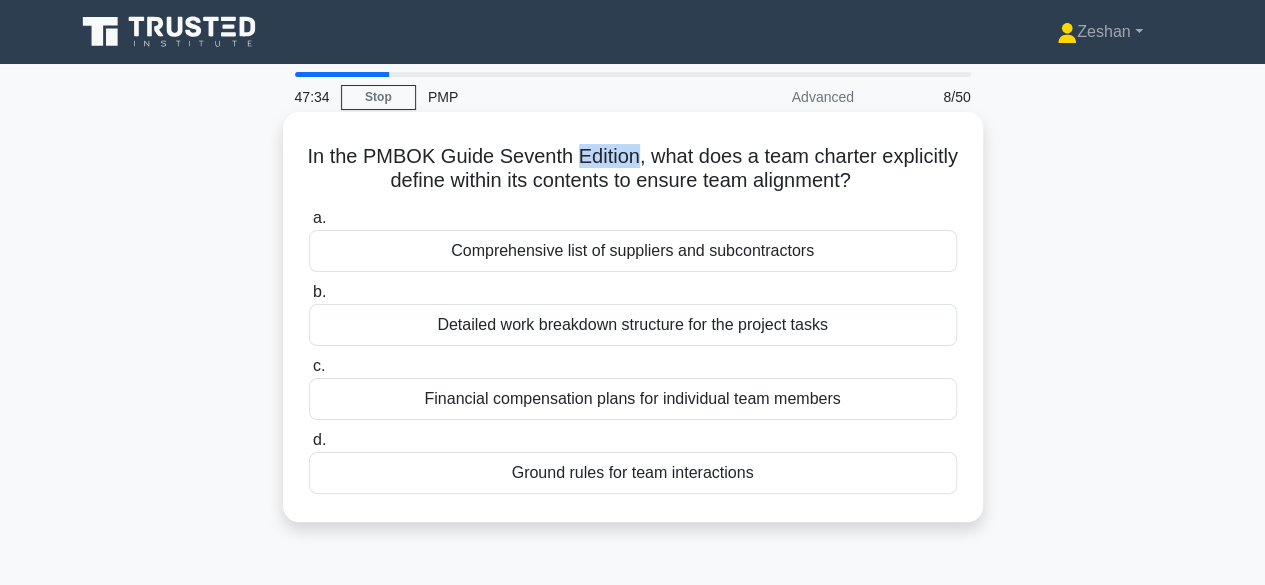 click on "In the PMBOK Guide Seventh Edition, what does a team charter explicitly define within its contents to ensure team alignment?
.spinner_0XTQ{transform-origin:center;animation:spinner_y6GP .75s linear infinite}@keyframes spinner_y6GP{100%{transform:rotate(360deg)}}" at bounding box center [633, 169] 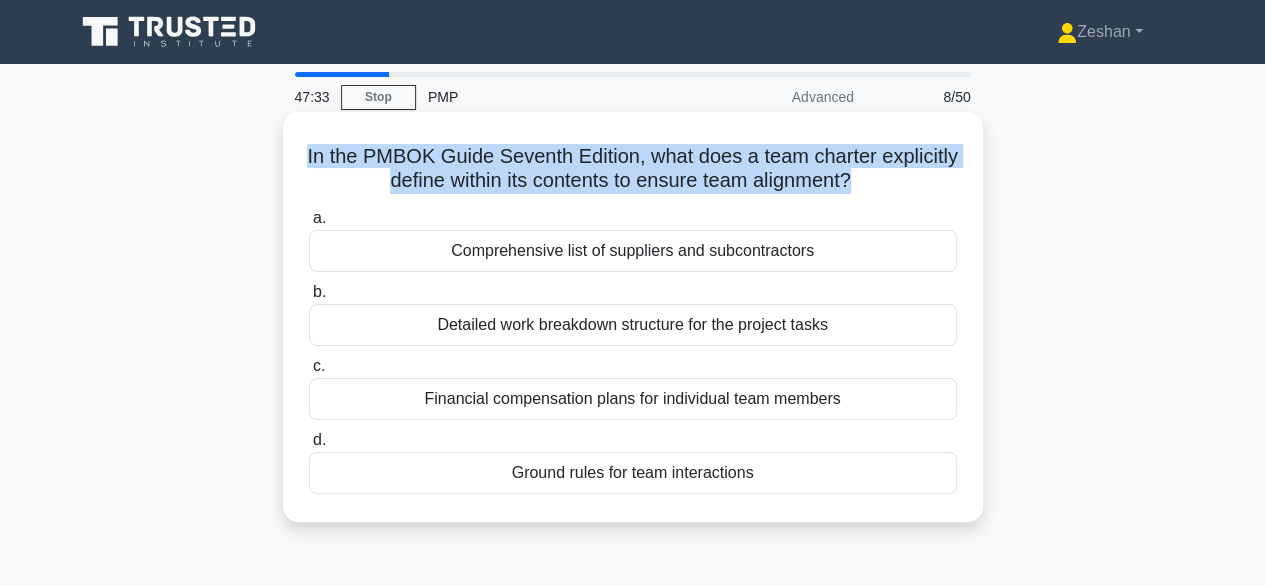 click on "In the PMBOK Guide Seventh Edition, what does a team charter explicitly define within its contents to ensure team alignment?
.spinner_0XTQ{transform-origin:center;animation:spinner_y6GP .75s linear infinite}@keyframes spinner_y6GP{100%{transform:rotate(360deg)}}" at bounding box center (633, 169) 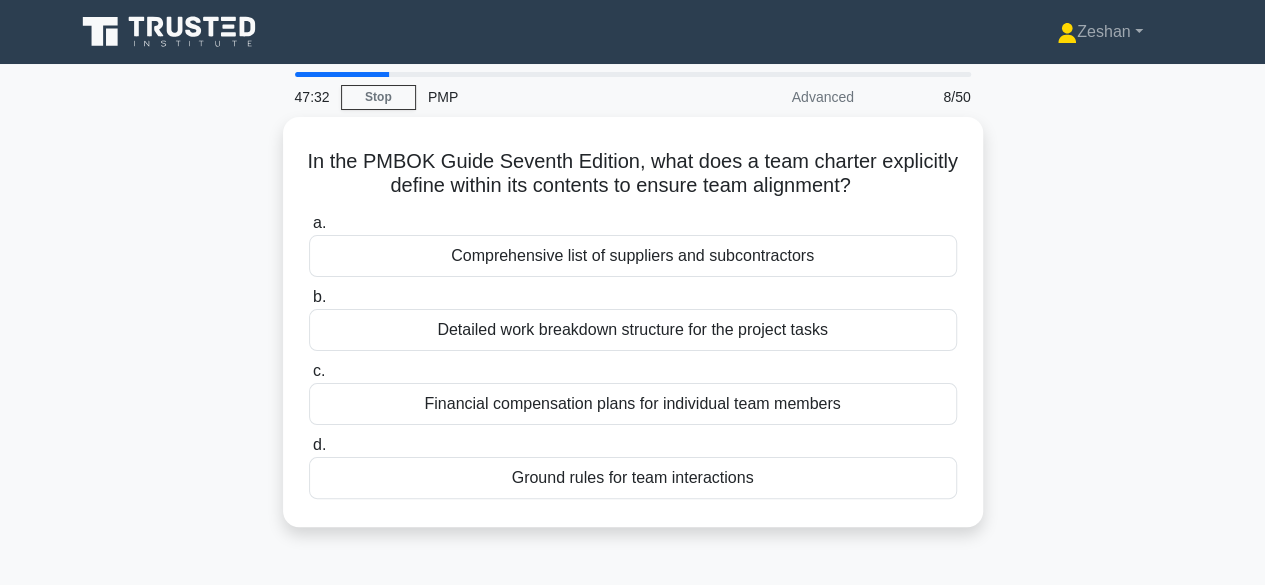 click on "In the PMBOK Guide Seventh Edition, what does a team charter explicitly define within its contents to ensure team alignment?
.spinner_0XTQ{transform-origin:center;animation:spinner_y6GP .75s linear infinite}@keyframes spinner_y6GP{100%{transform:rotate(360deg)}}
a.
Comprehensive list of suppliers and subcontractors
b. c. d." at bounding box center (633, 334) 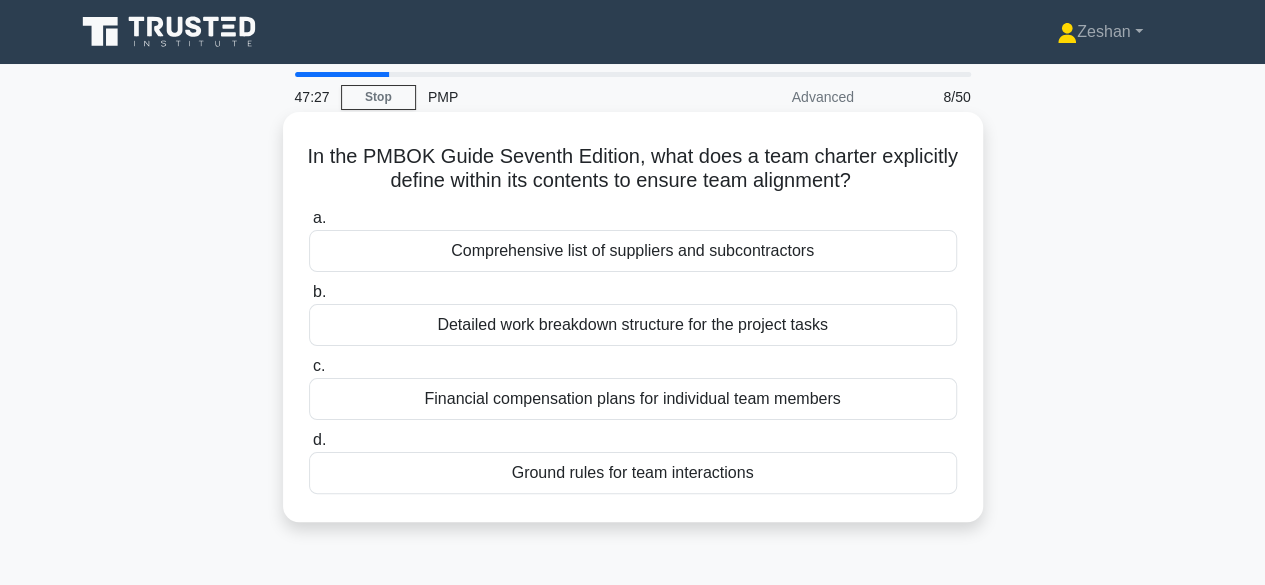 click on "Ground rules for team interactions" at bounding box center [633, 473] 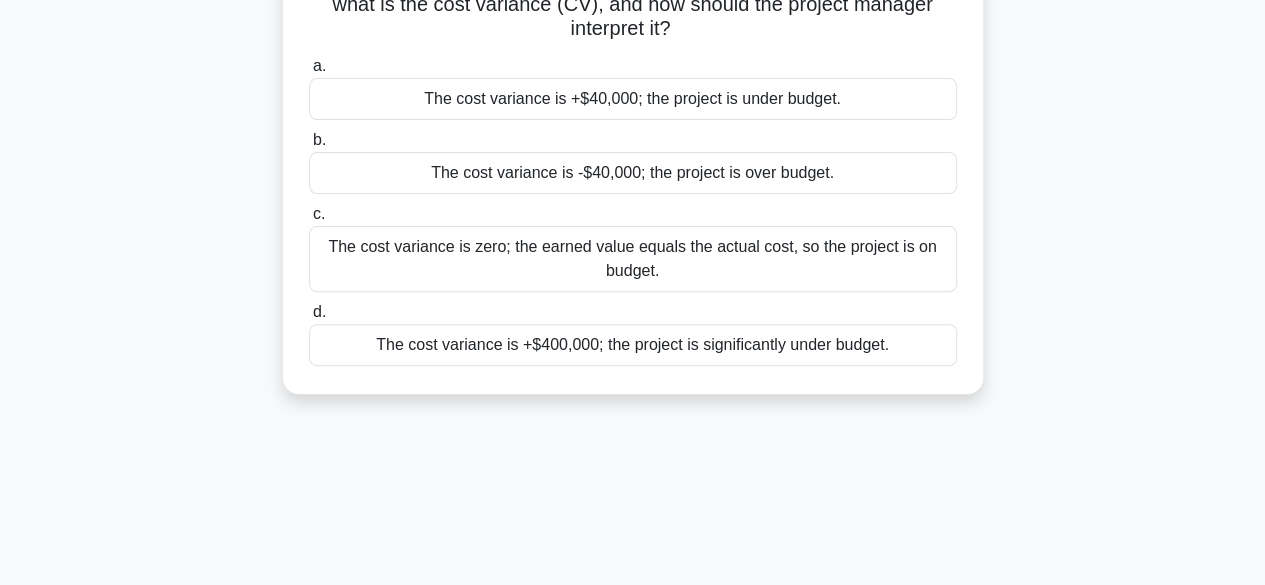 click on "The cost variance is zero; the earned value equals the actual cost, so the project is on budget." at bounding box center [633, 259] 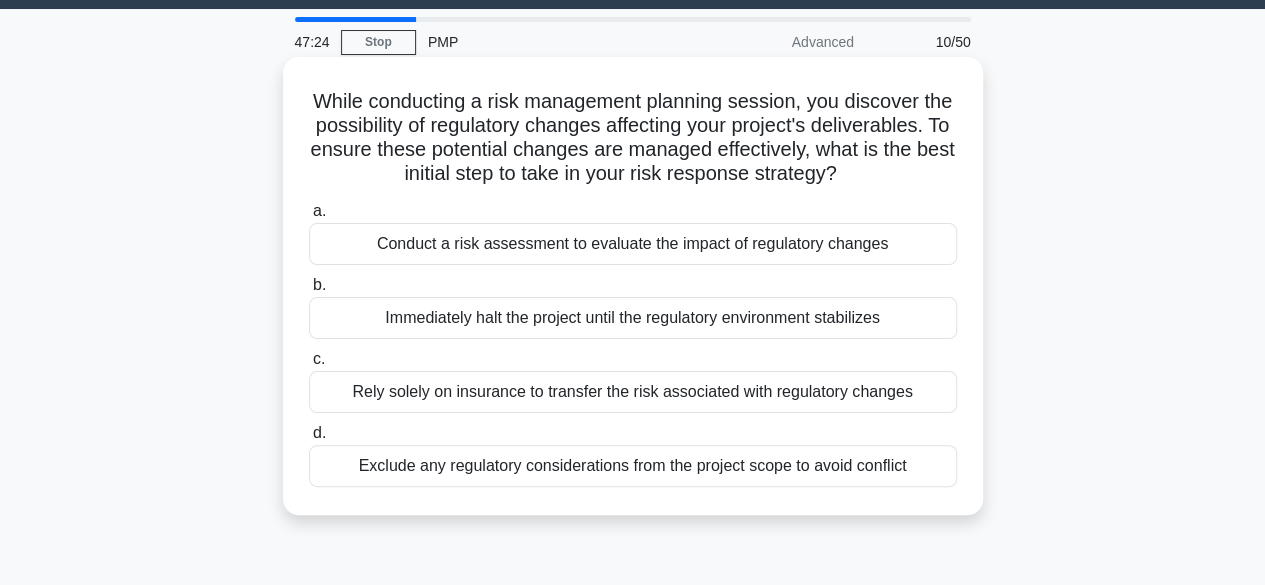 scroll, scrollTop: 0, scrollLeft: 0, axis: both 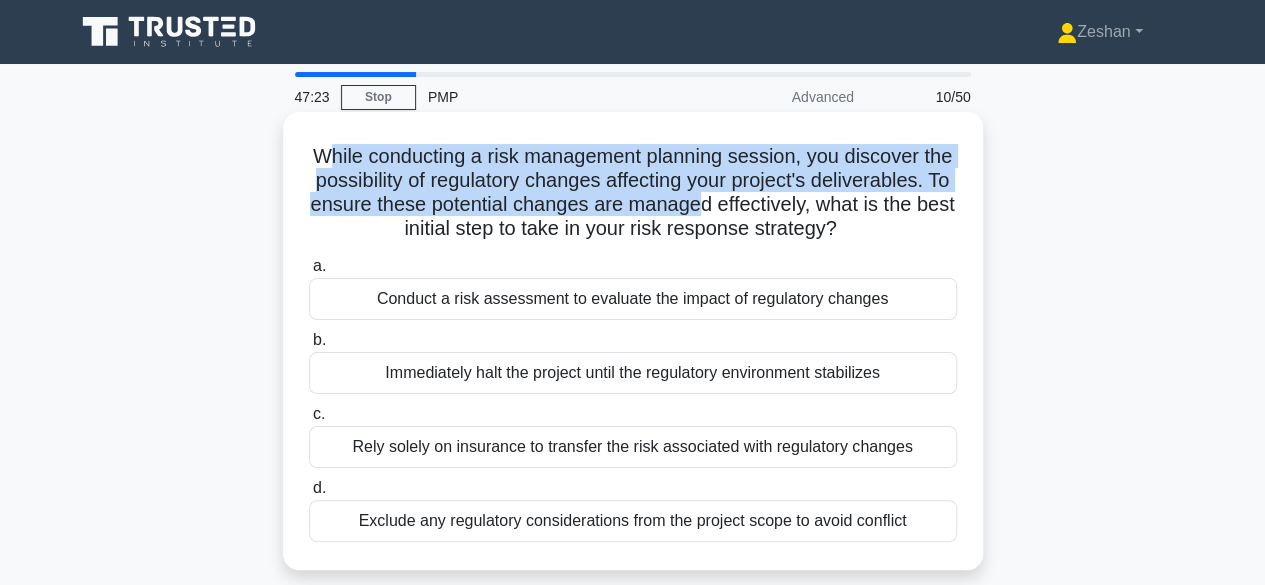 drag, startPoint x: 334, startPoint y: 148, endPoint x: 865, endPoint y: 227, distance: 536.8445 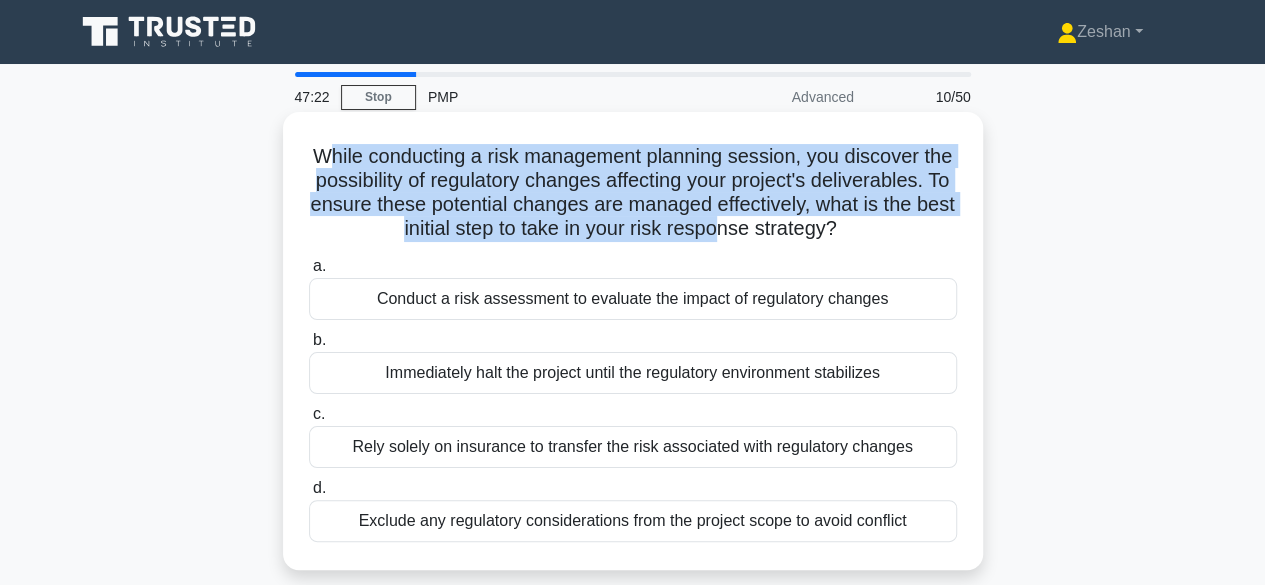 click on "While conducting a risk management planning session, you discover the possibility of regulatory changes affecting your project's deliverables. To ensure these potential changes are managed effectively, what is the best initial step to take in your risk response strategy?
.spinner_0XTQ{transform-origin:center;animation:spinner_y6GP .75s linear infinite}@keyframes spinner_y6GP{100%{transform:rotate(360deg)}}" at bounding box center [633, 193] 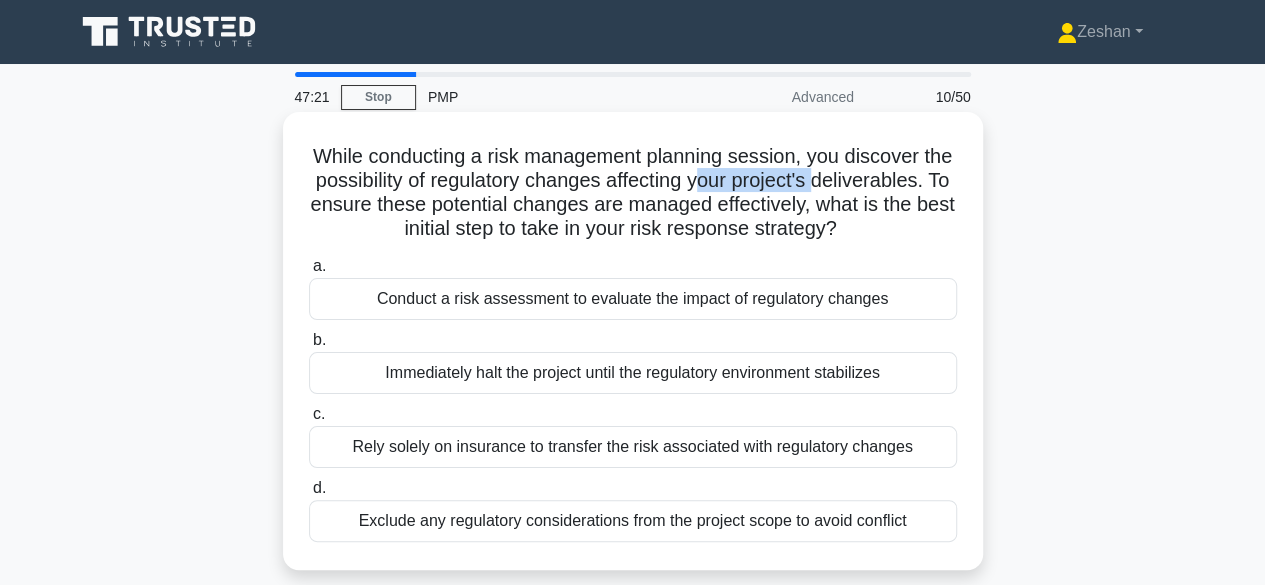 drag, startPoint x: 202, startPoint y: 204, endPoint x: 796, endPoint y: 185, distance: 594.3038 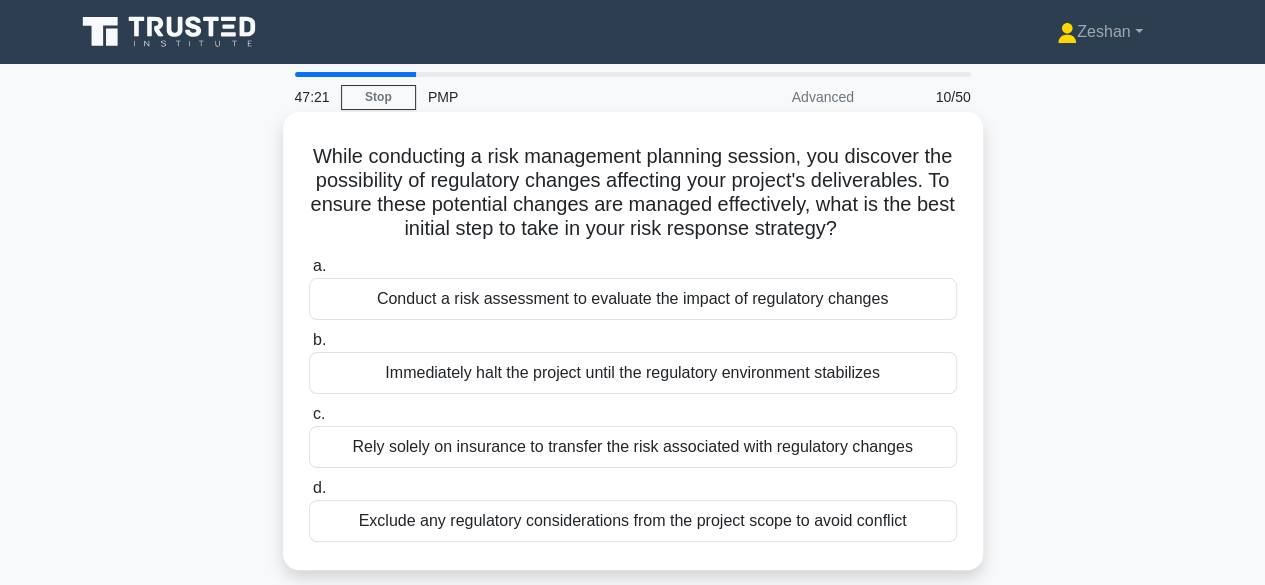 click on "While conducting a risk management planning session, you discover the possibility of regulatory changes affecting your project's deliverables. To ensure these potential changes are managed effectively, what is the best initial step to take in your risk response strategy?
.spinner_0XTQ{transform-origin:center;animation:spinner_y6GP .75s linear infinite}@keyframes spinner_y6GP{100%{transform:rotate(360deg)}}" at bounding box center [633, 193] 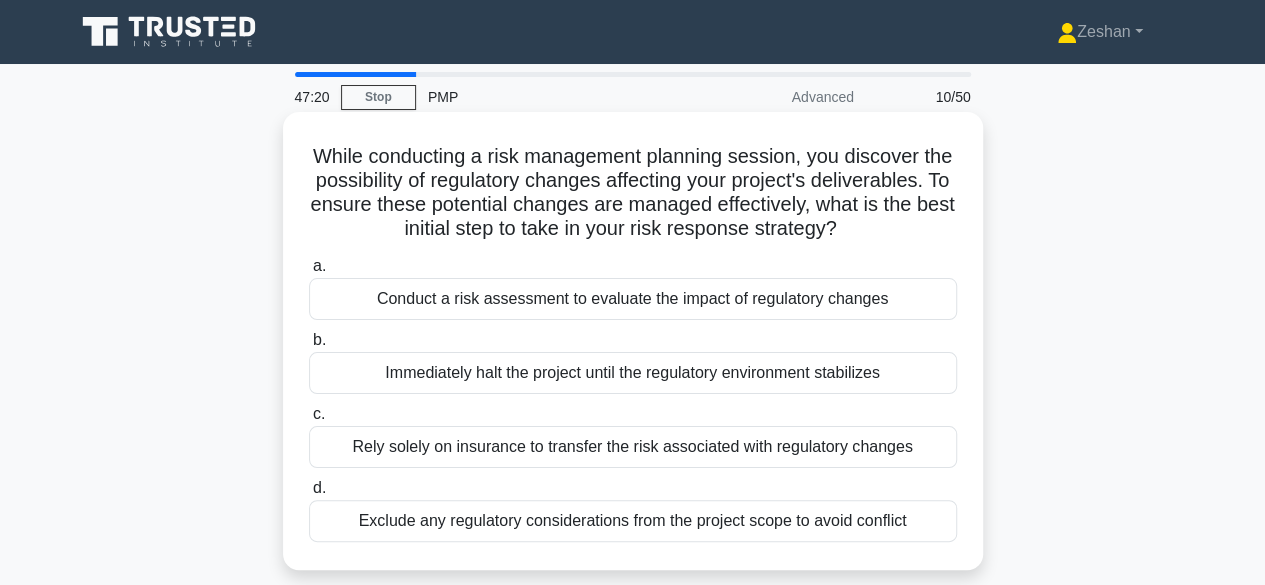 click on "While conducting a risk management planning session, you discover the possibility of regulatory changes affecting your project's deliverables. To ensure these potential changes are managed effectively, what is the best initial step to take in your risk response strategy?
.spinner_0XTQ{transform-origin:center;animation:spinner_y6GP .75s linear infinite}@keyframes spinner_y6GP{100%{transform:rotate(360deg)}}" at bounding box center (633, 193) 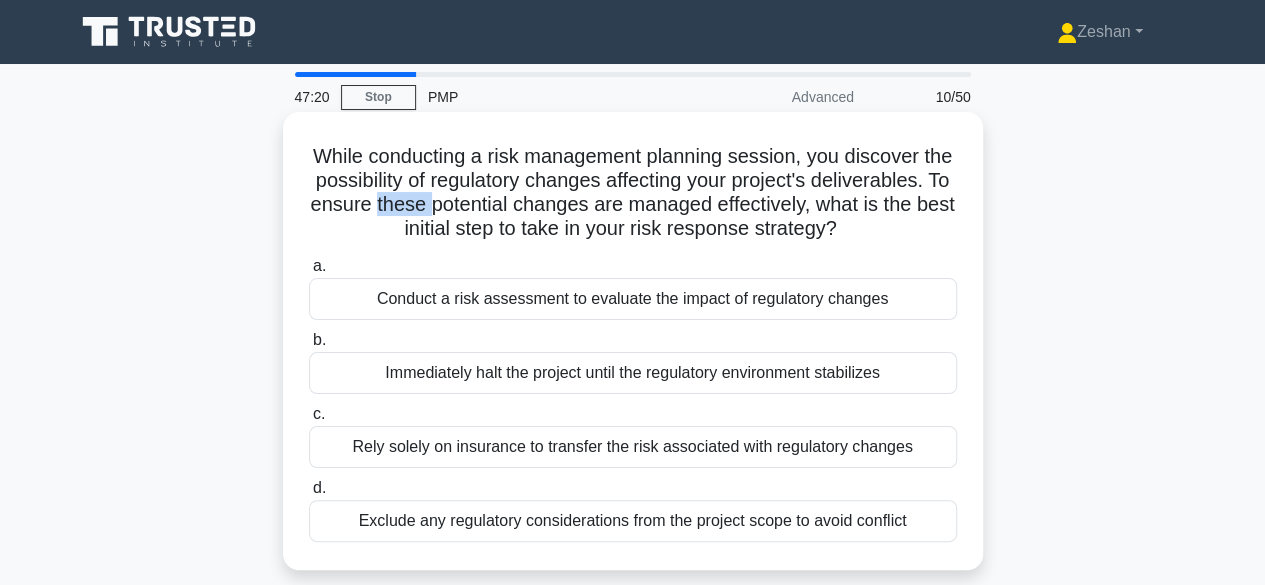 click on "While conducting a risk management planning session, you discover the possibility of regulatory changes affecting your project's deliverables. To ensure these potential changes are managed effectively, what is the best initial step to take in your risk response strategy?
.spinner_0XTQ{transform-origin:center;animation:spinner_y6GP .75s linear infinite}@keyframes spinner_y6GP{100%{transform:rotate(360deg)}}" at bounding box center [633, 193] 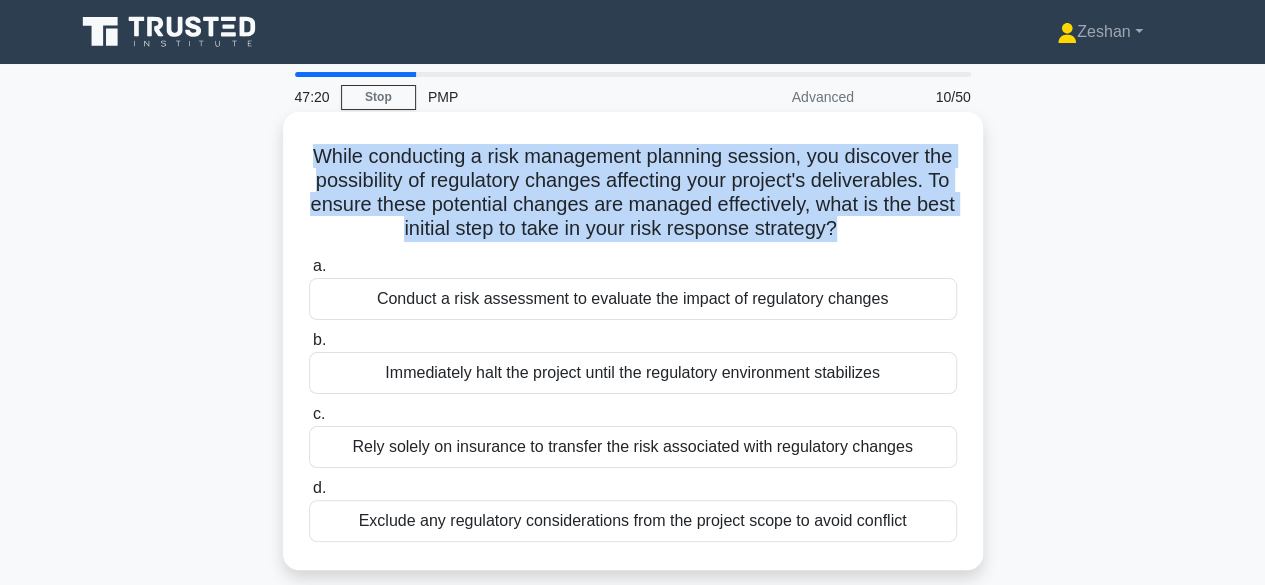 click on "While conducting a risk management planning session, you discover the possibility of regulatory changes affecting your project's deliverables. To ensure these potential changes are managed effectively, what is the best initial step to take in your risk response strategy?
.spinner_0XTQ{transform-origin:center;animation:spinner_y6GP .75s linear infinite}@keyframes spinner_y6GP{100%{transform:rotate(360deg)}}" at bounding box center (633, 193) 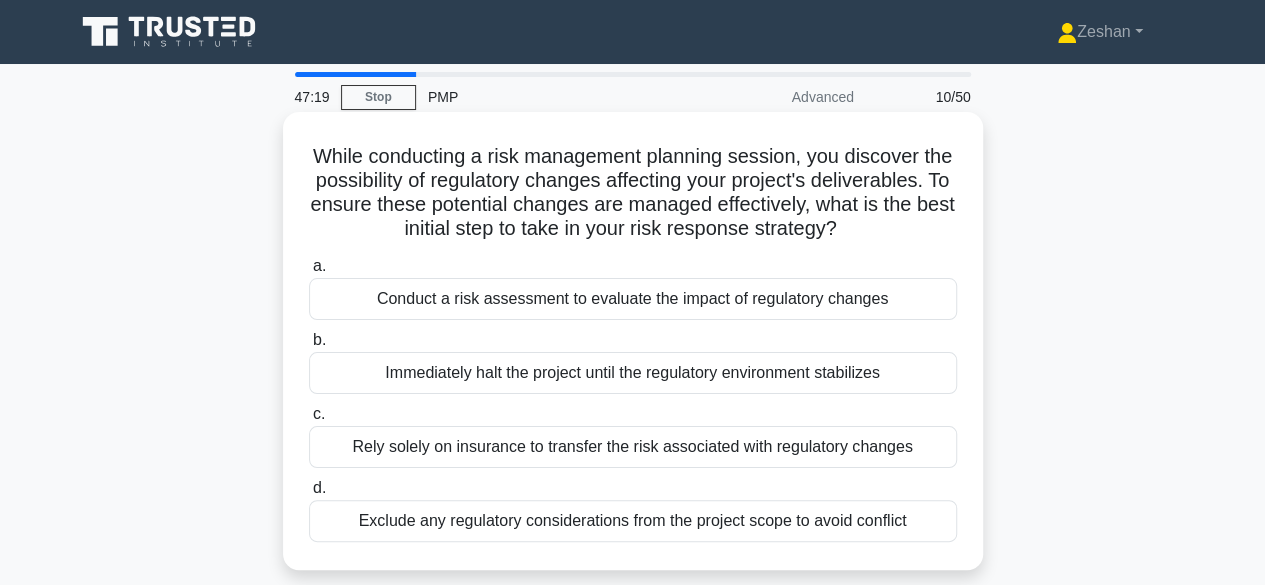click on "While conducting a risk management planning session, you discover the possibility of regulatory changes affecting your project's deliverables. To ensure these potential changes are managed effectively, what is the best initial step to take in your risk response strategy?
.spinner_0XTQ{transform-origin:center;animation:spinner_y6GP .75s linear infinite}@keyframes spinner_y6GP{100%{transform:rotate(360deg)}}" at bounding box center [633, 193] 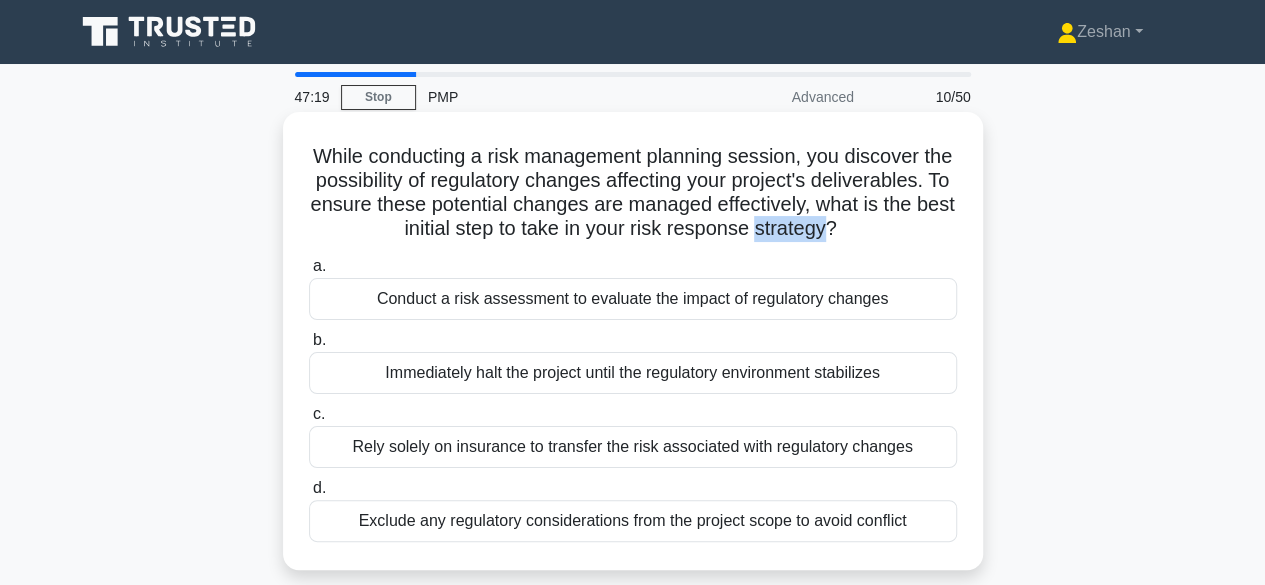 click on "While conducting a risk management planning session, you discover the possibility of regulatory changes affecting your project's deliverables. To ensure these potential changes are managed effectively, what is the best initial step to take in your risk response strategy?
.spinner_0XTQ{transform-origin:center;animation:spinner_y6GP .75s linear infinite}@keyframes spinner_y6GP{100%{transform:rotate(360deg)}}" at bounding box center (633, 193) 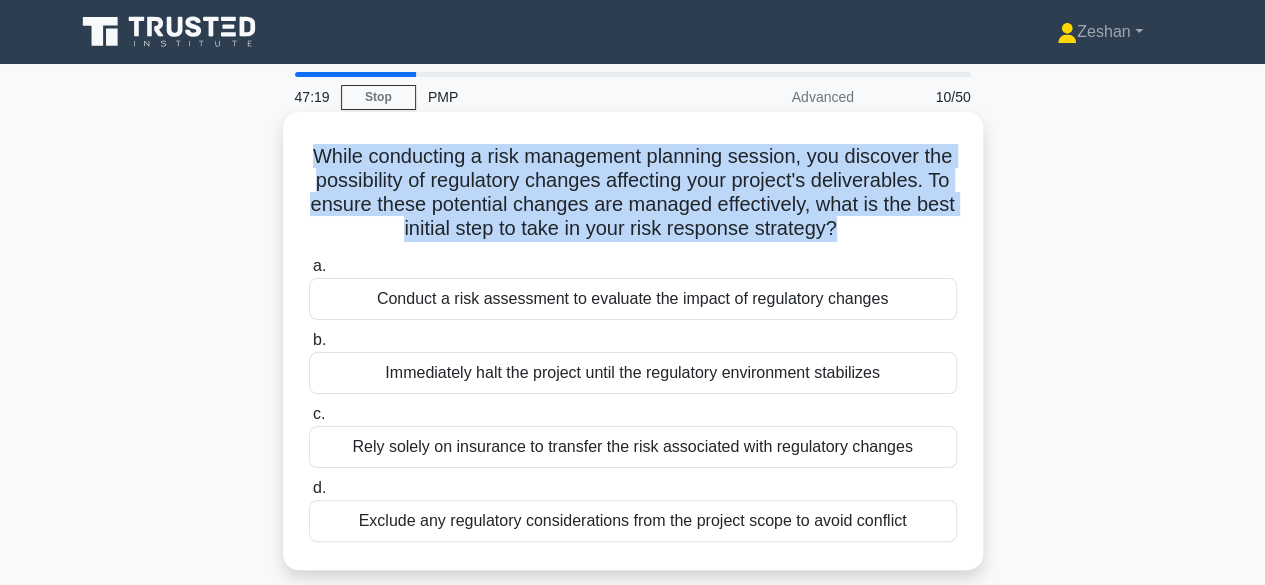 click on "While conducting a risk management planning session, you discover the possibility of regulatory changes affecting your project's deliverables. To ensure these potential changes are managed effectively, what is the best initial step to take in your risk response strategy?
.spinner_0XTQ{transform-origin:center;animation:spinner_y6GP .75s linear infinite}@keyframes spinner_y6GP{100%{transform:rotate(360deg)}}" at bounding box center (633, 193) 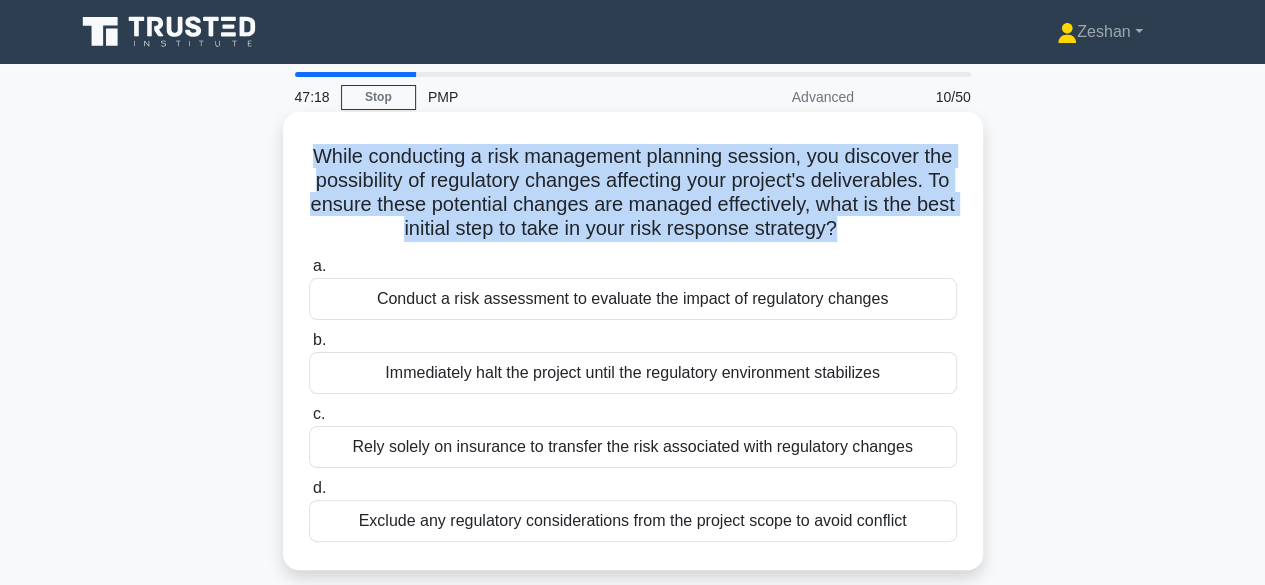 click on "While conducting a risk management planning session, you discover the possibility of regulatory changes affecting your project's deliverables. To ensure these potential changes are managed effectively, what is the best initial step to take in your risk response strategy?
.spinner_0XTQ{transform-origin:center;animation:spinner_y6GP .75s linear infinite}@keyframes spinner_y6GP{100%{transform:rotate(360deg)}}" at bounding box center (633, 193) 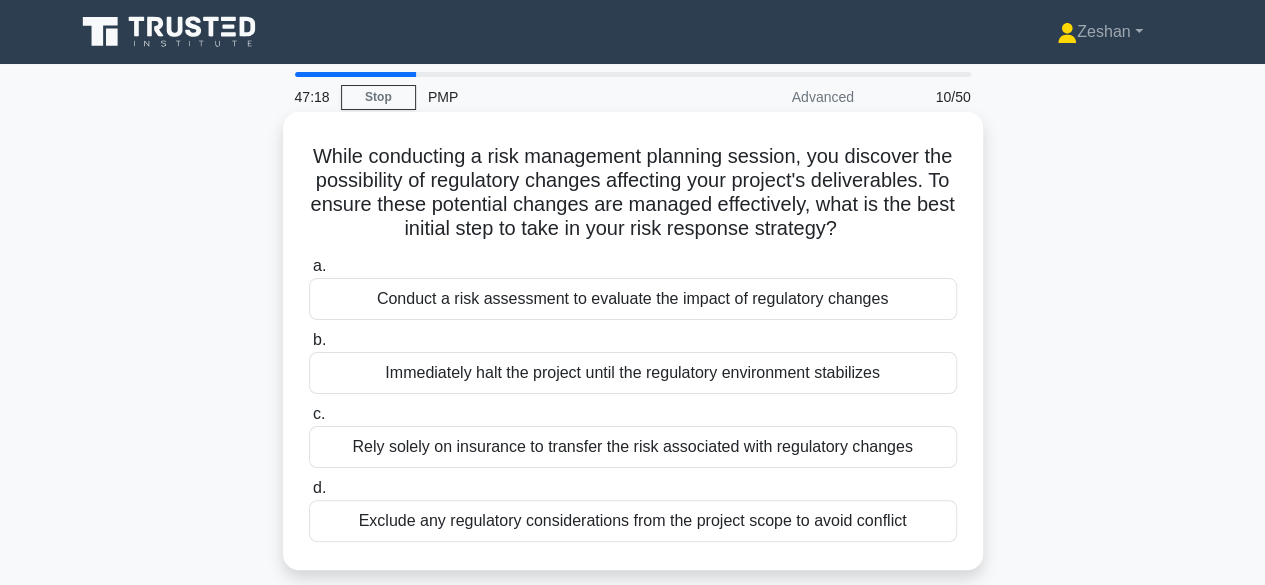 click on "a." at bounding box center [319, 265] 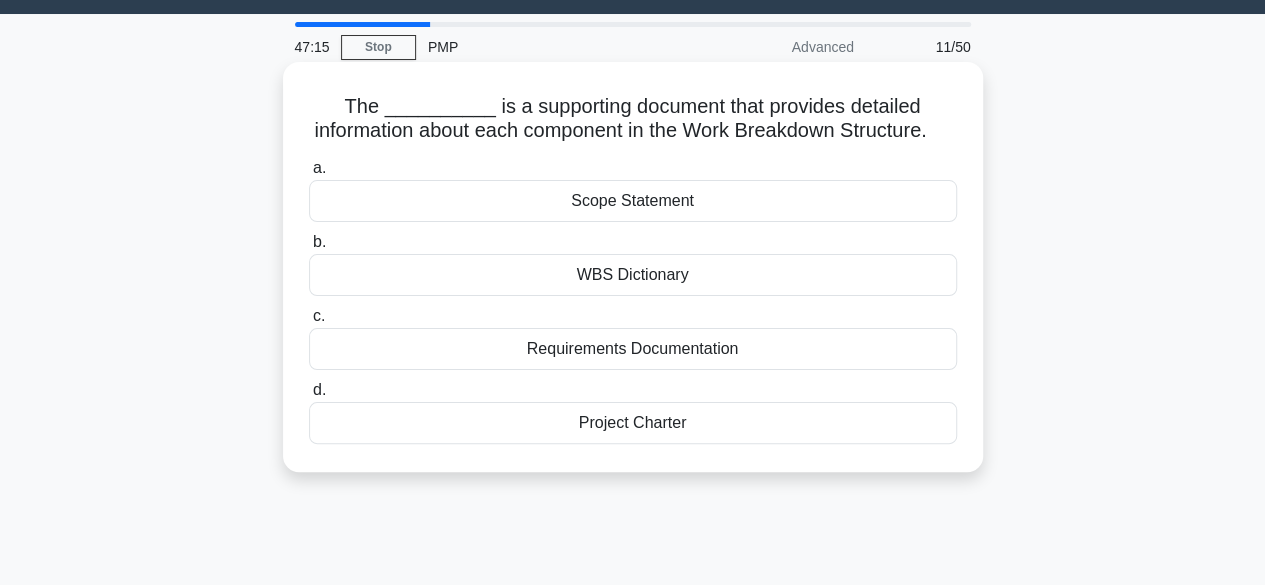 scroll, scrollTop: 0, scrollLeft: 0, axis: both 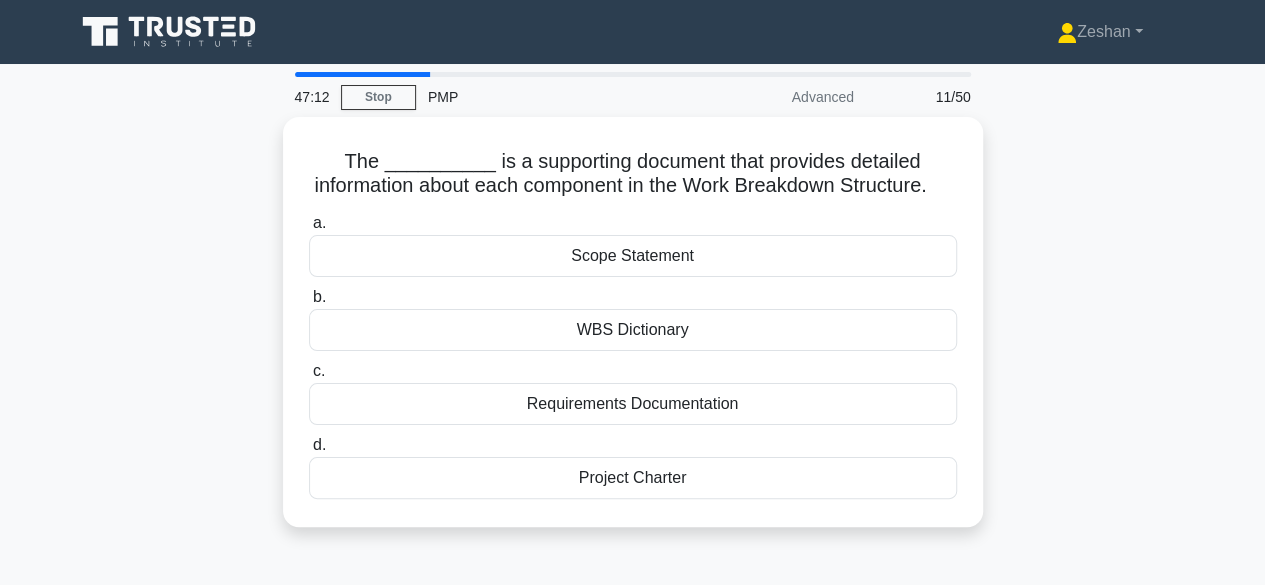 click at bounding box center (362, 74) 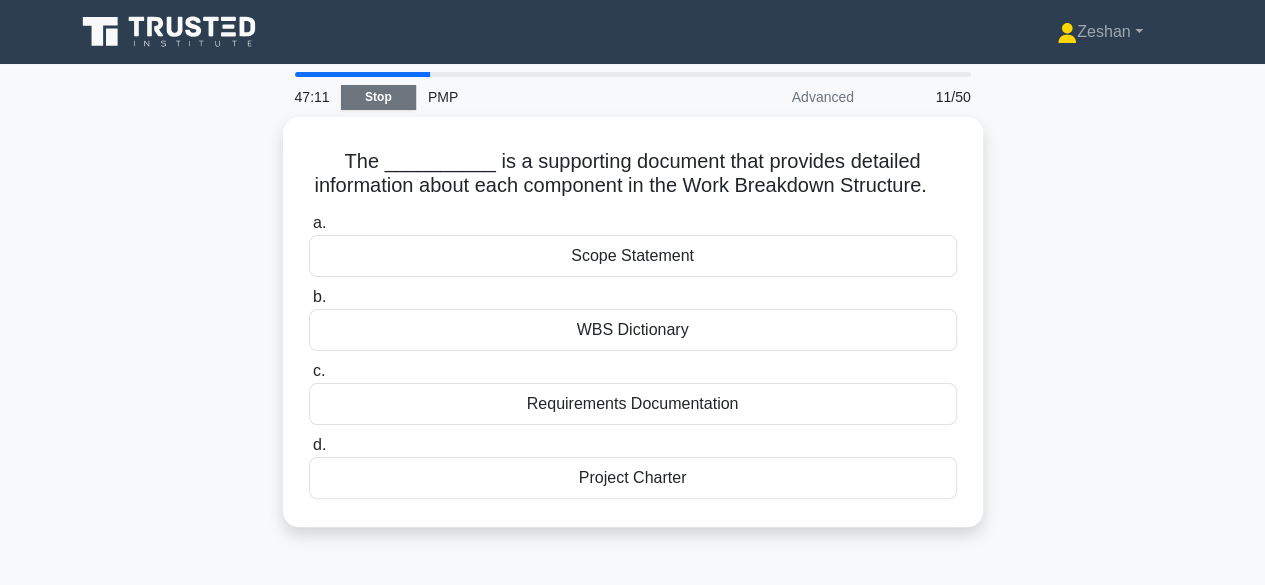 click on "Stop" at bounding box center (378, 97) 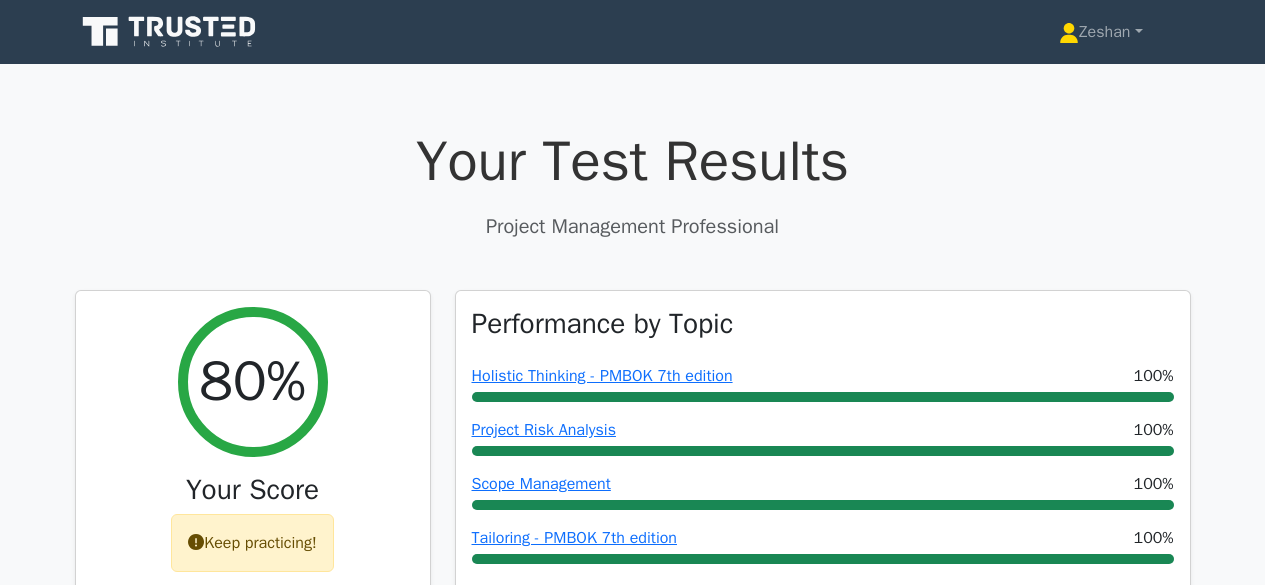scroll, scrollTop: 0, scrollLeft: 0, axis: both 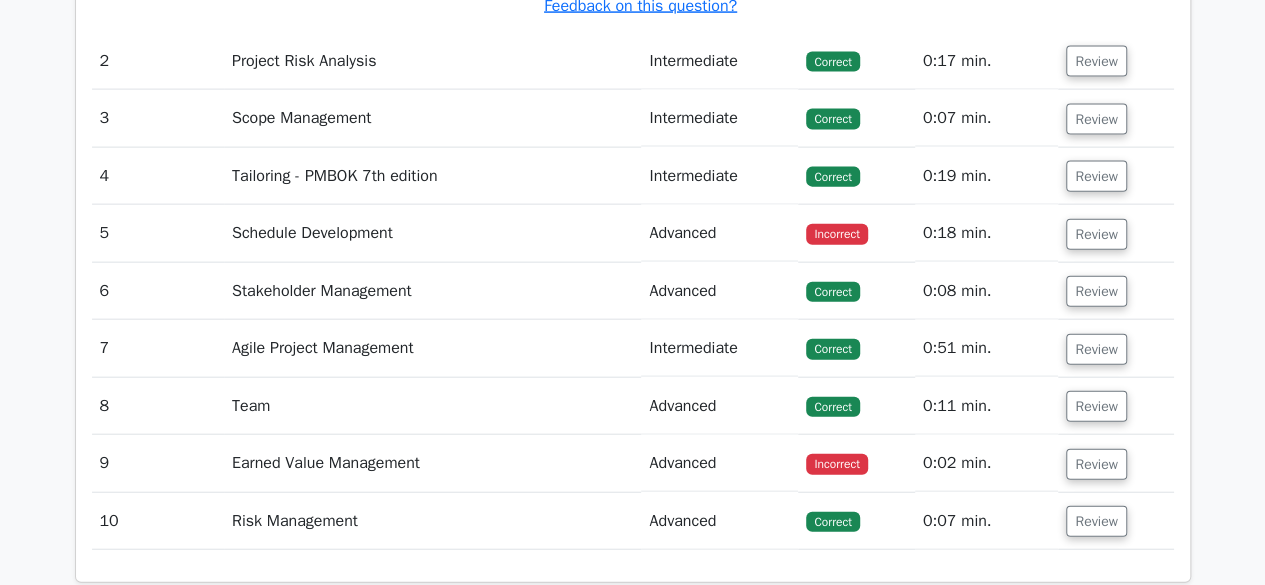 click on "Schedule Development" at bounding box center (433, 233) 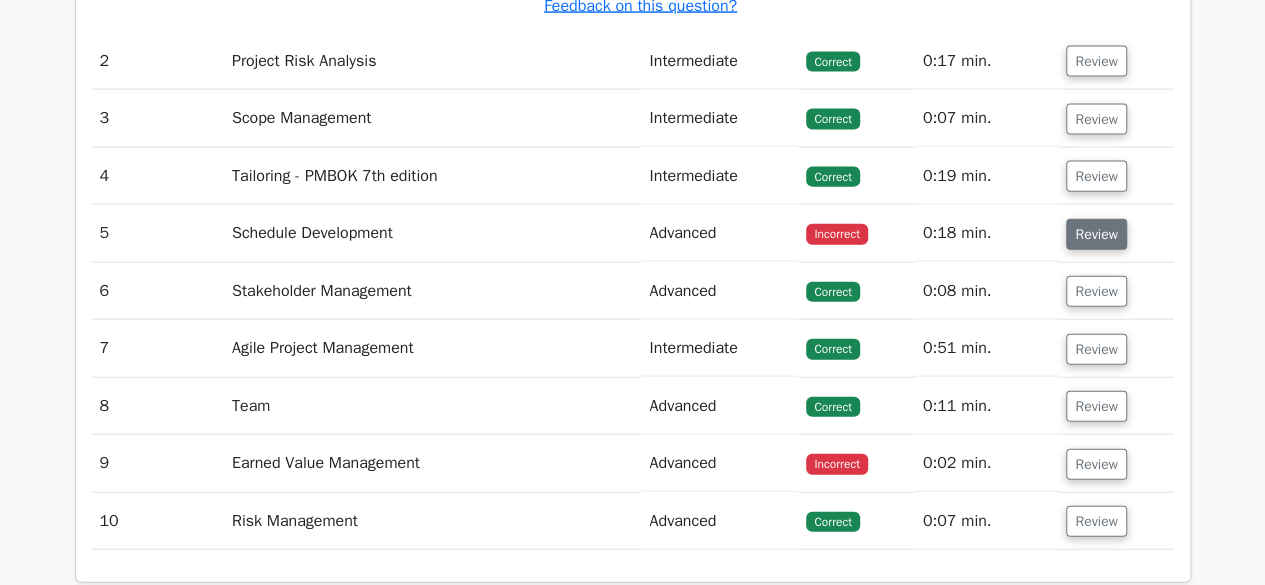 click on "Review" at bounding box center (1096, 234) 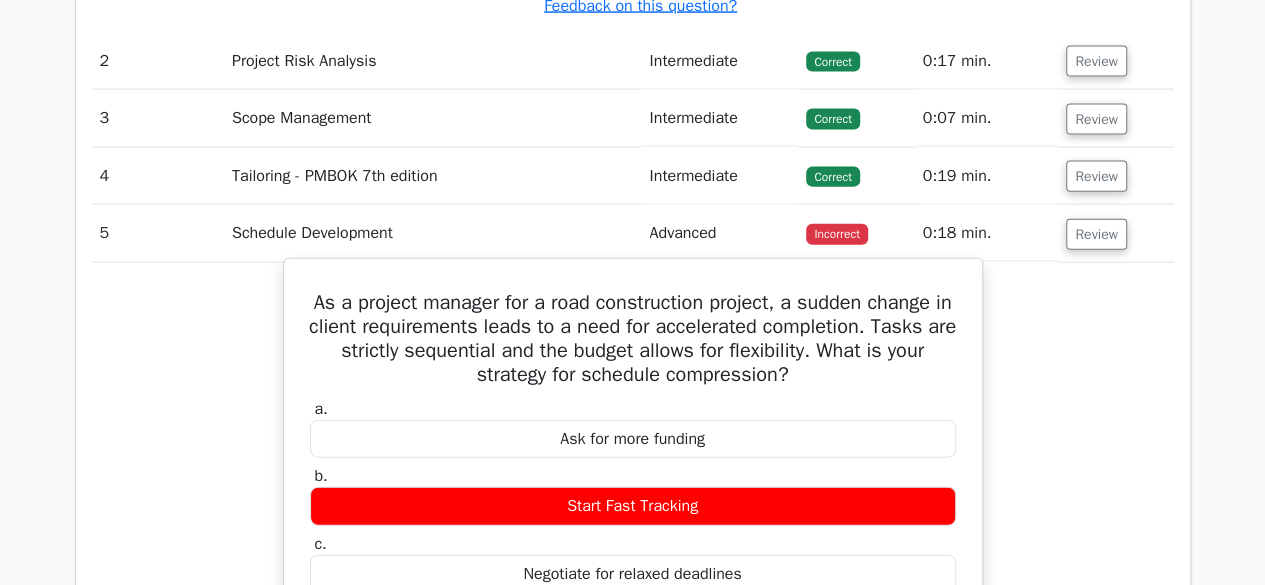 scroll, scrollTop: 2400, scrollLeft: 0, axis: vertical 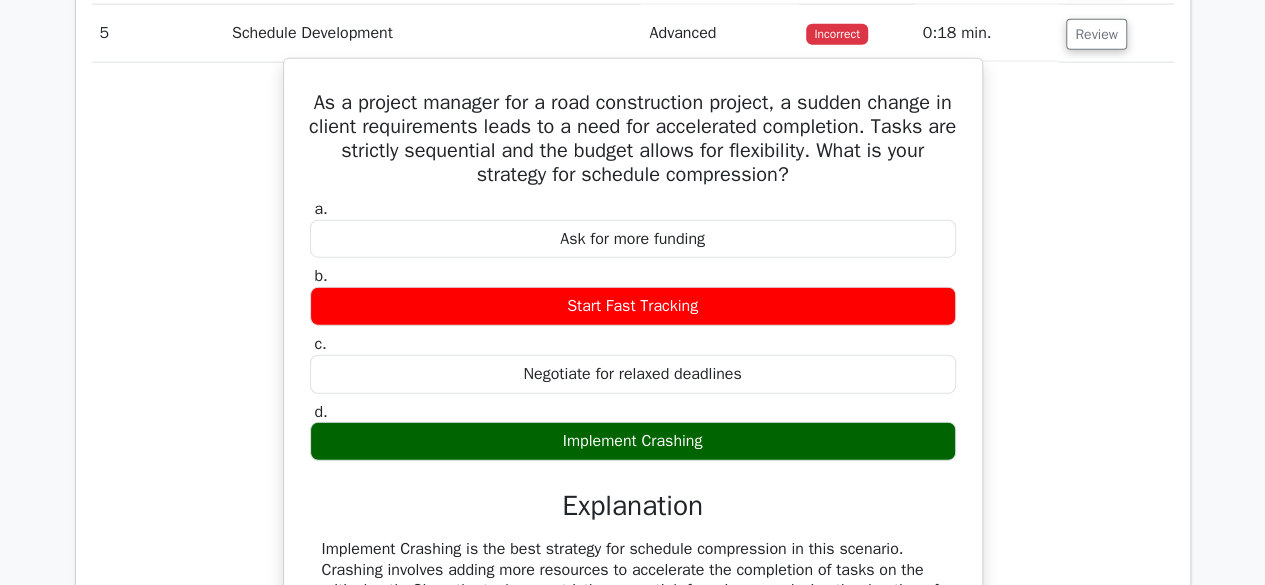 drag, startPoint x: 478, startPoint y: 440, endPoint x: 734, endPoint y: 436, distance: 256.03125 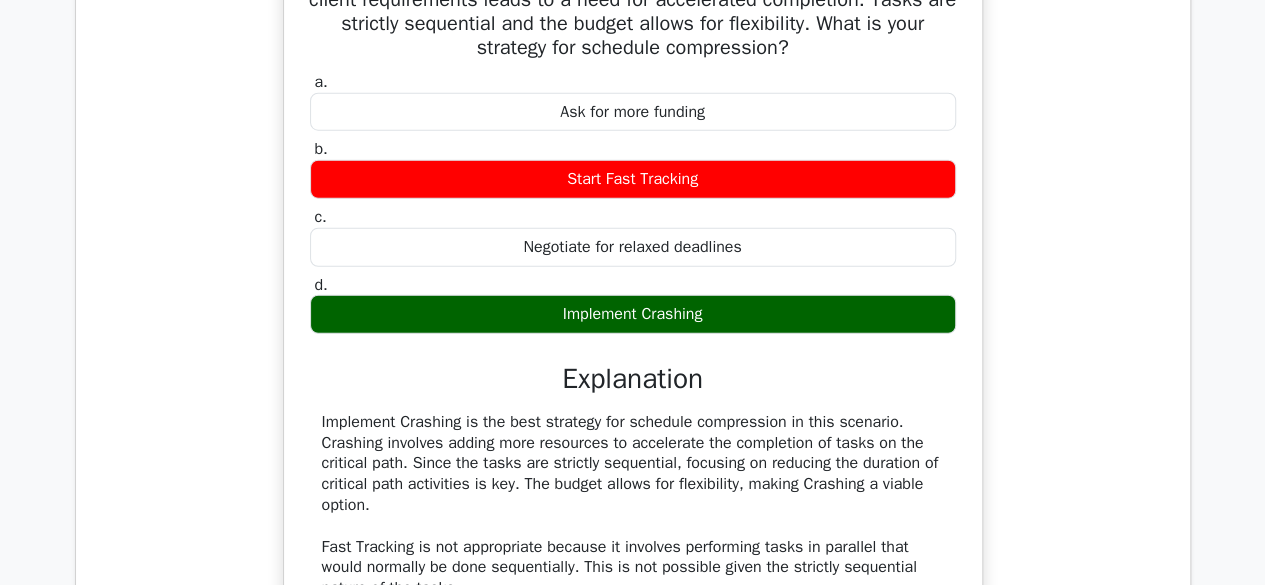 scroll, scrollTop: 2600, scrollLeft: 0, axis: vertical 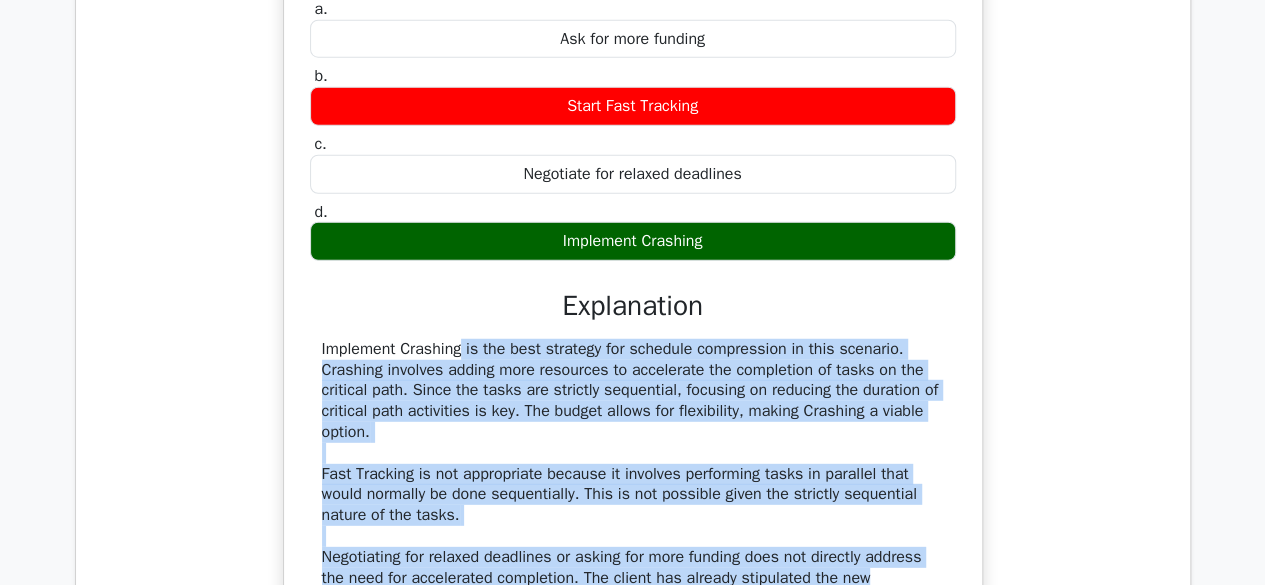 drag, startPoint x: 331, startPoint y: 334, endPoint x: 942, endPoint y: 557, distance: 650.4229 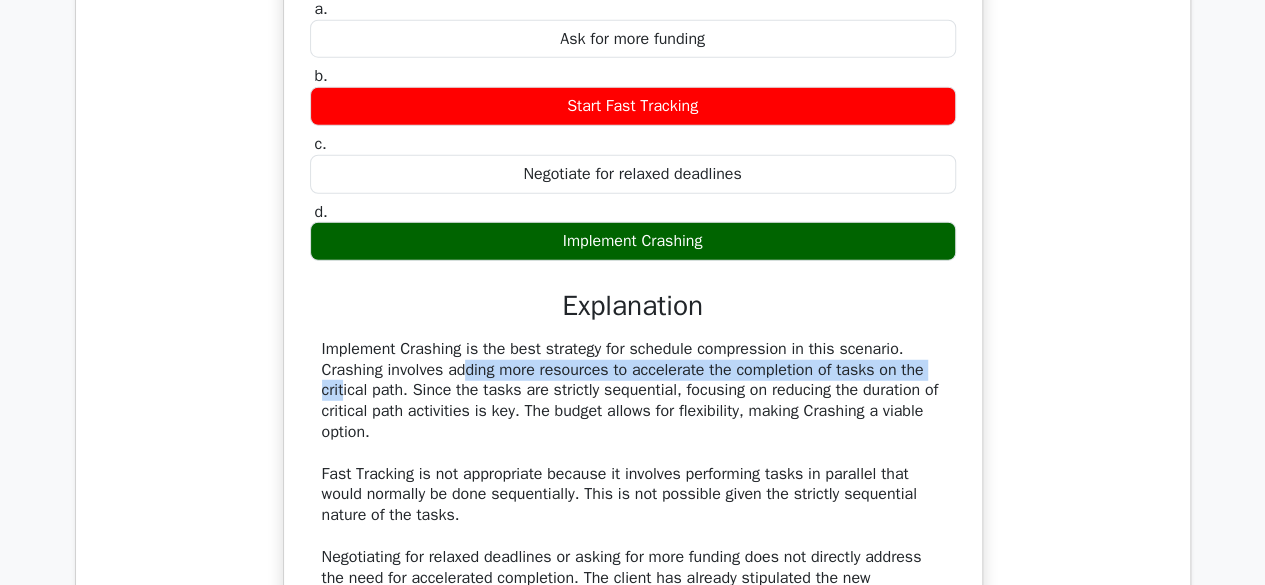 drag, startPoint x: 348, startPoint y: 361, endPoint x: 805, endPoint y: 377, distance: 457.28 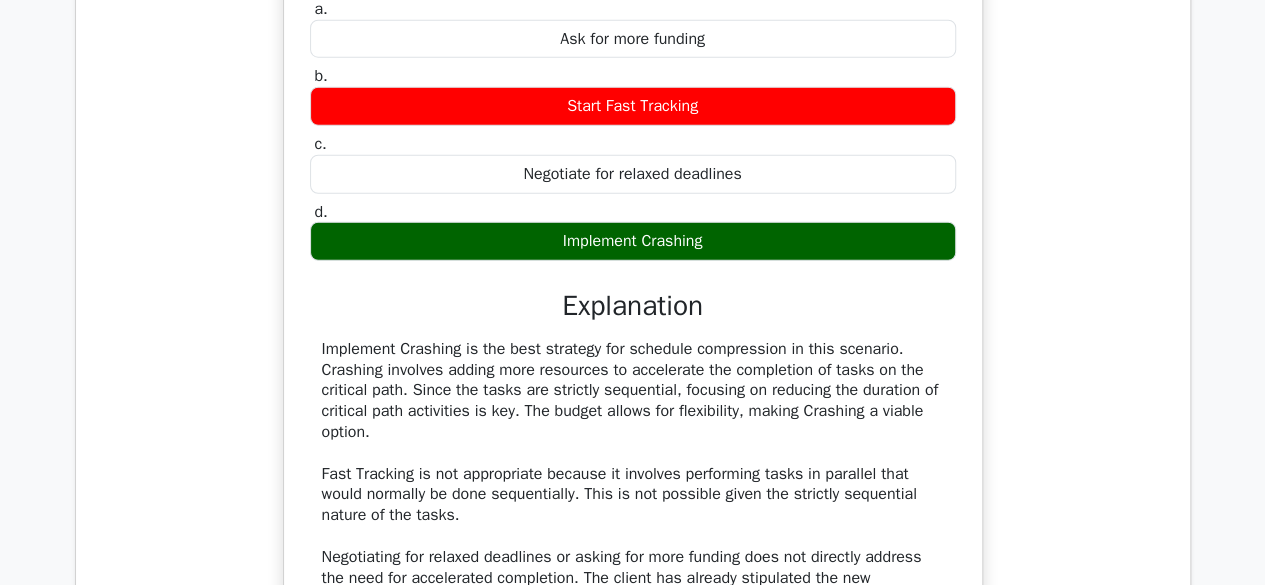 click on "Implement Crashing is the best strategy for schedule compression in this scenario. Crashing involves adding more resources to accelerate the completion of tasks on the critical path. Since the tasks are strictly sequential, focusing on reducing the duration of critical path activities is key. The budget allows for flexibility, making Crashing a viable option. Fast Tracking is not appropriate because it involves performing tasks in parallel that would normally be done sequentially. This is not possible given the strictly sequential nature of the tasks. Negotiating for relaxed deadlines or asking for more funding does not directly address the need for accelerated completion. The client has already stipulated the new requirements, so these options are less likely to be effective in meeting the revised schedule." at bounding box center [633, 484] 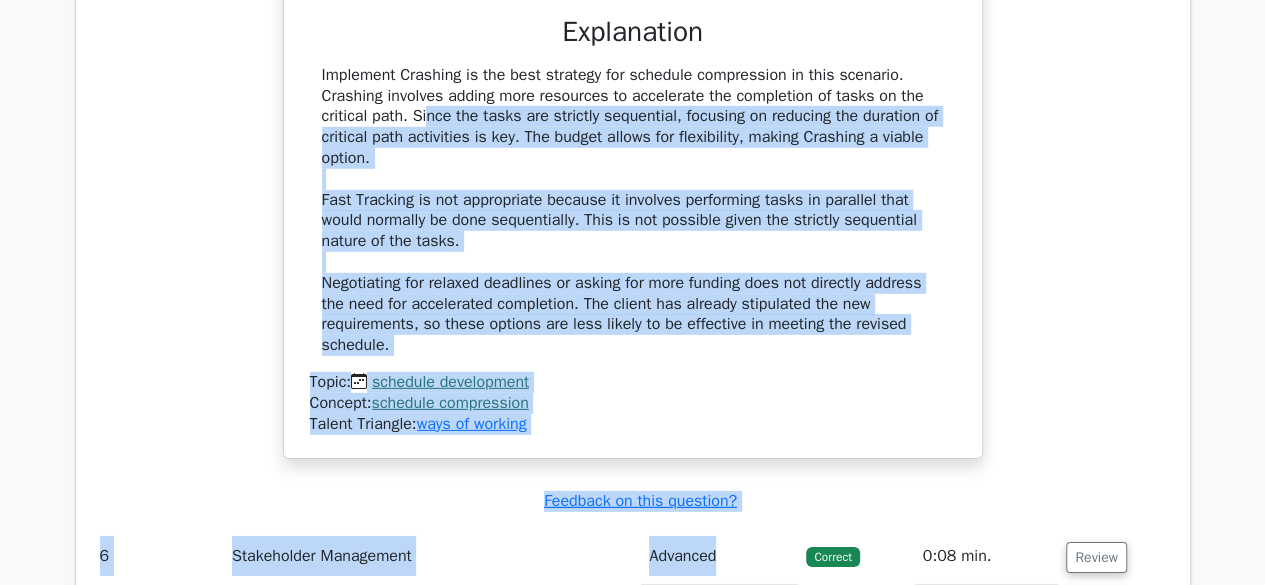 drag, startPoint x: 317, startPoint y: 388, endPoint x: 786, endPoint y: 617, distance: 521.92145 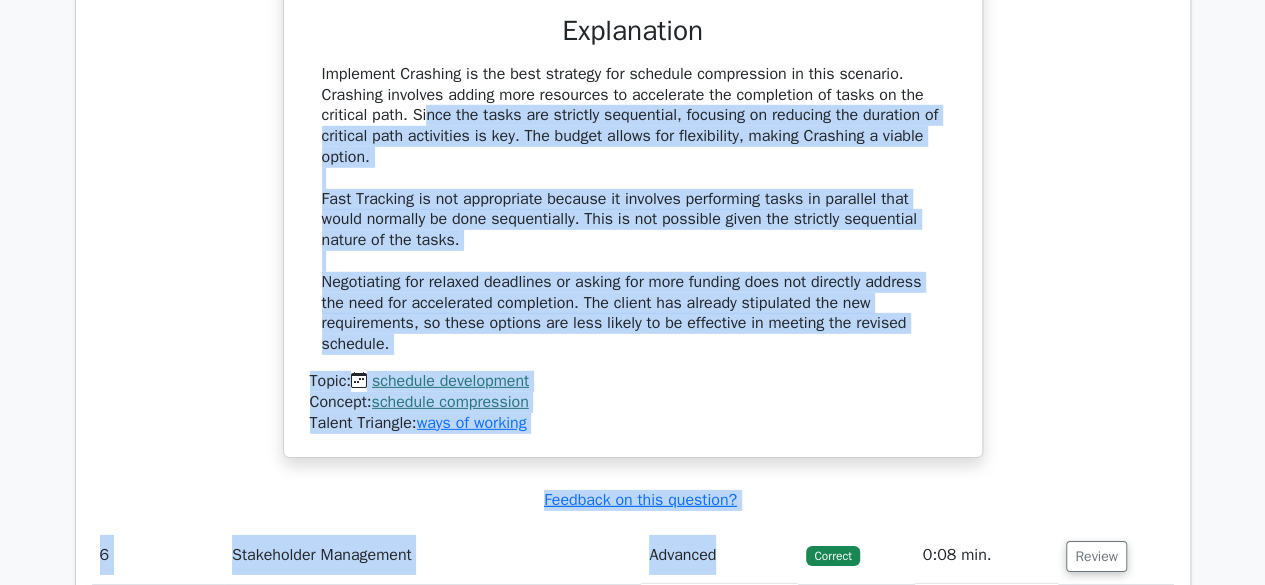 click on "Zeshan
Profile
Settings
Profile" at bounding box center [632, -822] 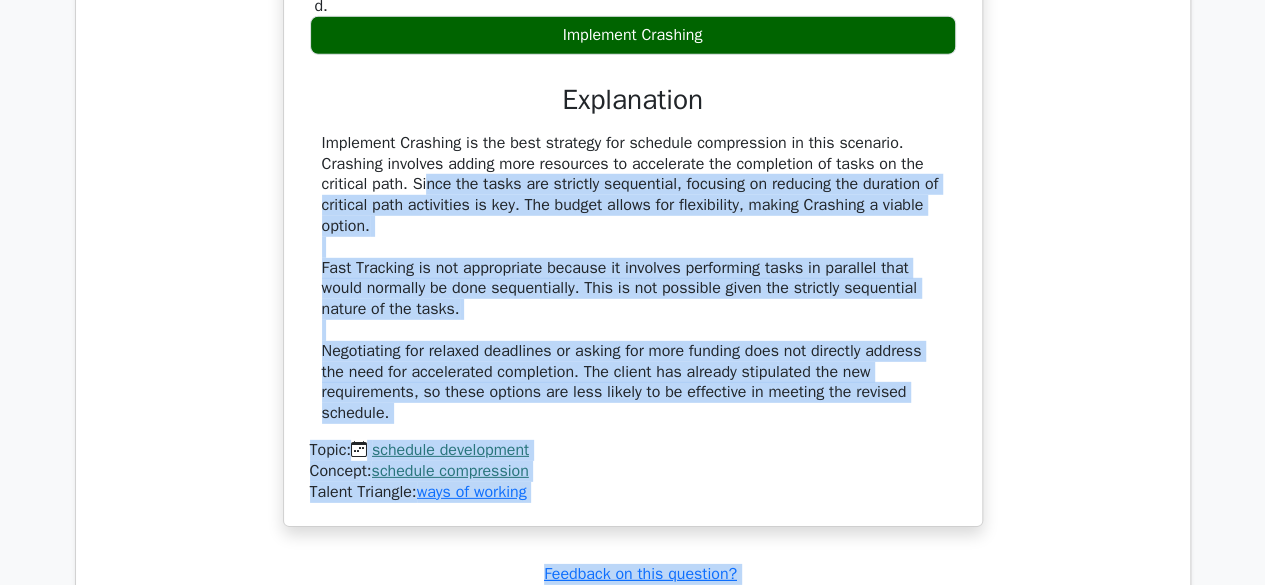 click on "Implement Crashing is the best strategy for schedule compression in this scenario. Crashing involves adding more resources to accelerate the completion of tasks on the critical path. Since the tasks are strictly sequential, focusing on reducing the duration of critical path activities is key. The budget allows for flexibility, making Crashing a viable option. Fast Tracking is not appropriate because it involves performing tasks in parallel that would normally be done sequentially. This is not possible given the strictly sequential nature of the tasks. Negotiating for relaxed deadlines or asking for more funding does not directly address the need for accelerated completion. The client has already stipulated the new requirements, so these options are less likely to be effective in meeting the revised schedule." at bounding box center [633, 278] 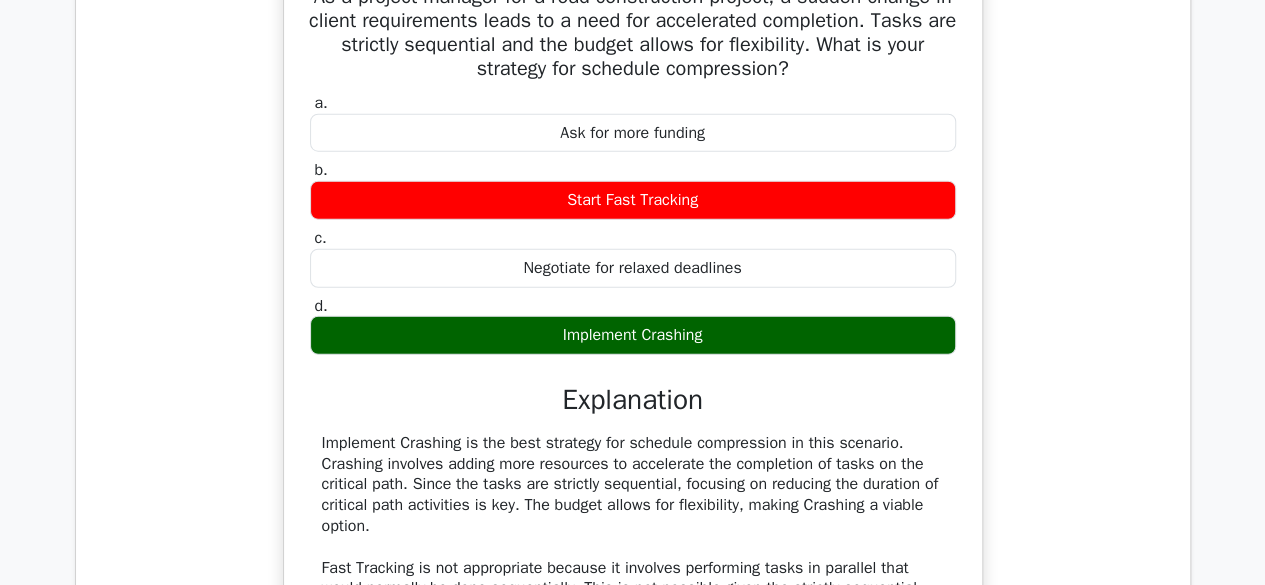 click on "Implement Crashing" at bounding box center (633, 335) 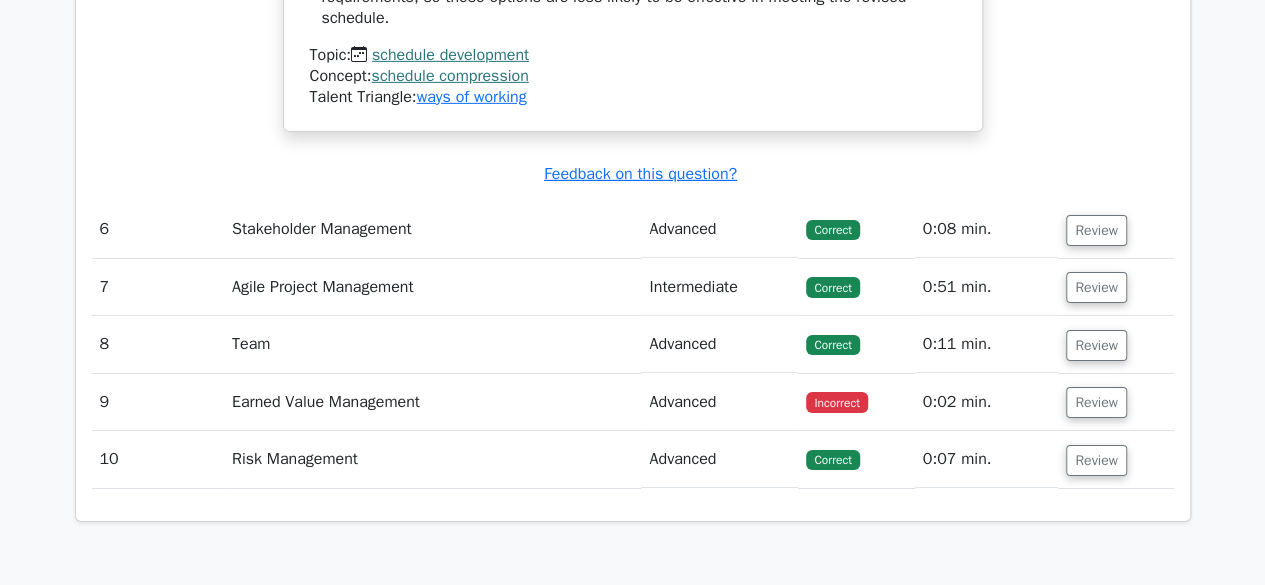 scroll, scrollTop: 3506, scrollLeft: 0, axis: vertical 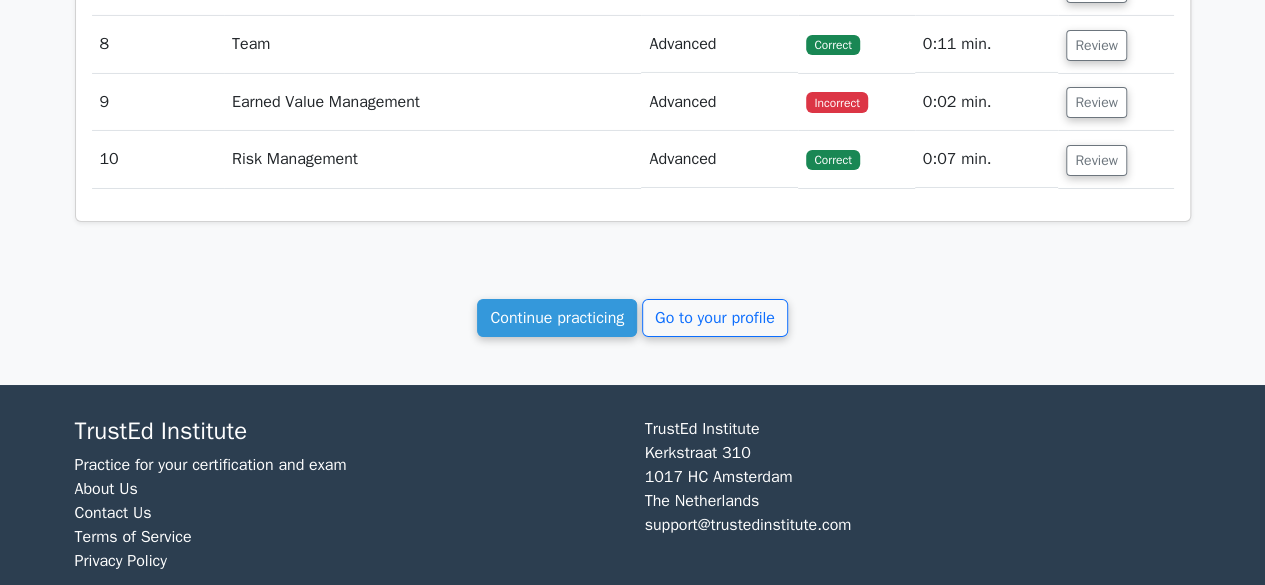 click on "Earned Value Management" at bounding box center (433, 102) 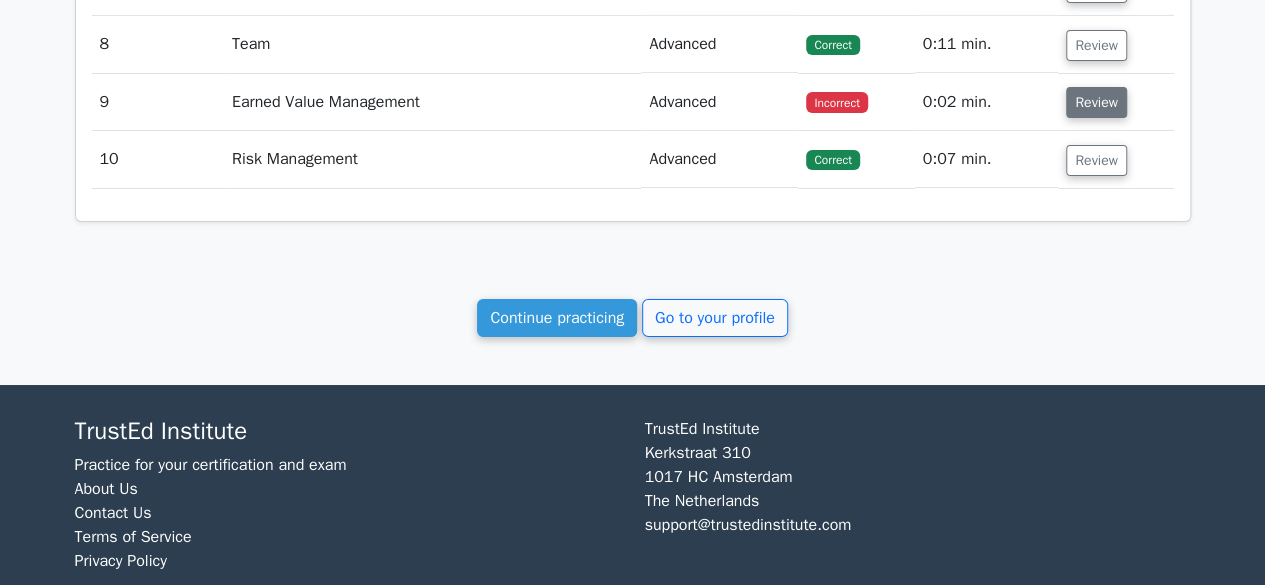 click on "Review" at bounding box center [1096, 102] 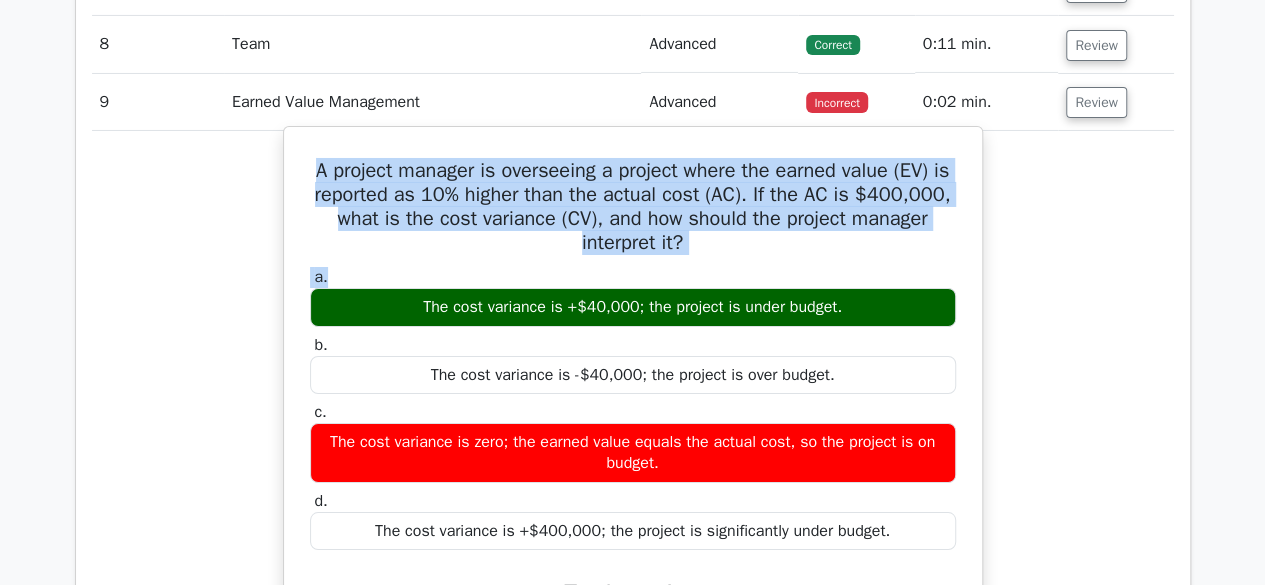 drag, startPoint x: 420, startPoint y: 165, endPoint x: 832, endPoint y: 264, distance: 423.7275 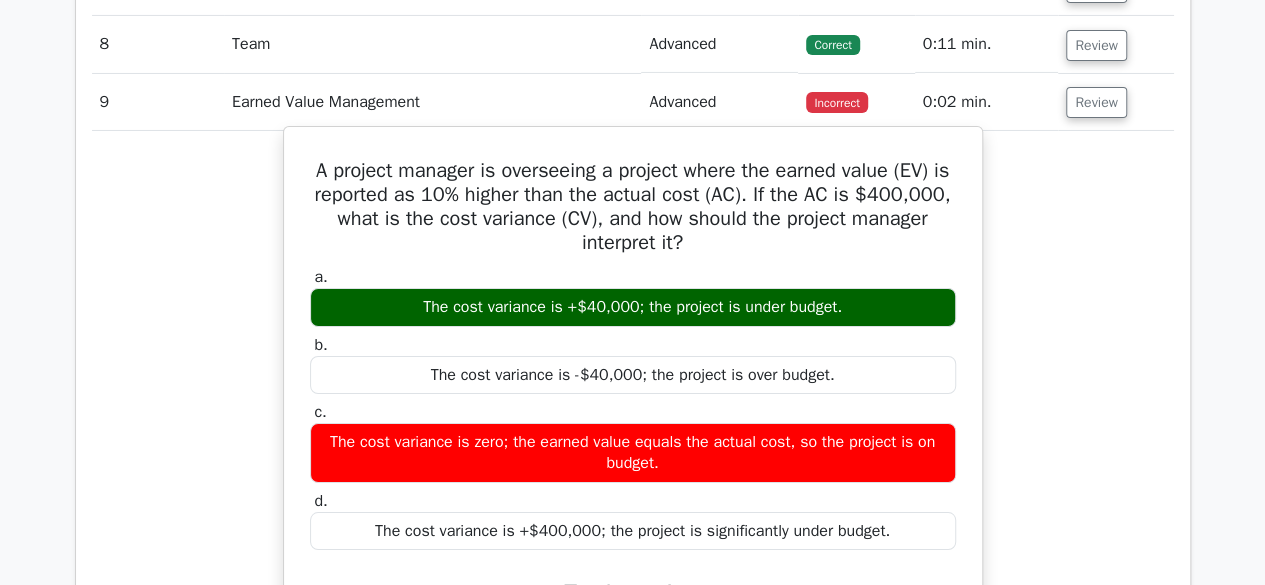 click on "The cost variance is +$40,000; the project is under budget." at bounding box center [633, 307] 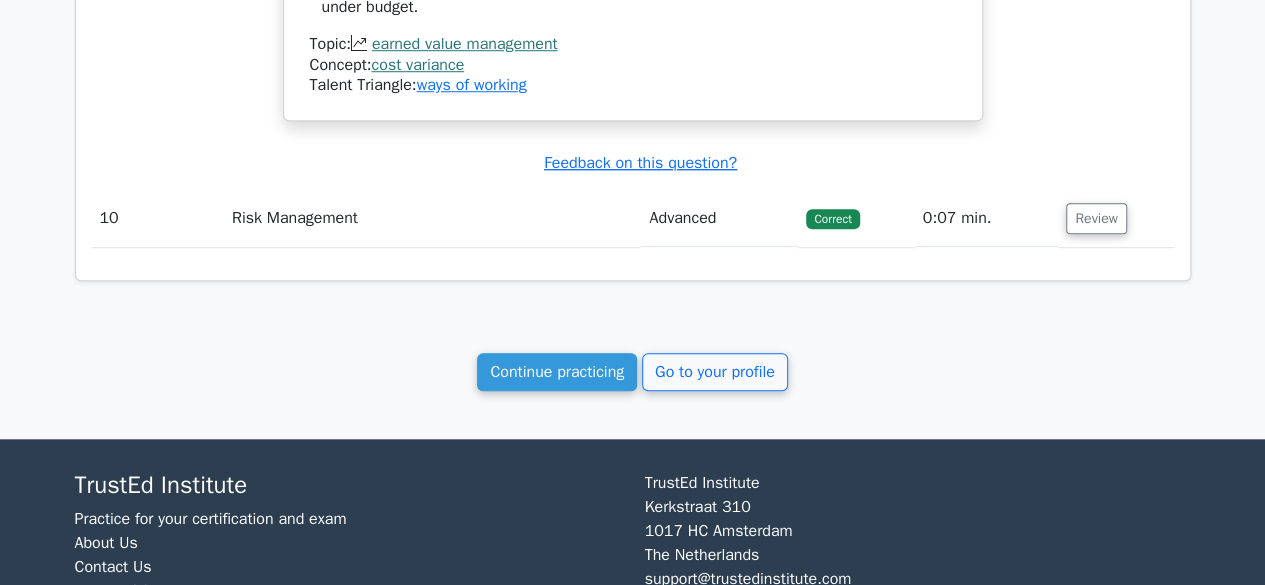 scroll, scrollTop: 4629, scrollLeft: 0, axis: vertical 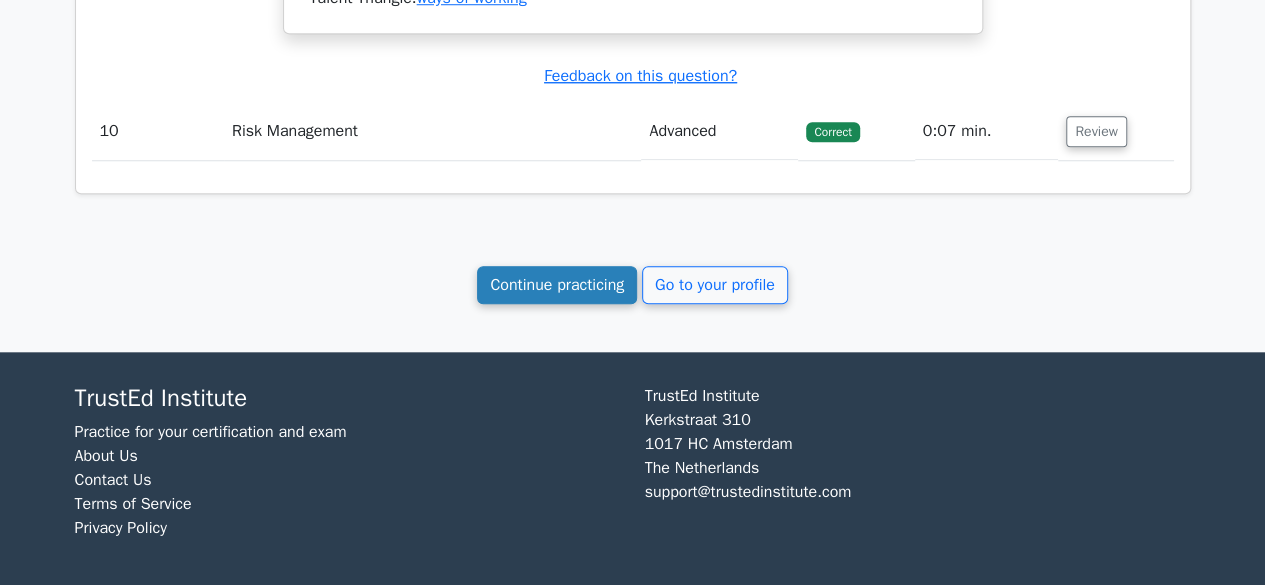 click on "Continue practicing" at bounding box center (557, 285) 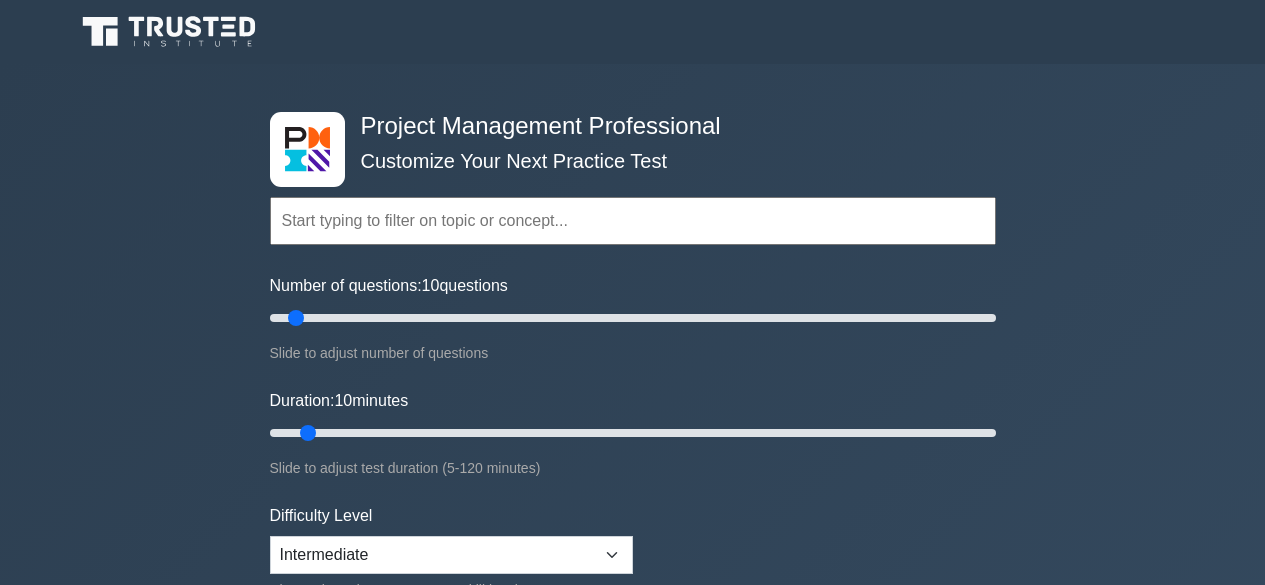 scroll, scrollTop: 0, scrollLeft: 0, axis: both 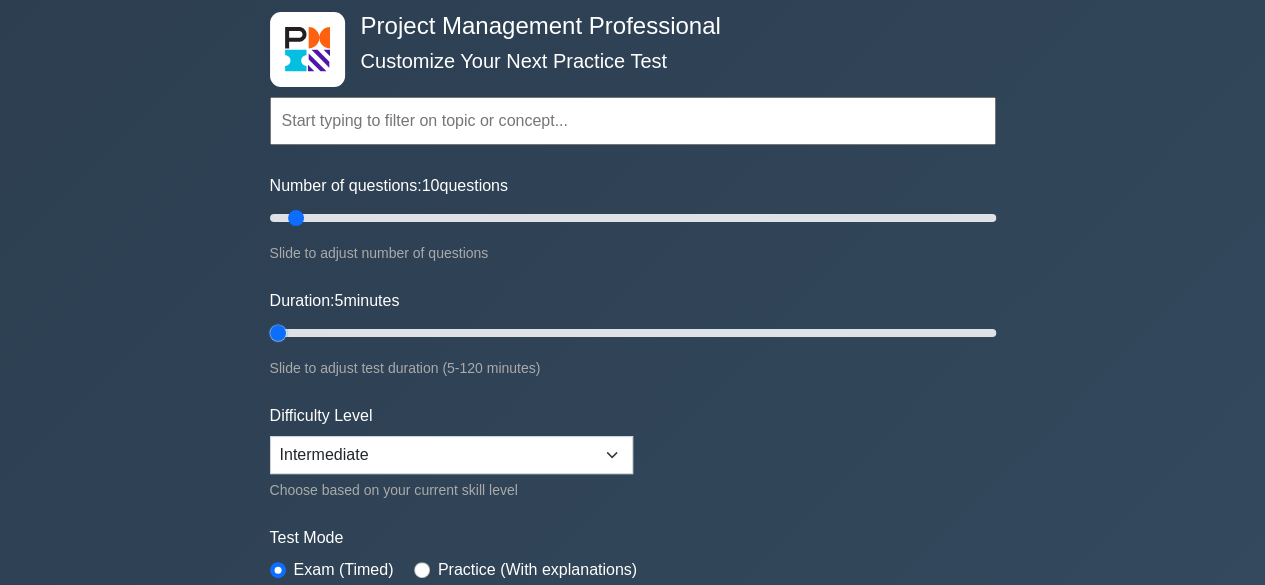 drag, startPoint x: 305, startPoint y: 335, endPoint x: 256, endPoint y: 318, distance: 51.86521 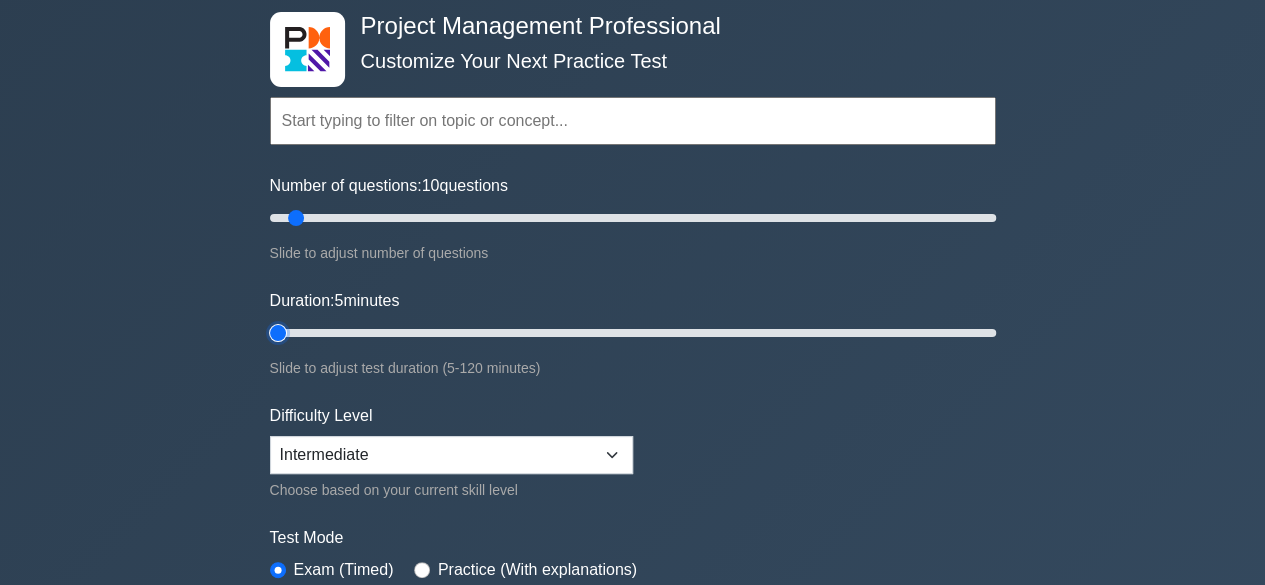 type on "5" 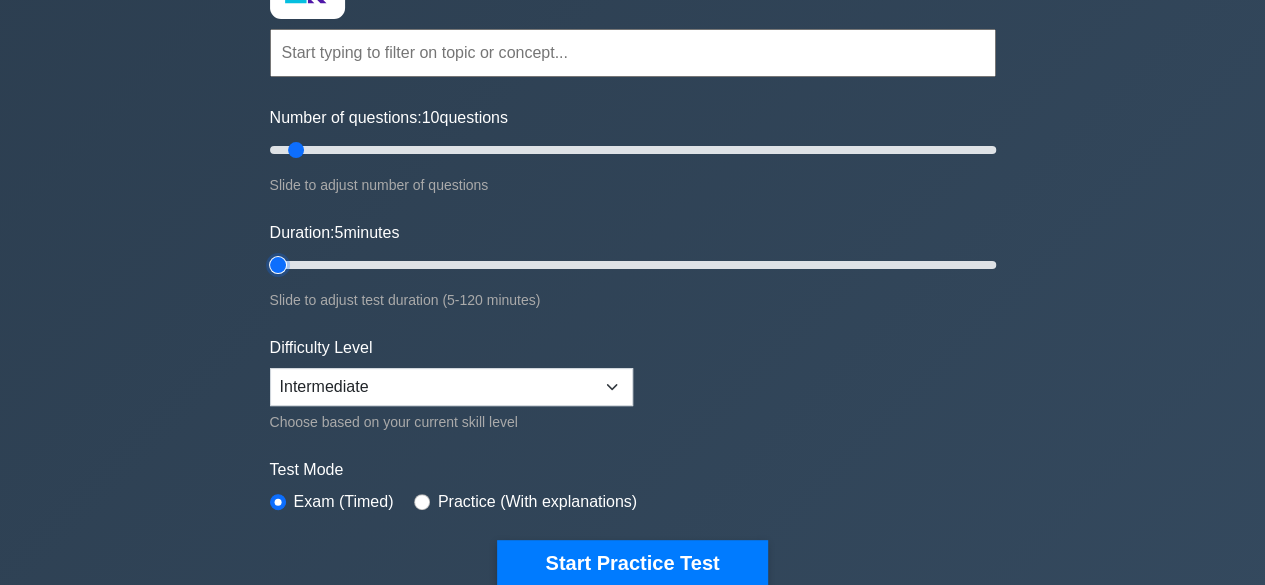 scroll, scrollTop: 200, scrollLeft: 0, axis: vertical 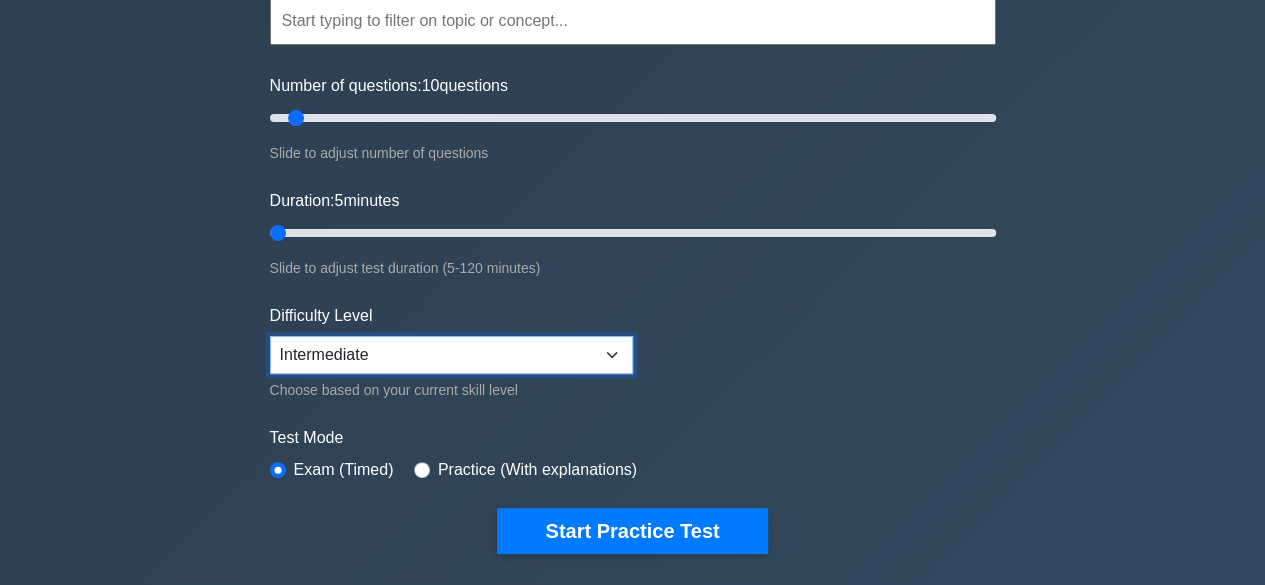 click on "Beginner
Intermediate
Expert" at bounding box center [451, 355] 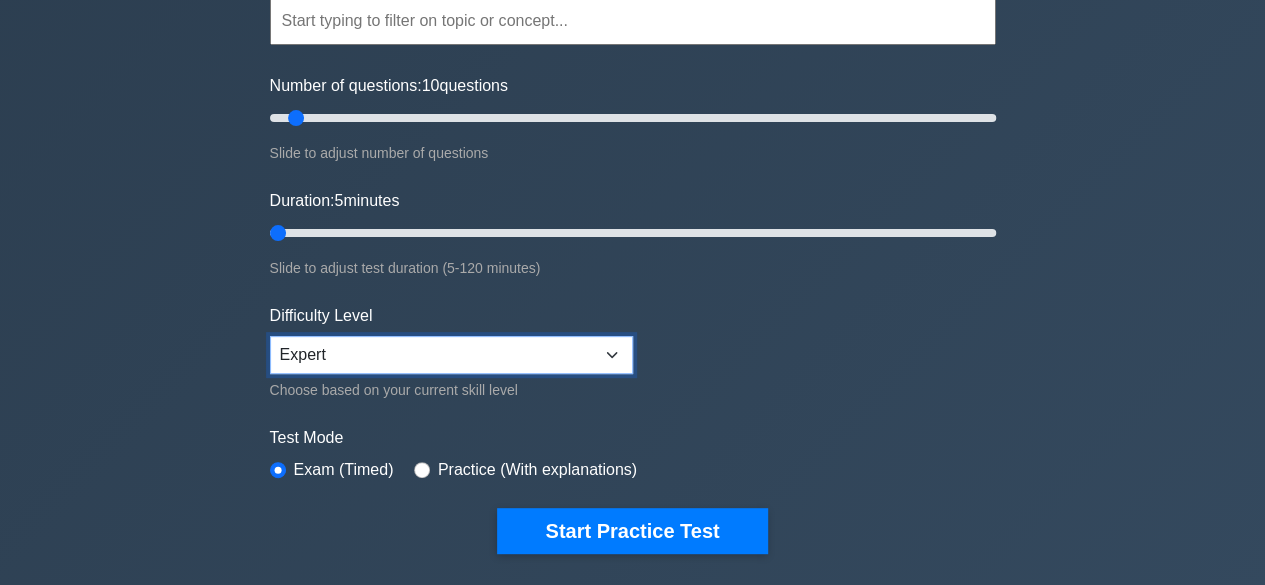 click on "Beginner
Intermediate
Expert" at bounding box center [451, 355] 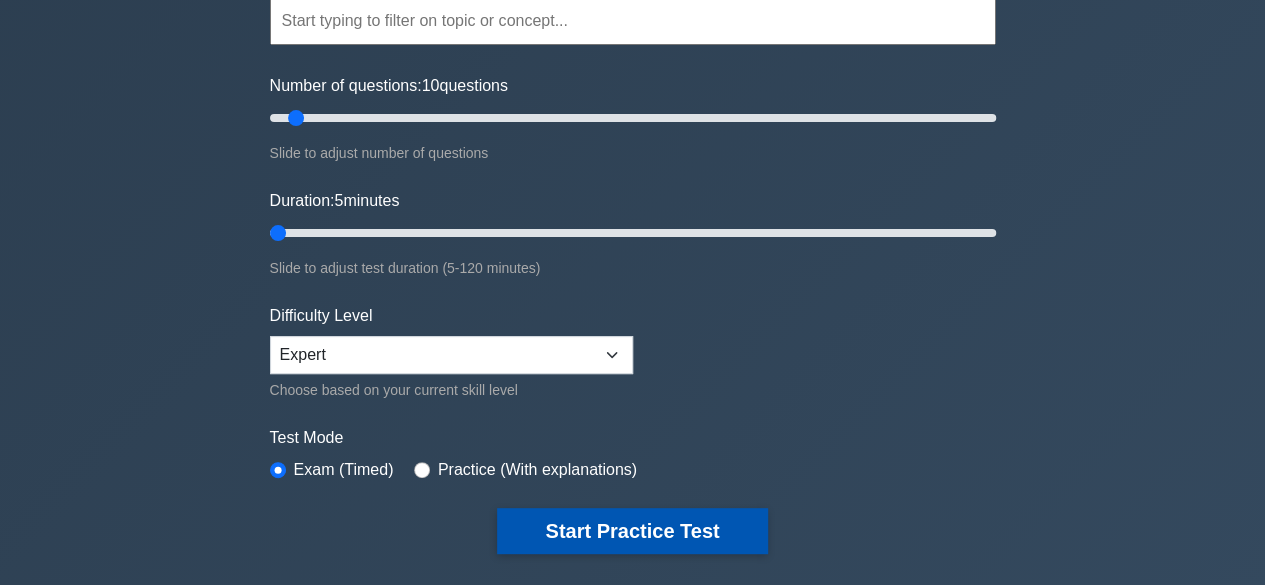 click on "Start Practice Test" at bounding box center (632, 531) 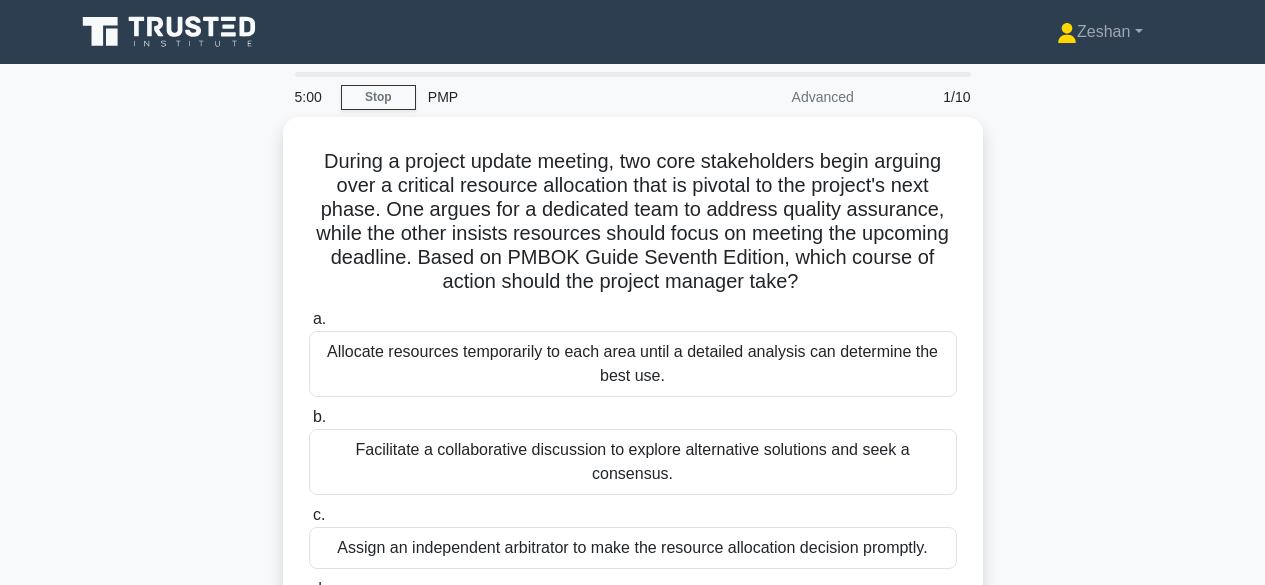 scroll, scrollTop: 0, scrollLeft: 0, axis: both 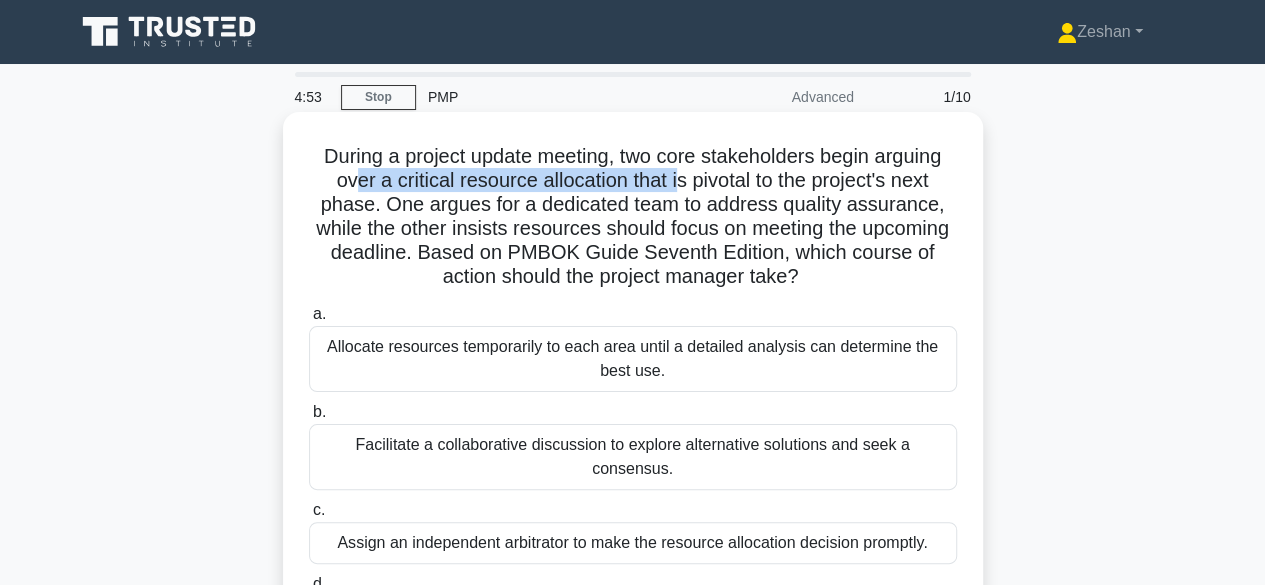 drag, startPoint x: 352, startPoint y: 179, endPoint x: 674, endPoint y: 187, distance: 322.09937 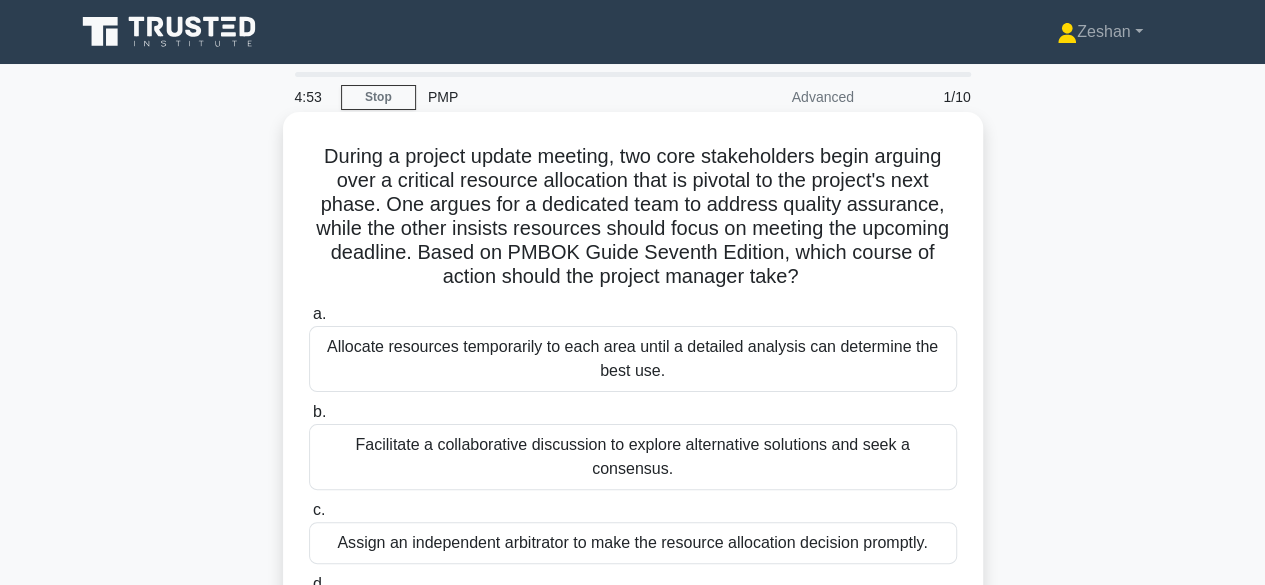 click on "During a project update meeting, two core stakeholders begin arguing over a critical resource allocation that is pivotal to the project's next phase. One argues for a dedicated team to address quality assurance, while the other insists resources should focus on meeting the upcoming deadline. Based on PMBOK Guide Seventh Edition, which course of action should the project manager take?
.spinner_0XTQ{transform-origin:center;animation:spinner_y6GP .75s linear infinite}@keyframes spinner_y6GP{100%{transform:rotate(360deg)}}" at bounding box center (633, 217) 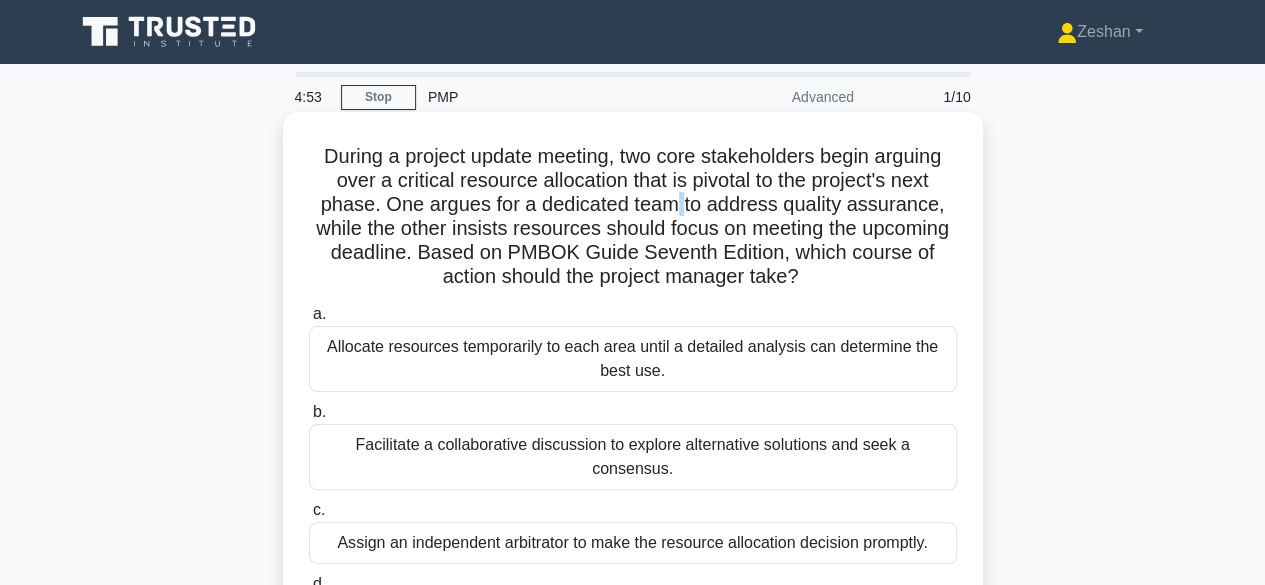 click on "During a project update meeting, two core stakeholders begin arguing over a critical resource allocation that is pivotal to the project's next phase. One argues for a dedicated team to address quality assurance, while the other insists resources should focus on meeting the upcoming deadline. Based on PMBOK Guide Seventh Edition, which course of action should the project manager take?
.spinner_0XTQ{transform-origin:center;animation:spinner_y6GP .75s linear infinite}@keyframes spinner_y6GP{100%{transform:rotate(360deg)}}" at bounding box center (633, 217) 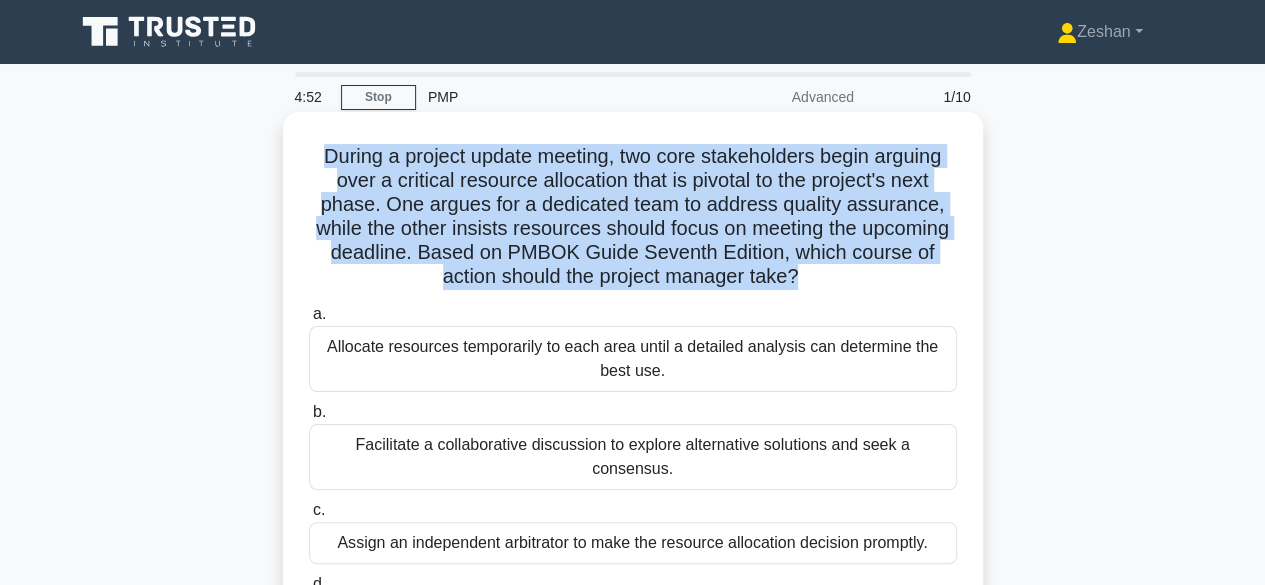 click on "During a project update meeting, two core stakeholders begin arguing over a critical resource allocation that is pivotal to the project's next phase. One argues for a dedicated team to address quality assurance, while the other insists resources should focus on meeting the upcoming deadline. Based on PMBOK Guide Seventh Edition, which course of action should the project manager take?
.spinner_0XTQ{transform-origin:center;animation:spinner_y6GP .75s linear infinite}@keyframes spinner_y6GP{100%{transform:rotate(360deg)}}" at bounding box center (633, 217) 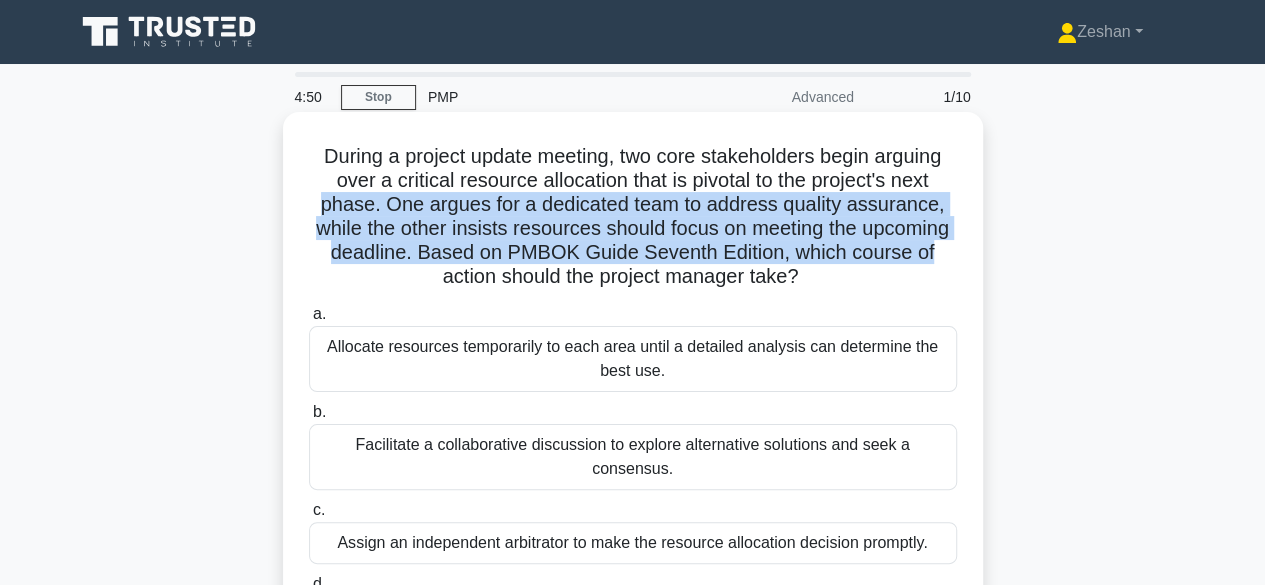drag, startPoint x: 316, startPoint y: 200, endPoint x: 937, endPoint y: 257, distance: 623.6105 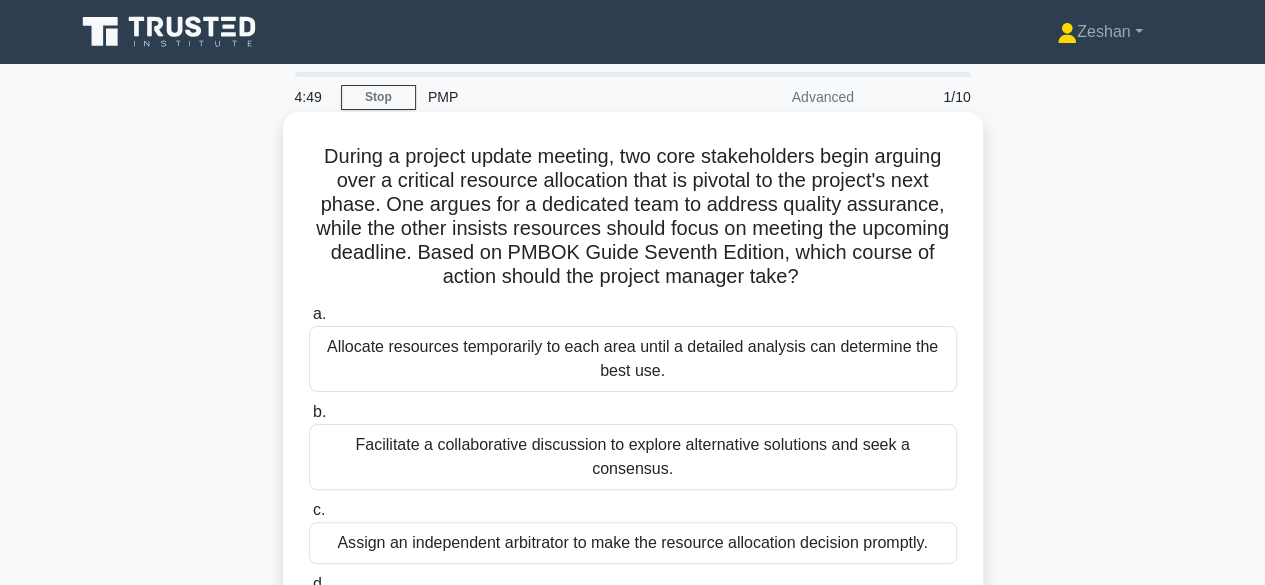 click on "Allocate resources temporarily to each area until a detailed analysis can determine the best use." at bounding box center (633, 359) 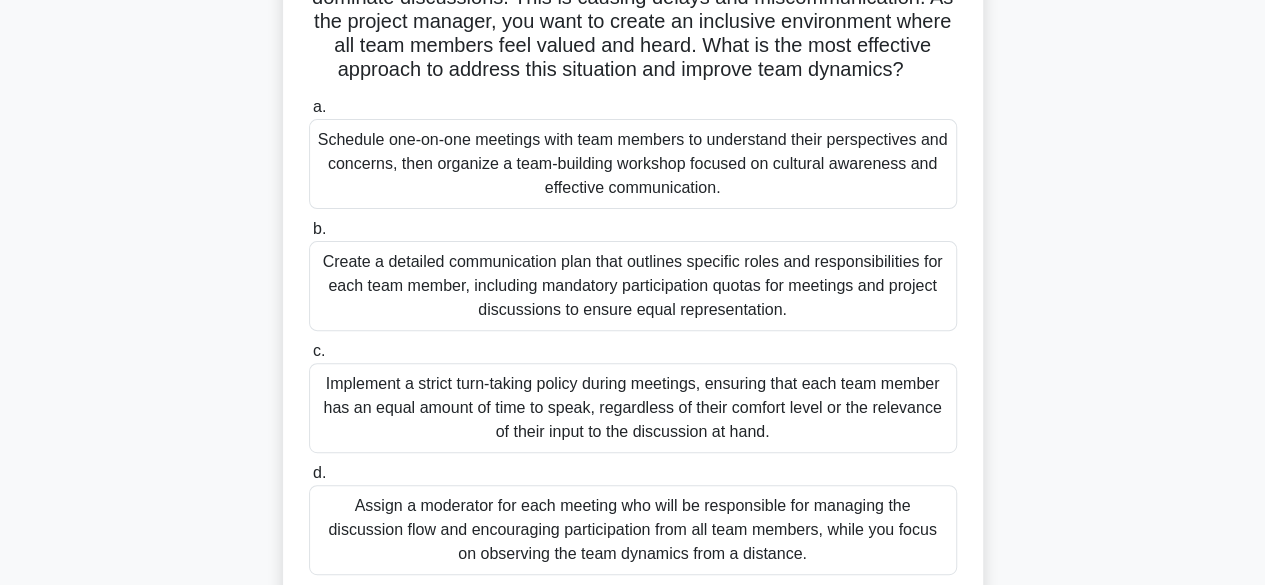 scroll, scrollTop: 200, scrollLeft: 0, axis: vertical 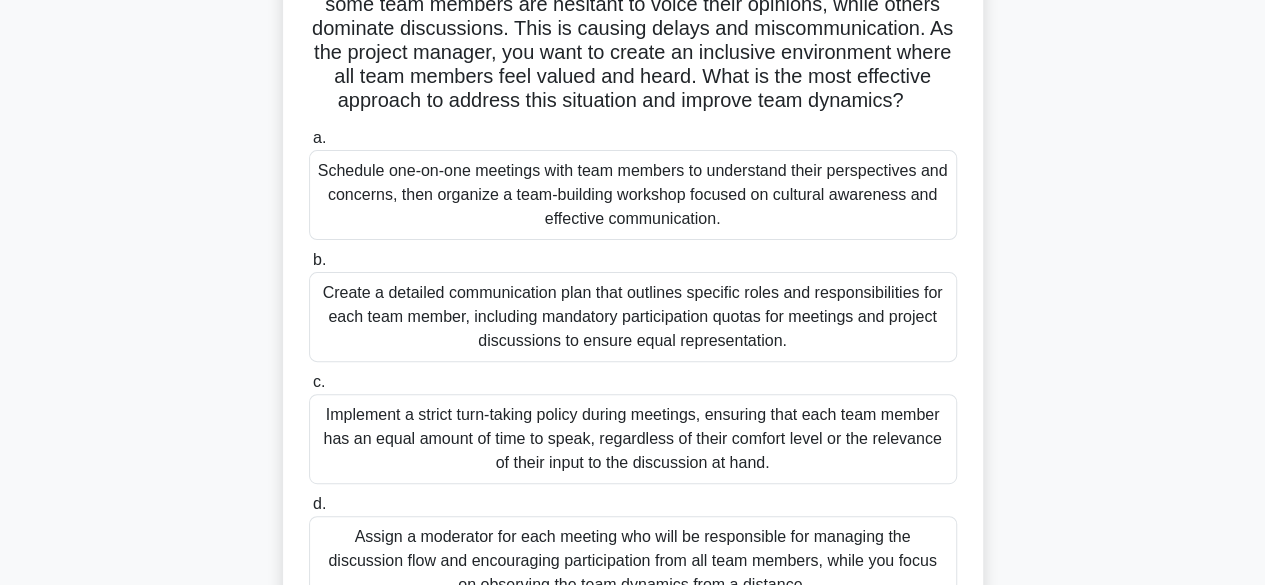 click on "Schedule one-on-one meetings with team members to understand their perspectives and concerns, then organize a team-building workshop focused on cultural awareness and effective communication." at bounding box center (633, 195) 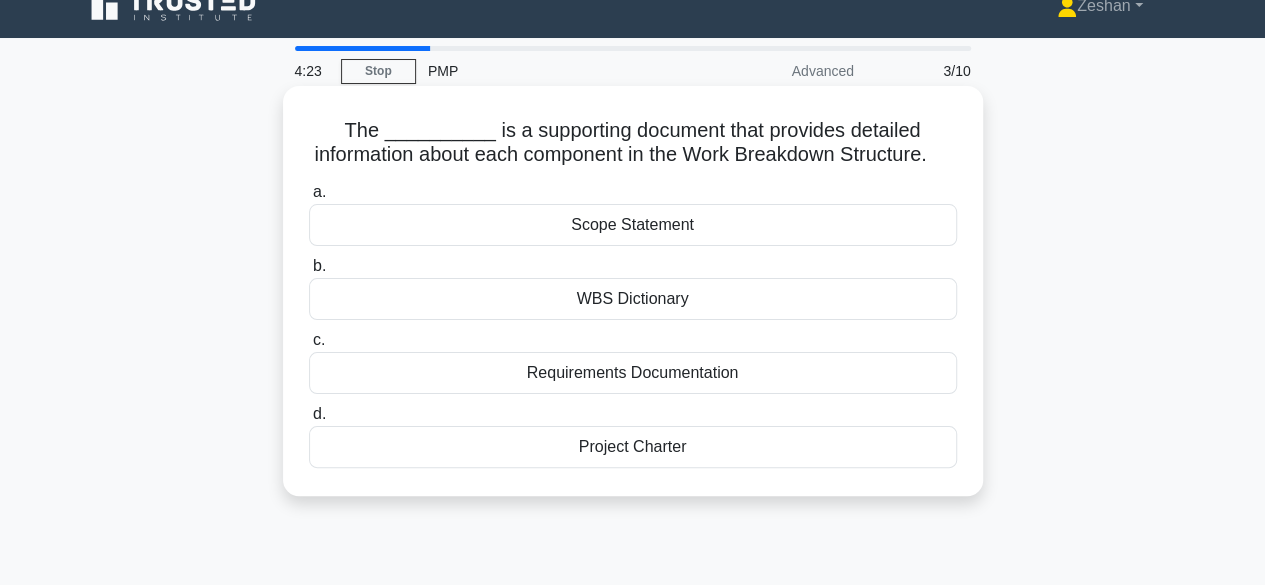 scroll, scrollTop: 0, scrollLeft: 0, axis: both 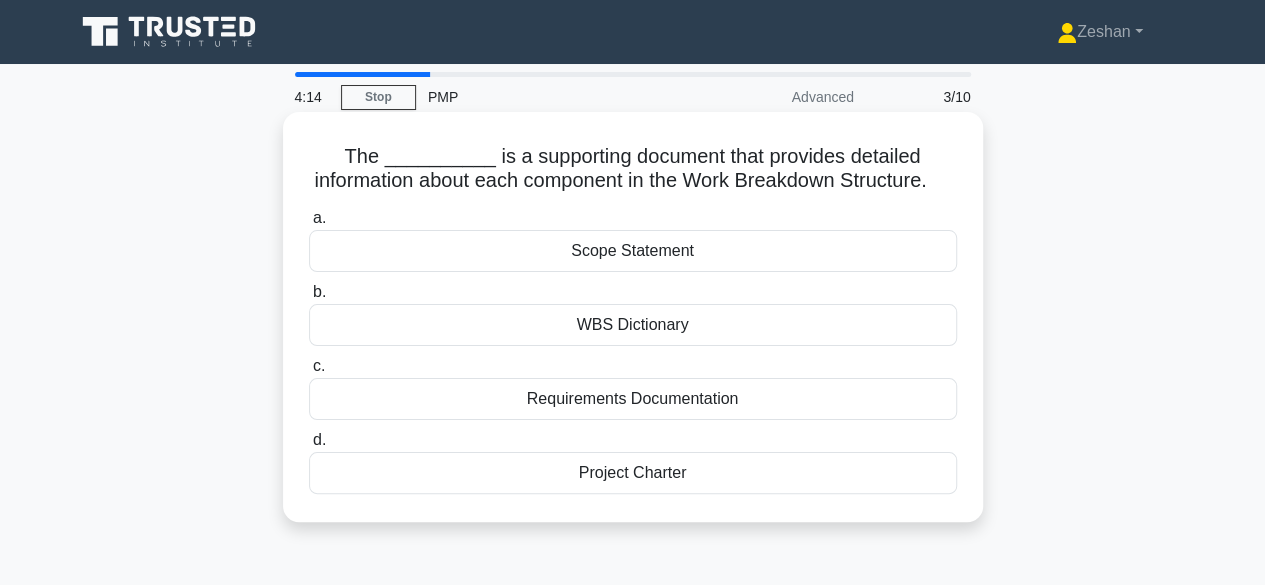click on "WBS Dictionary" at bounding box center [633, 325] 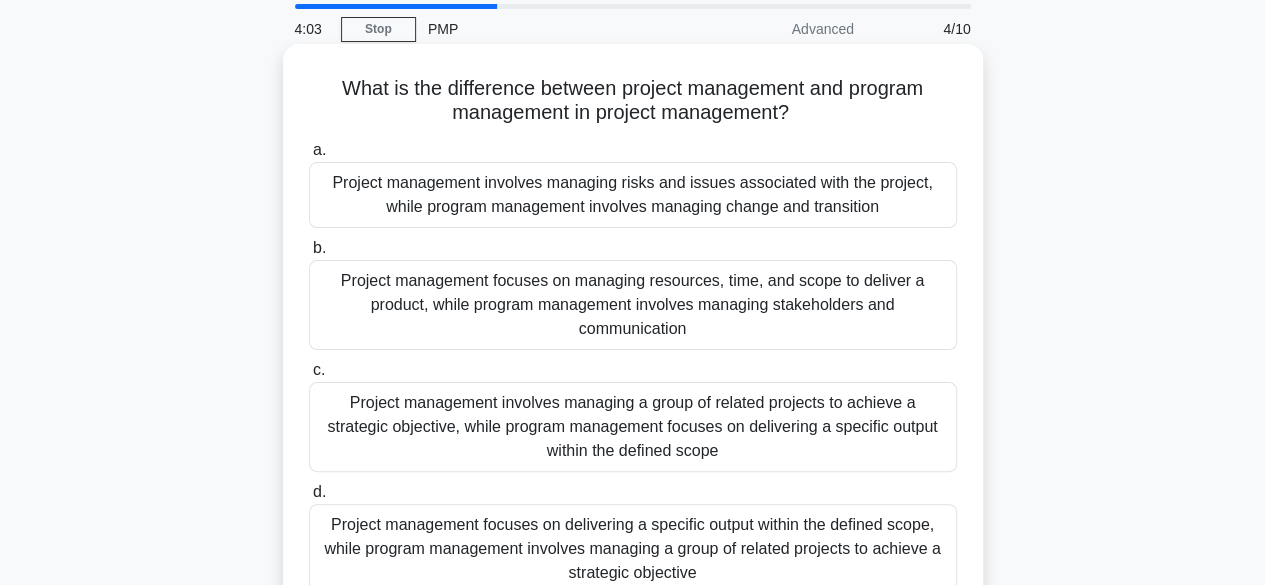 scroll, scrollTop: 100, scrollLeft: 0, axis: vertical 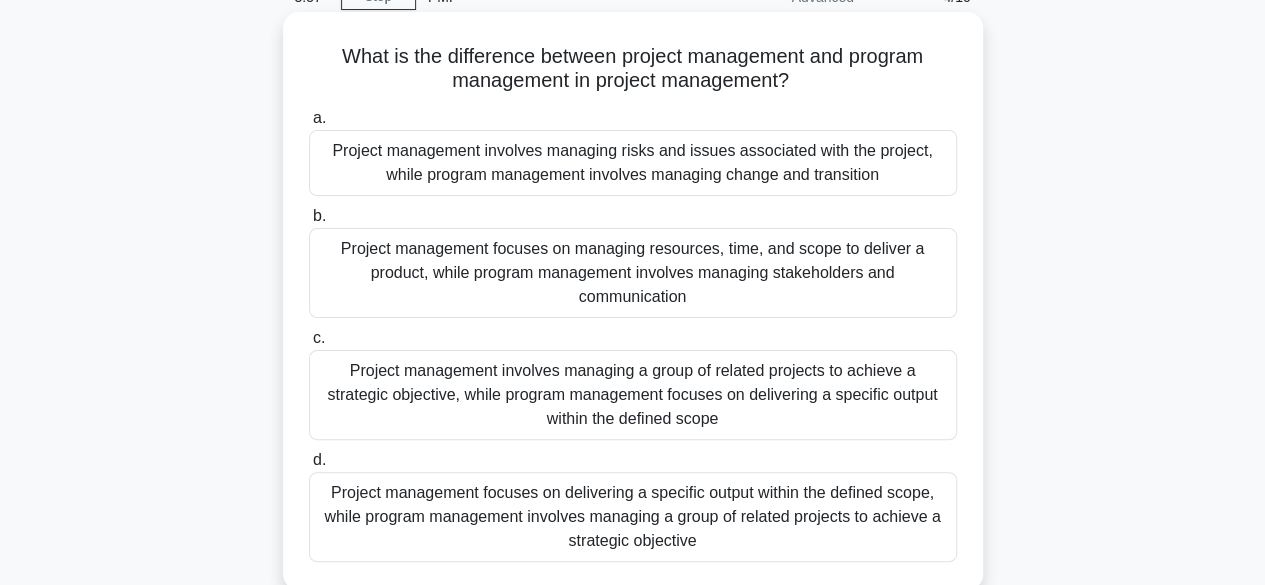 click on "Project management focuses on delivering a specific output within the defined scope, while program management involves managing a group of related projects to achieve a strategic objective" at bounding box center (633, 517) 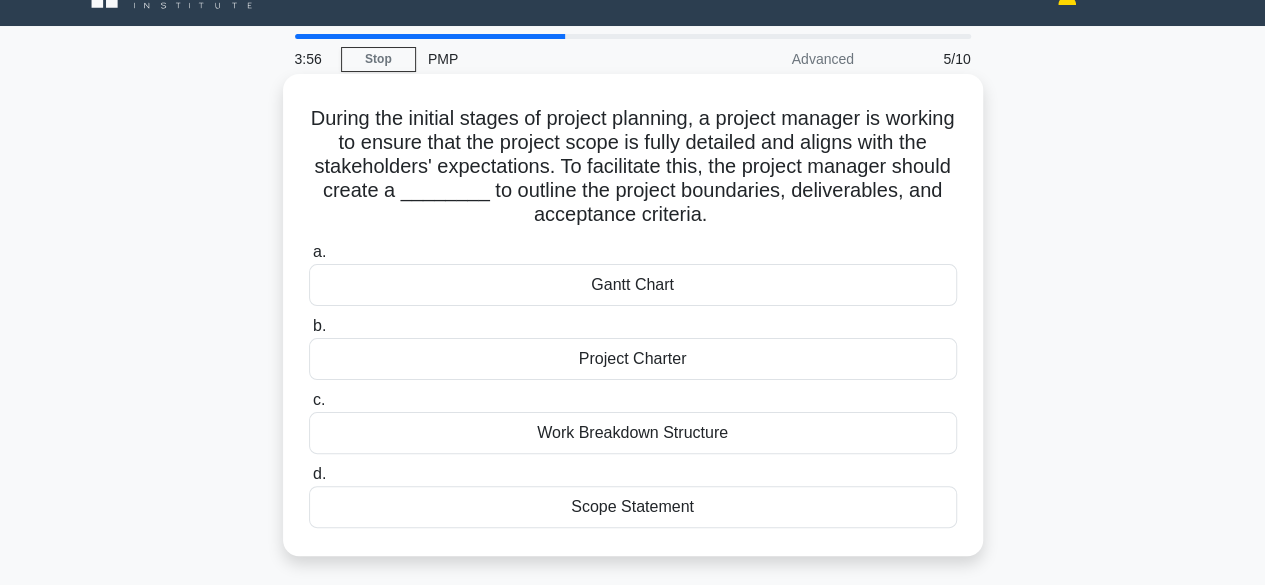 scroll, scrollTop: 0, scrollLeft: 0, axis: both 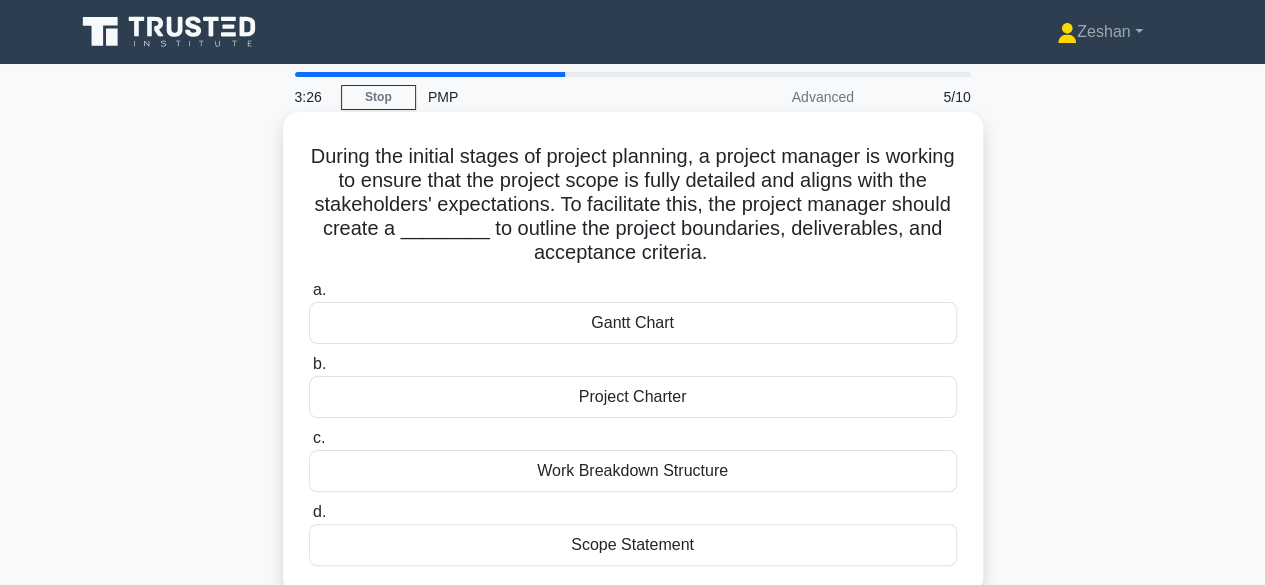 click on "Work Breakdown Structure" at bounding box center (633, 471) 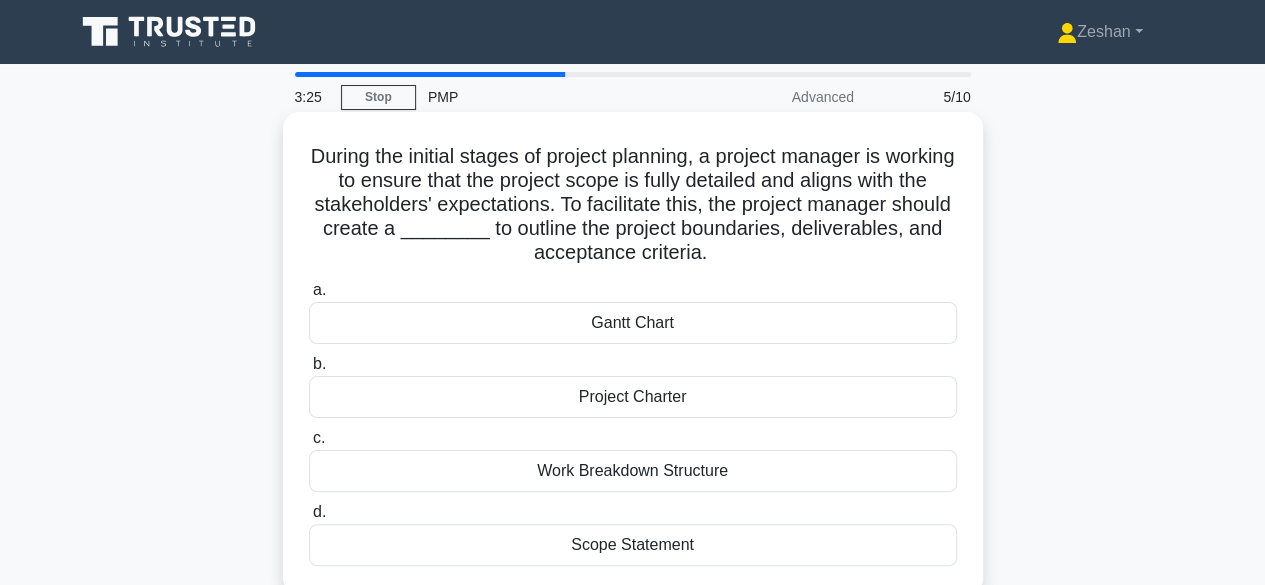 click on "Project Charter" at bounding box center [633, 397] 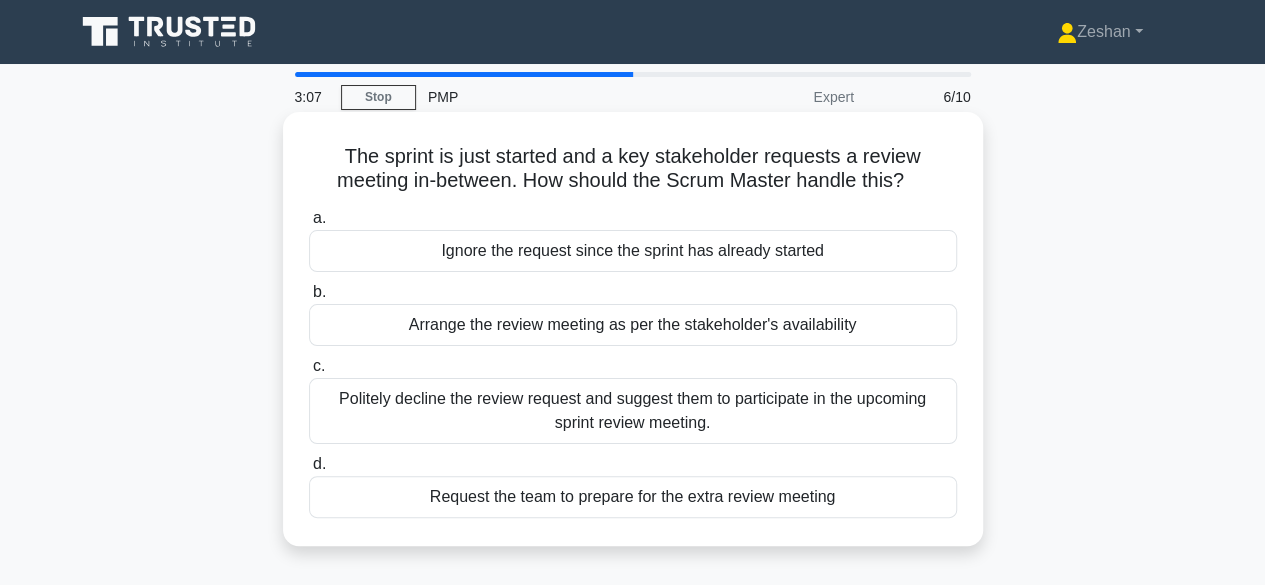 click on "Arrange the review meeting as per the stakeholder's availability" at bounding box center (633, 325) 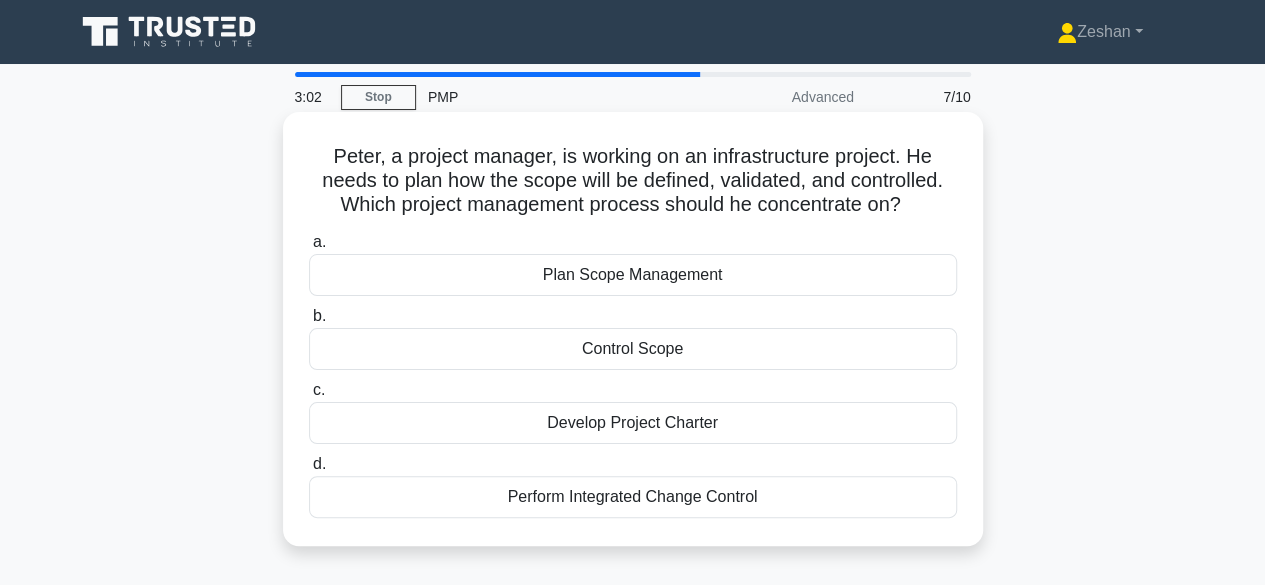 drag, startPoint x: 340, startPoint y: 190, endPoint x: 912, endPoint y: 199, distance: 572.0708 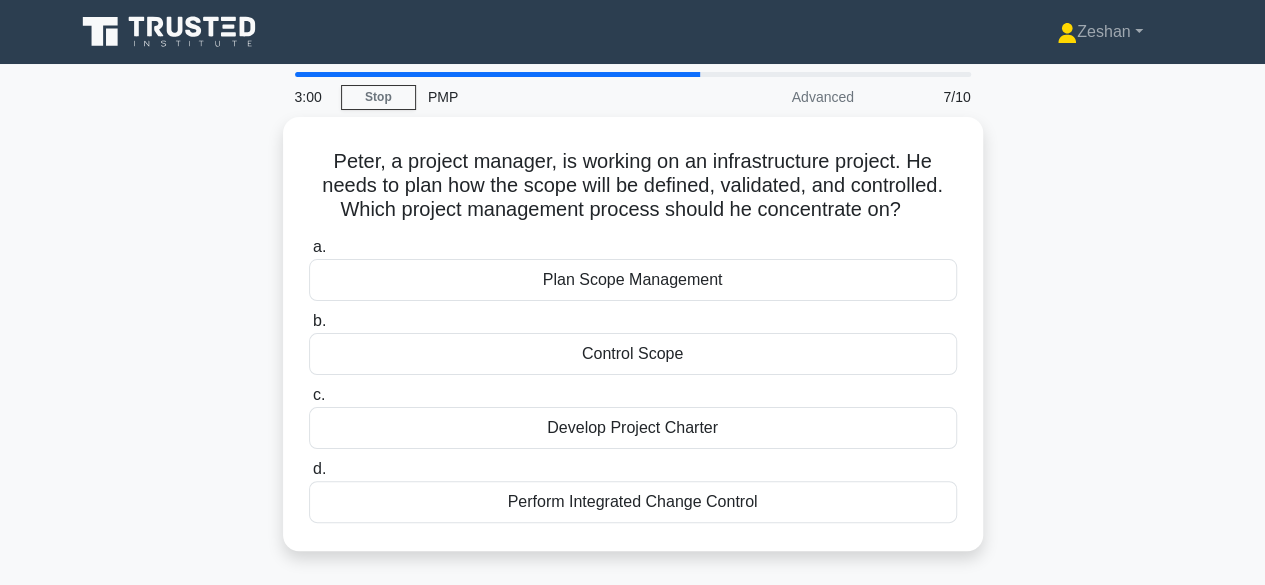 drag, startPoint x: 918, startPoint y: 205, endPoint x: 271, endPoint y: 159, distance: 648.6332 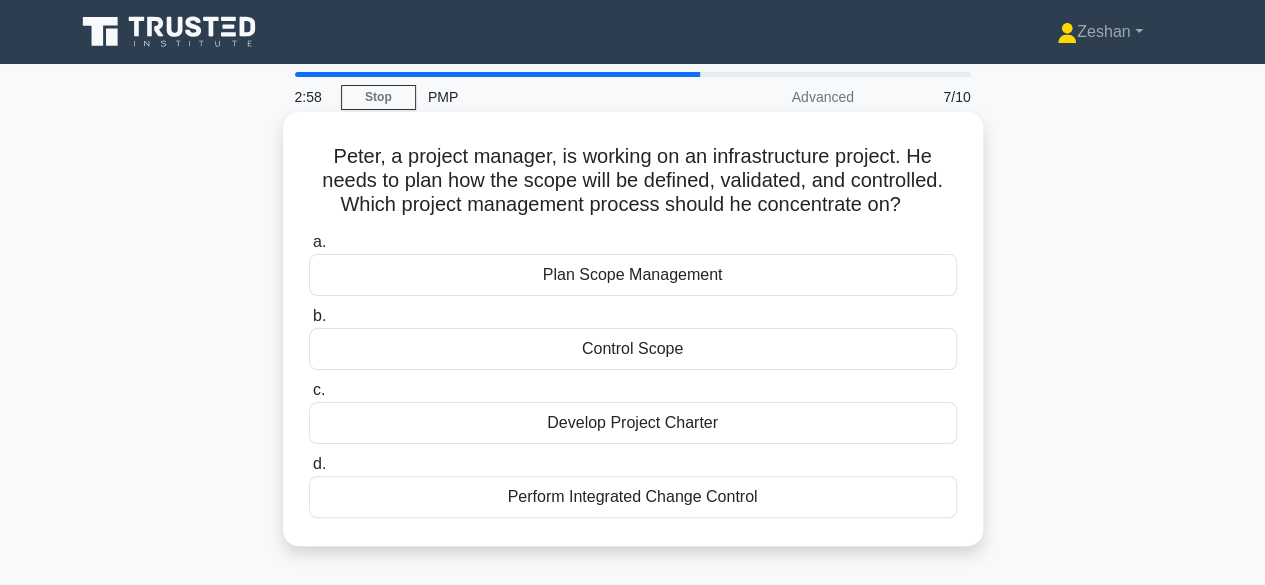 click on "Plan Scope Management" at bounding box center (633, 275) 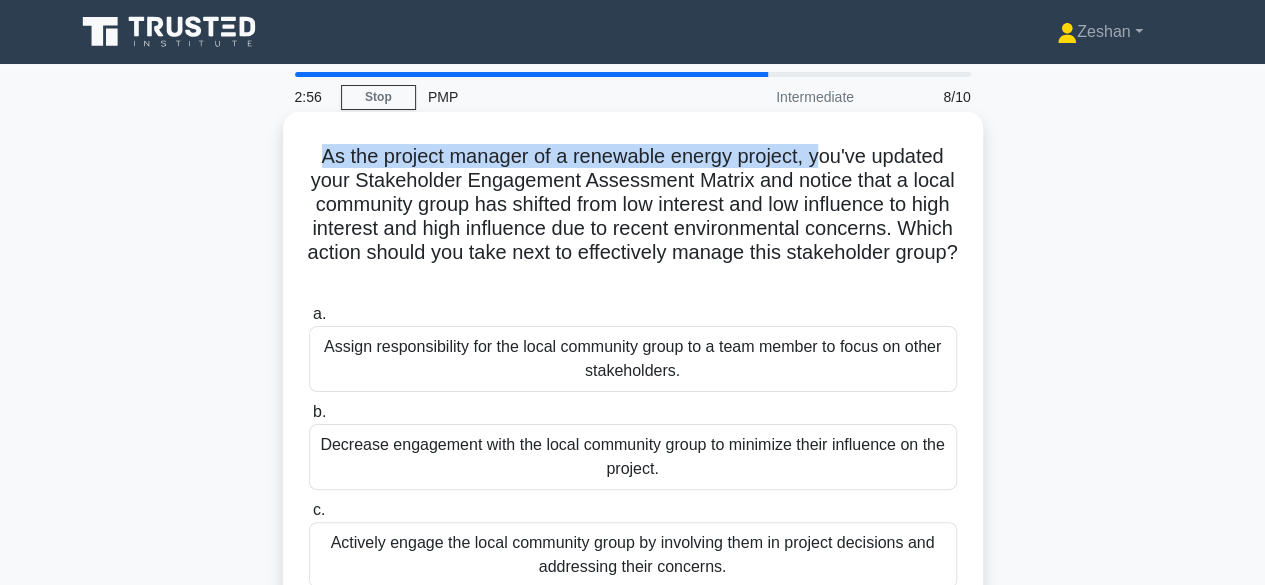 drag, startPoint x: 312, startPoint y: 148, endPoint x: 826, endPoint y: 163, distance: 514.2188 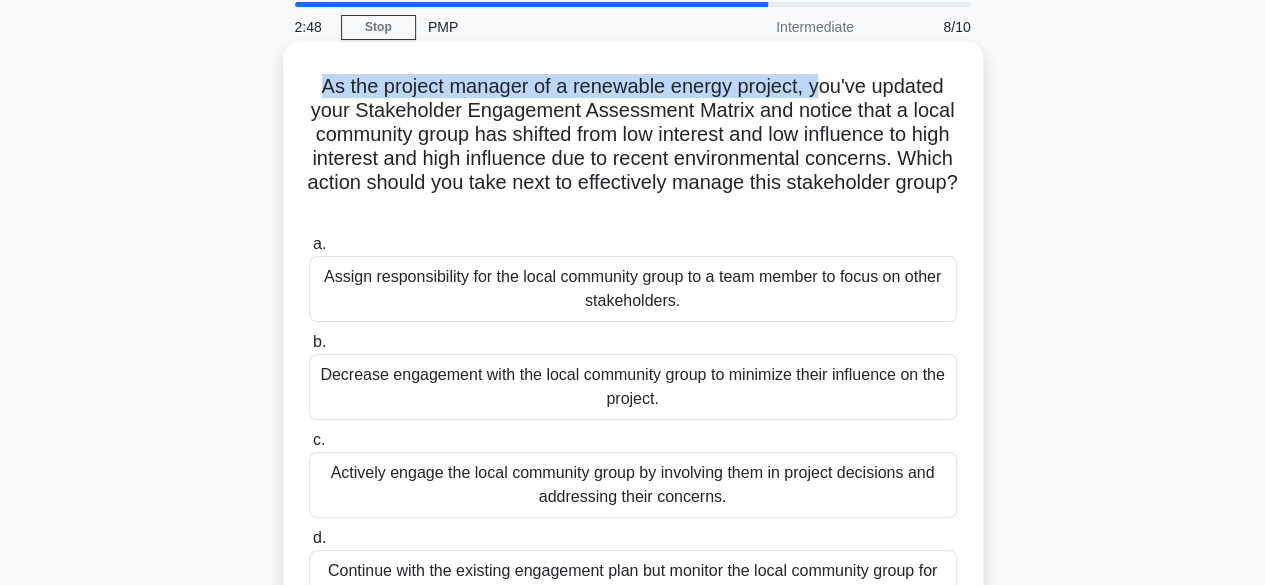 scroll, scrollTop: 200, scrollLeft: 0, axis: vertical 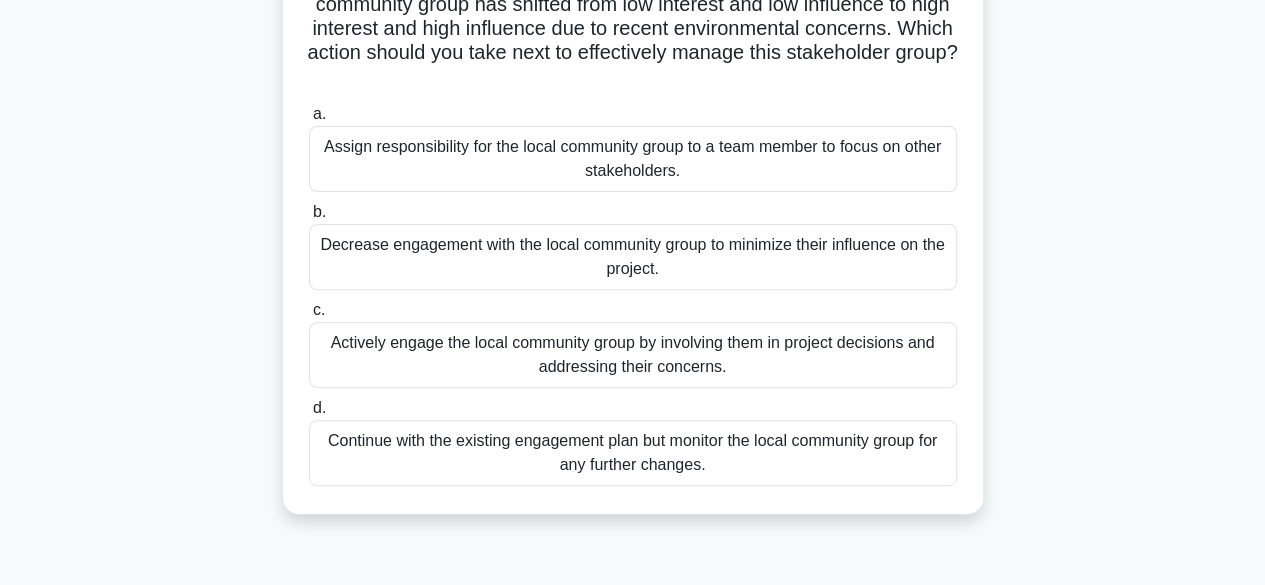 click on "Actively engage the local community group by involving them in project decisions and addressing their concerns." at bounding box center (633, 355) 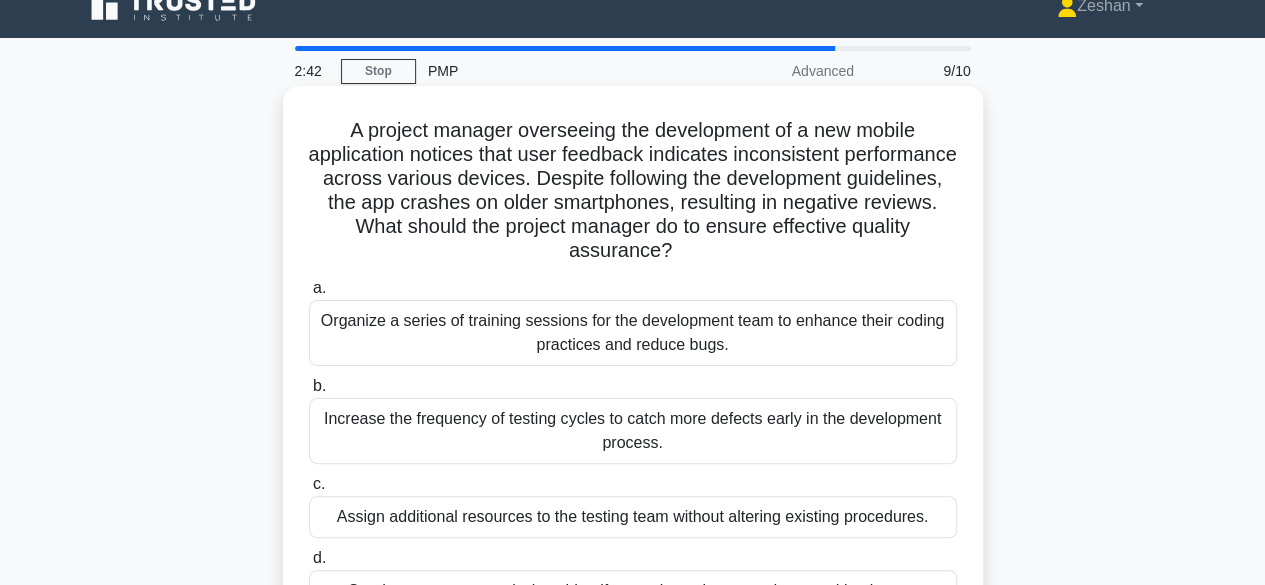 scroll, scrollTop: 0, scrollLeft: 0, axis: both 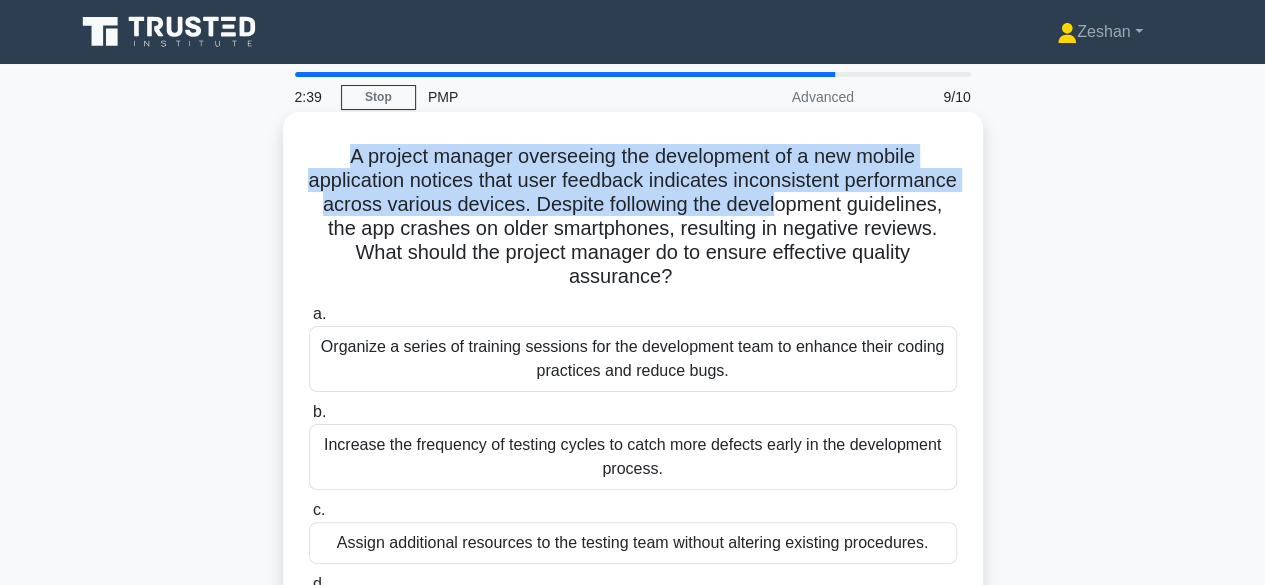 drag, startPoint x: 346, startPoint y: 149, endPoint x: 884, endPoint y: 200, distance: 540.41187 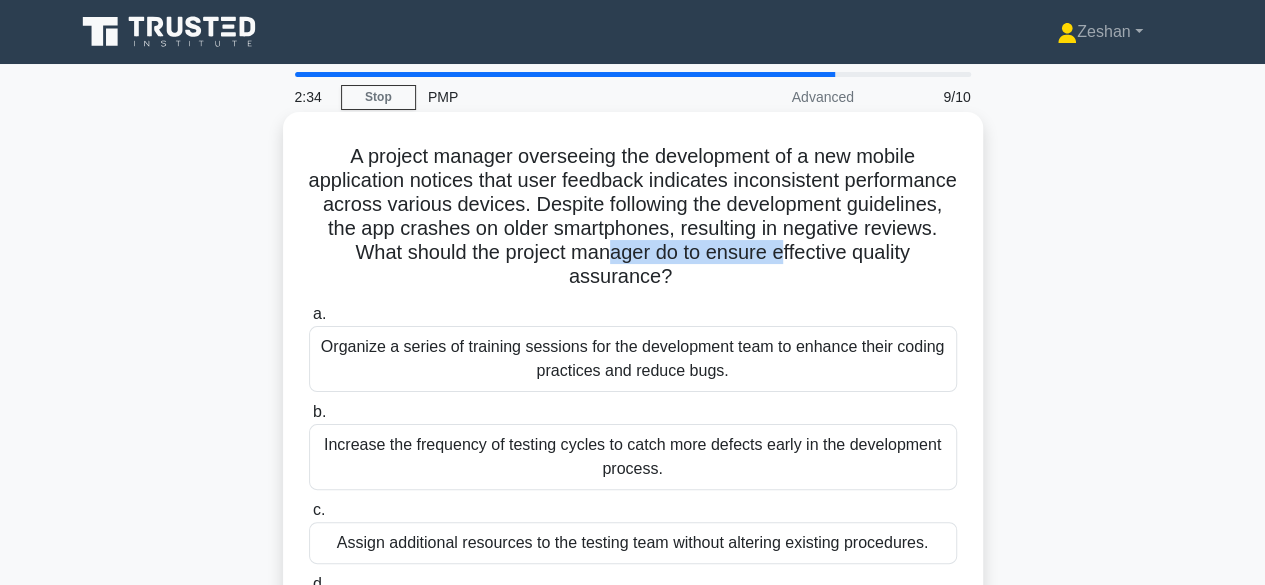 drag, startPoint x: 676, startPoint y: 243, endPoint x: 855, endPoint y: 258, distance: 179.6274 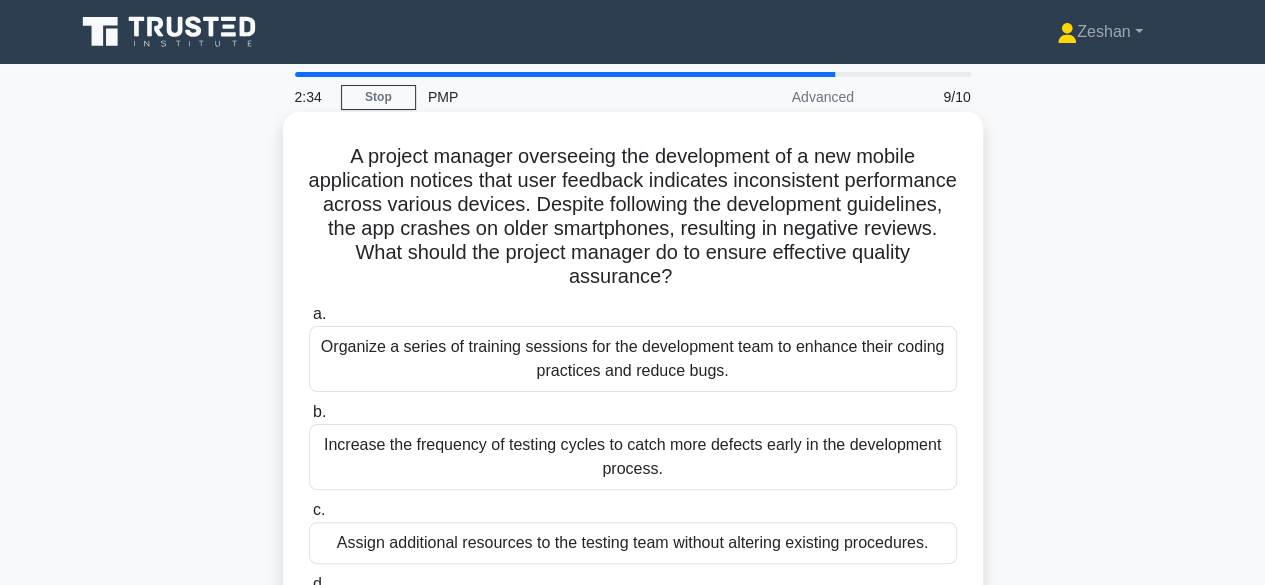 click on "A project manager overseeing the development of a new mobile application notices that user feedback indicates inconsistent performance across various devices. Despite following the development guidelines, the app crashes on older smartphones, resulting in negative reviews. What should the project manager do to ensure effective quality assurance?
.spinner_0XTQ{transform-origin:center;animation:spinner_y6GP .75s linear infinite}@keyframes spinner_y6GP{100%{transform:rotate(360deg)}}" at bounding box center (633, 217) 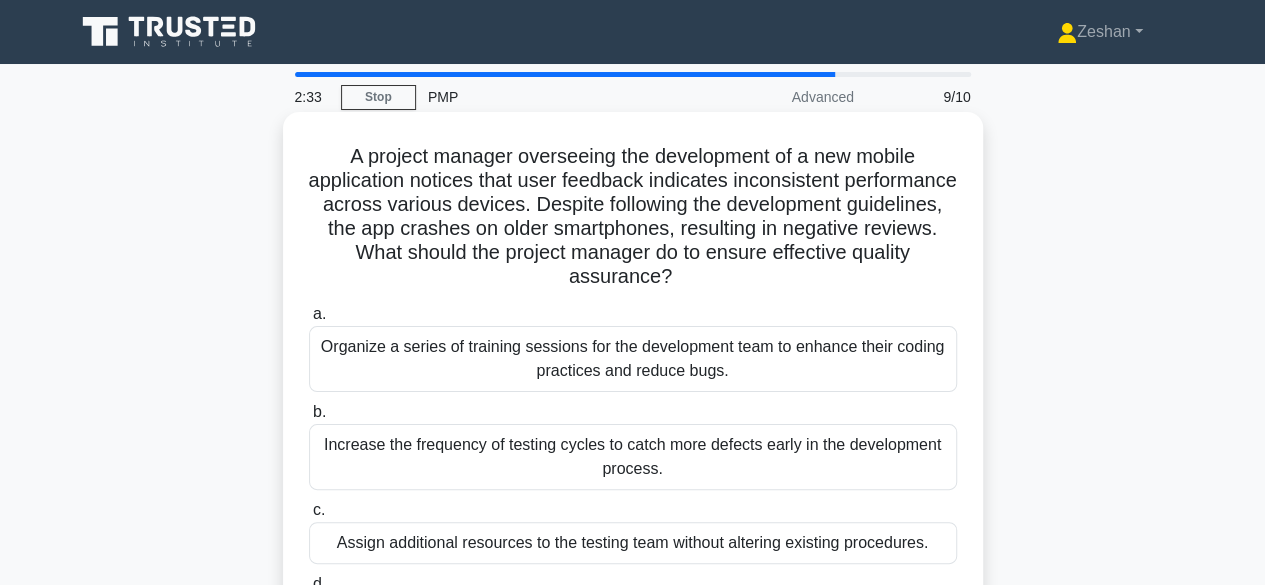 drag, startPoint x: 622, startPoint y: 275, endPoint x: 305, endPoint y: 183, distance: 330.0803 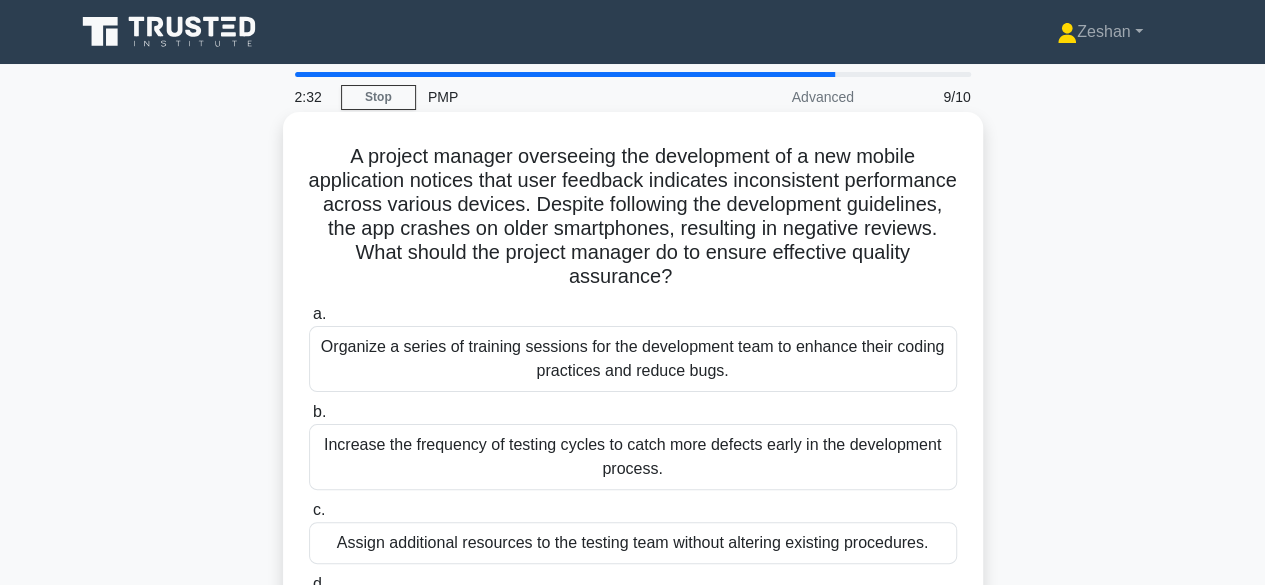 click on "A project manager overseeing the development of a new mobile application notices that user feedback indicates inconsistent performance across various devices. Despite following the development guidelines, the app crashes on older smartphones, resulting in negative reviews. What should the project manager do to ensure effective quality assurance?
.spinner_0XTQ{transform-origin:center;animation:spinner_y6GP .75s linear infinite}@keyframes spinner_y6GP{100%{transform:rotate(360deg)}}" at bounding box center [633, 217] 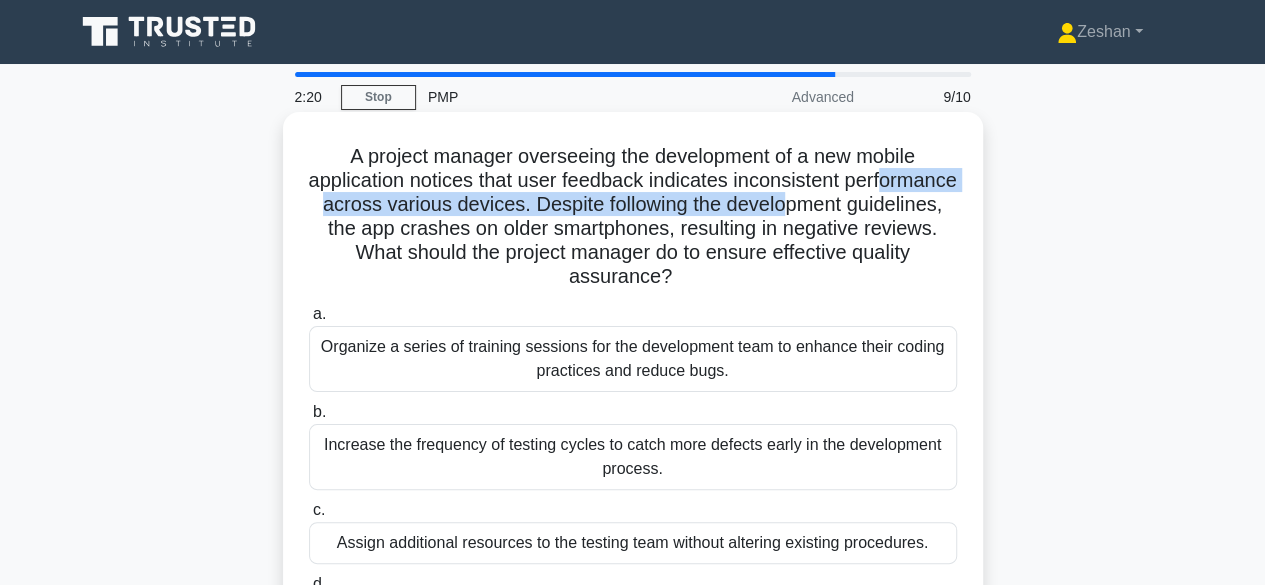 drag, startPoint x: 346, startPoint y: 204, endPoint x: 901, endPoint y: 214, distance: 555.0901 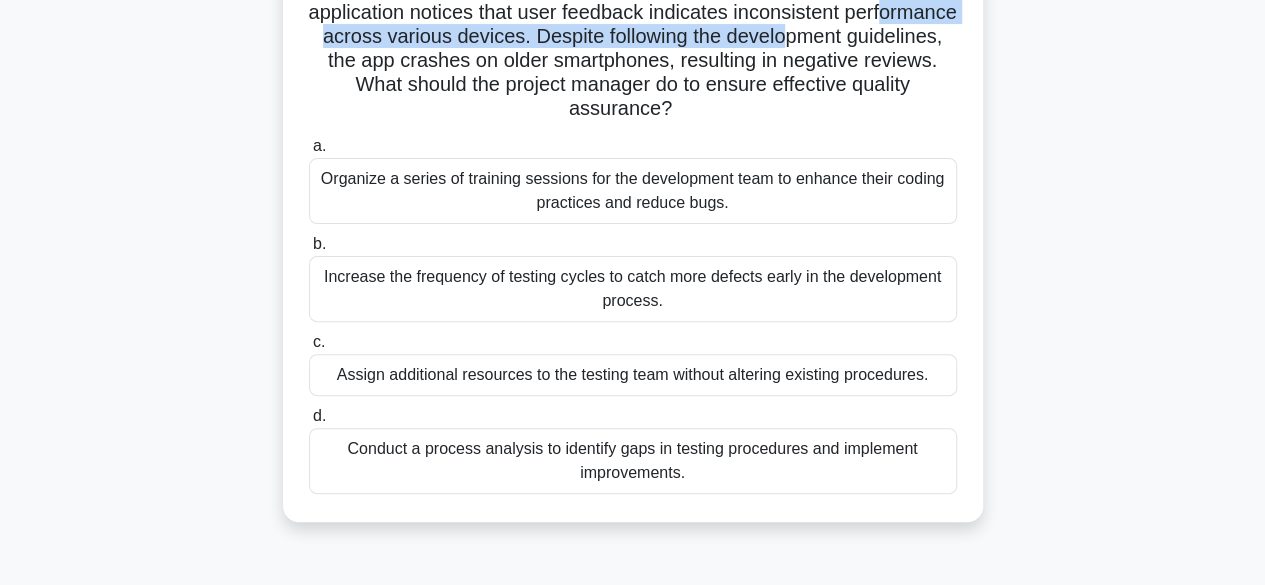 scroll, scrollTop: 200, scrollLeft: 0, axis: vertical 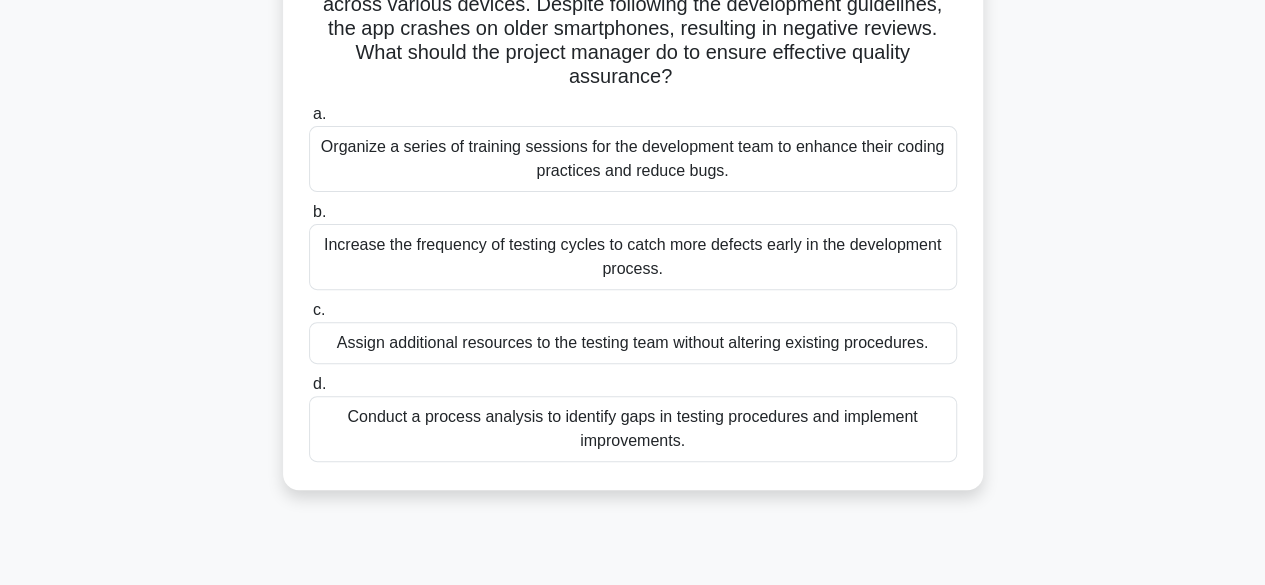 click on "Conduct a process analysis to identify gaps in testing procedures and implement improvements." at bounding box center (633, 429) 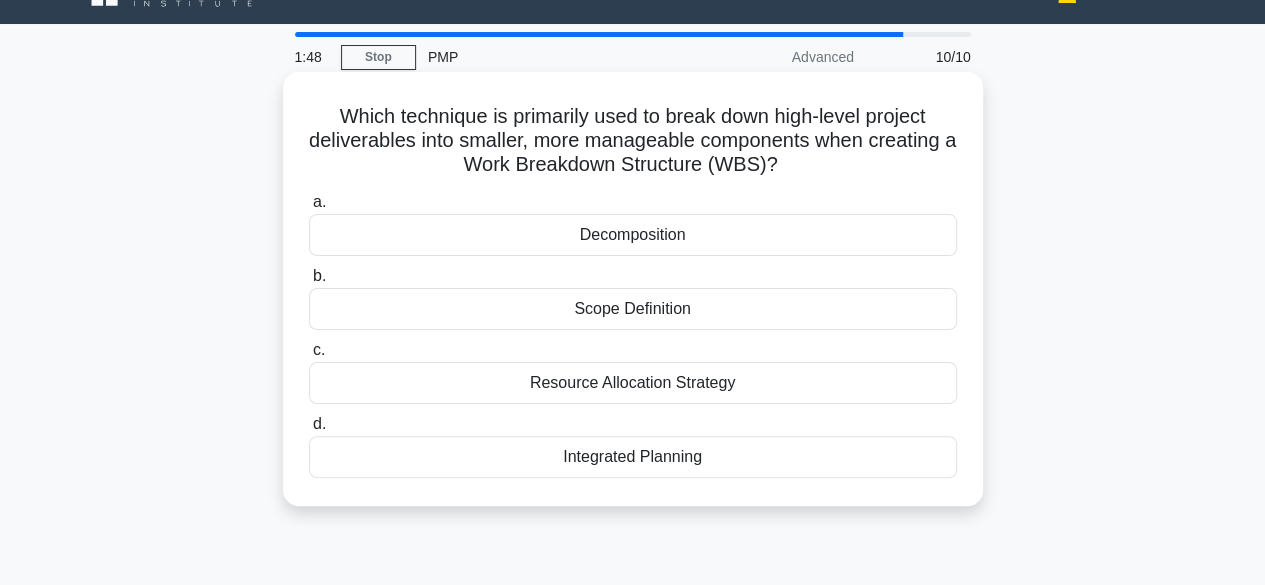 scroll, scrollTop: 0, scrollLeft: 0, axis: both 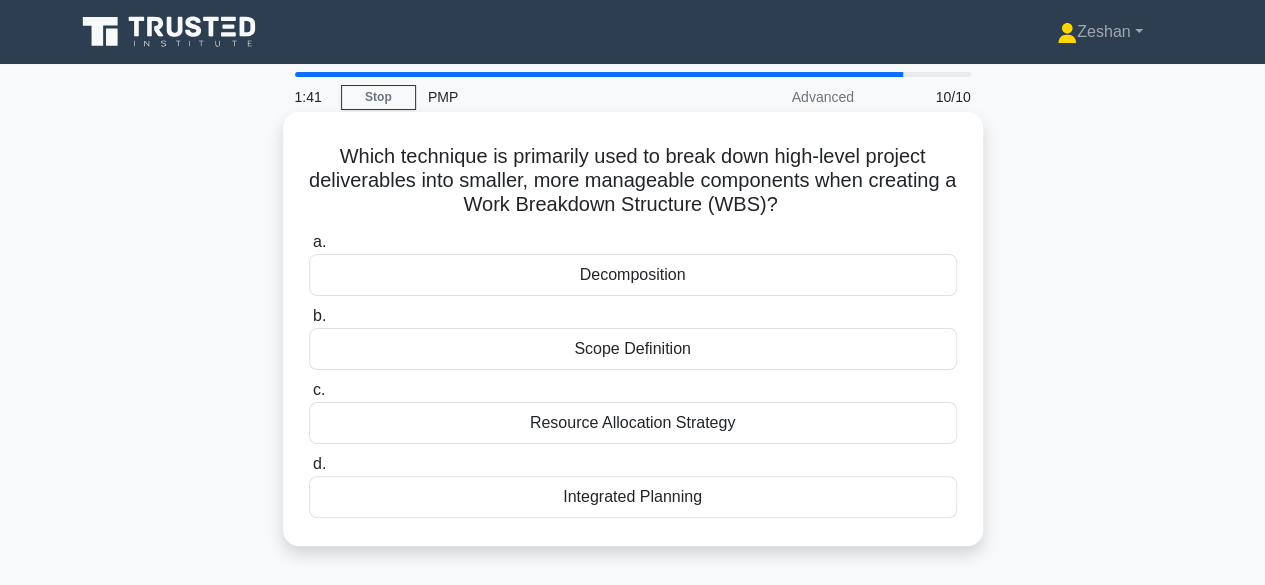 click on "Decomposition" at bounding box center [633, 275] 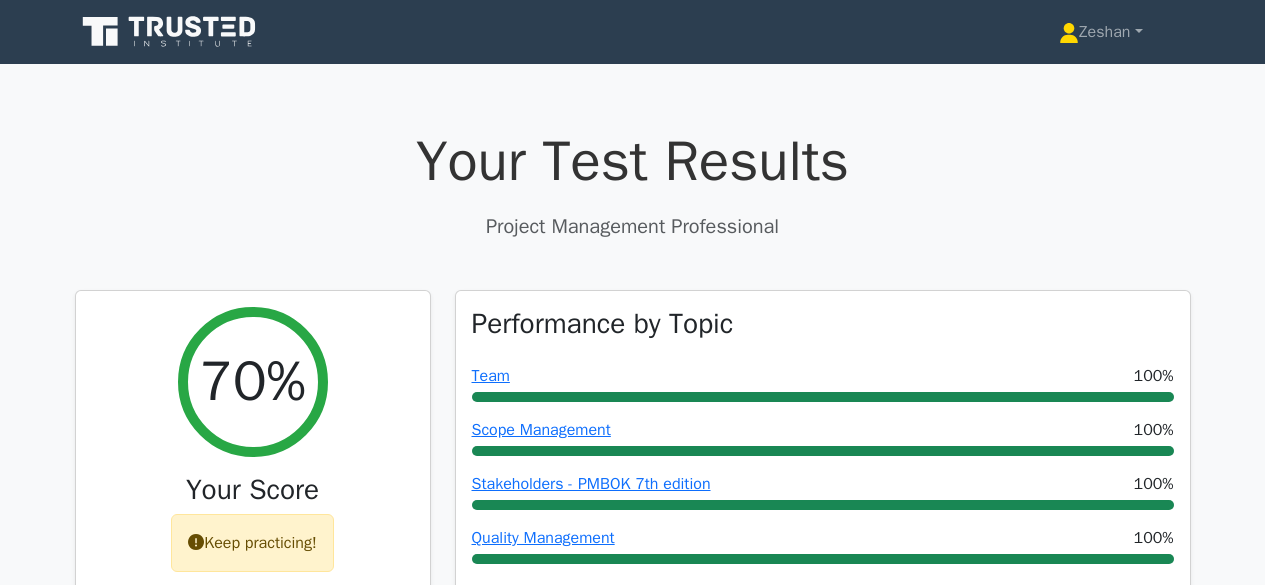 scroll, scrollTop: 0, scrollLeft: 0, axis: both 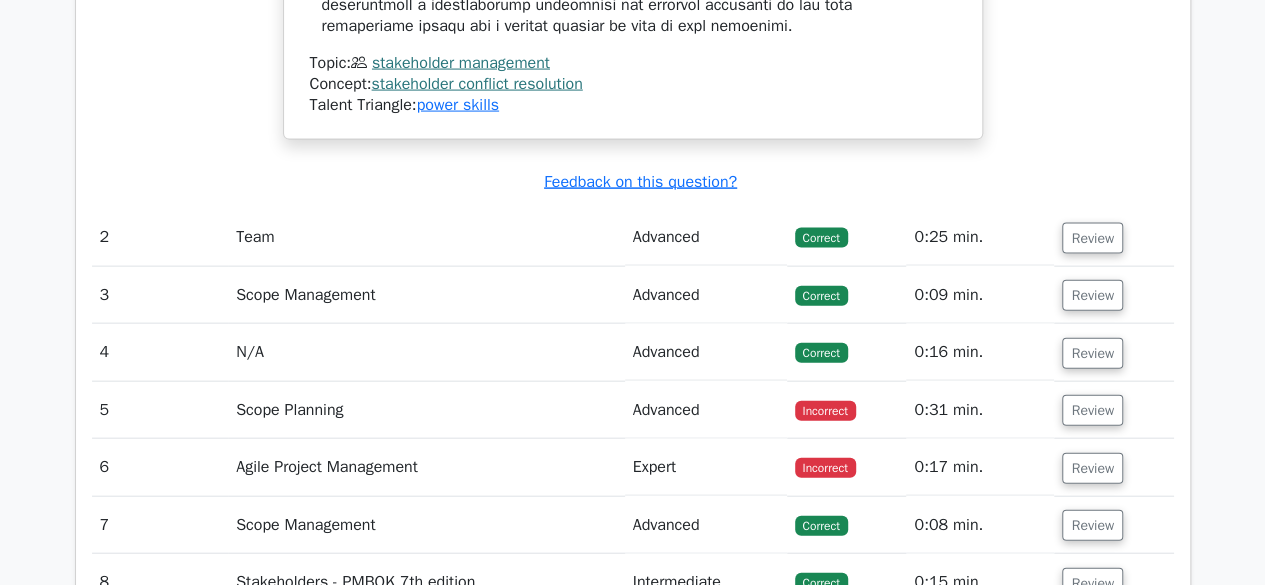 click on "Scope Planning" at bounding box center [426, 410] 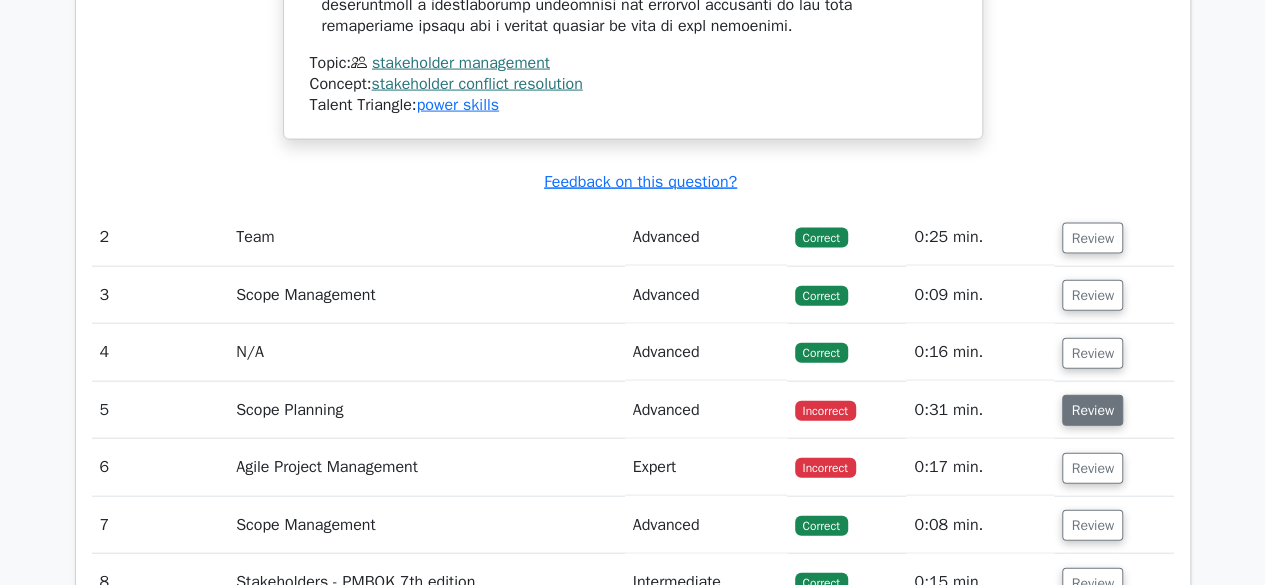 click on "Review" at bounding box center [1092, 410] 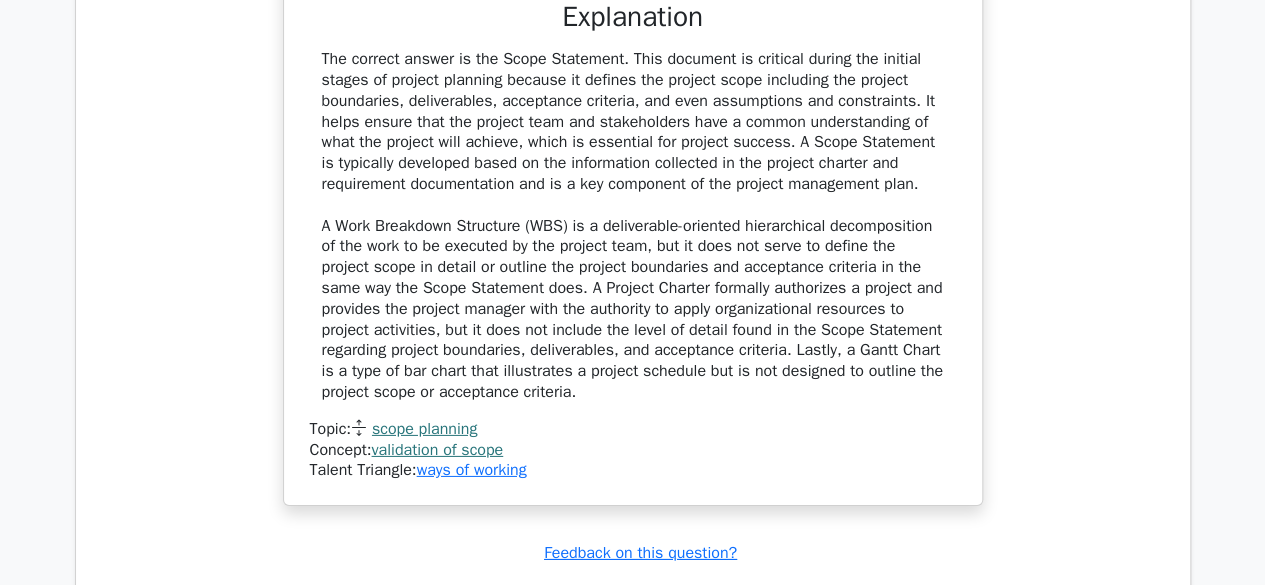scroll, scrollTop: 3200, scrollLeft: 0, axis: vertical 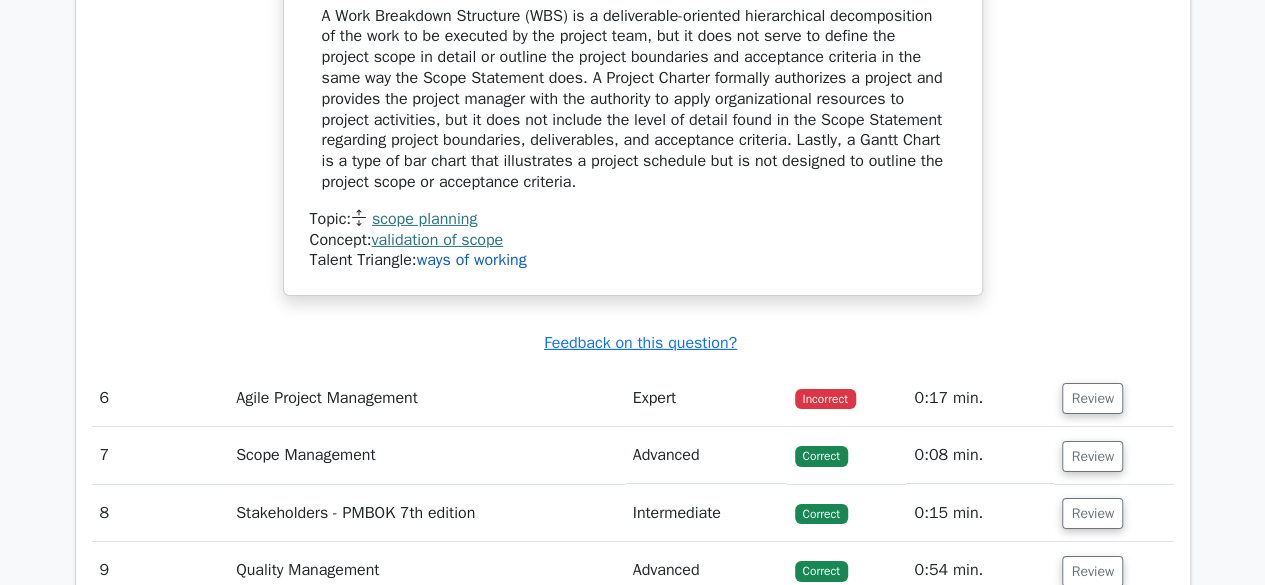 click on "ways of working" at bounding box center [472, 260] 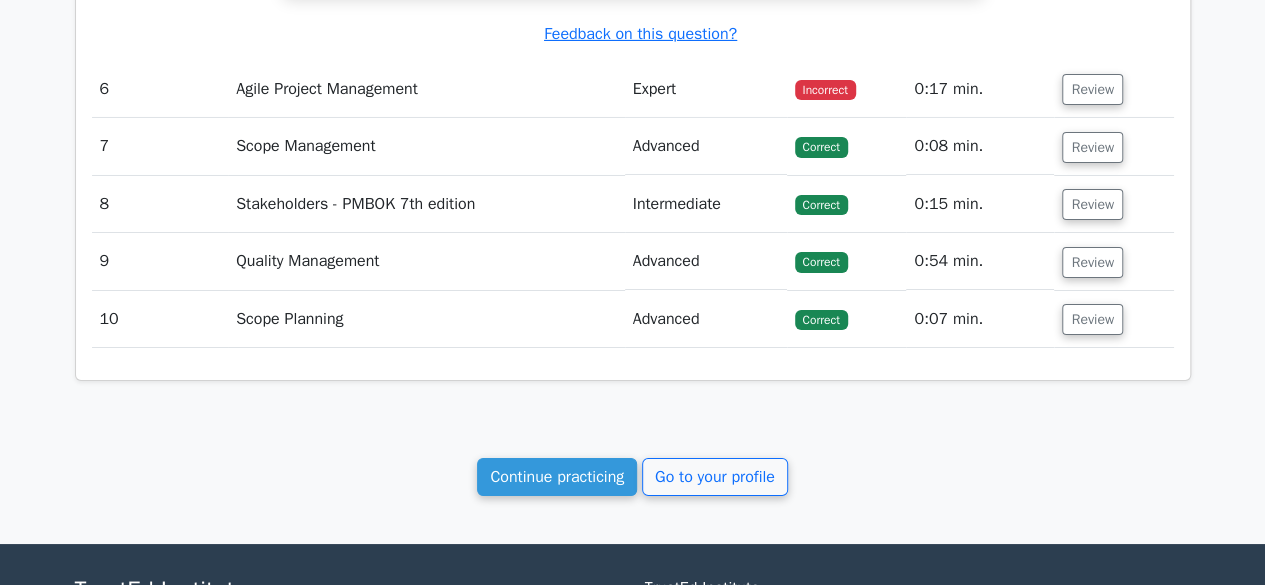 scroll, scrollTop: 3400, scrollLeft: 0, axis: vertical 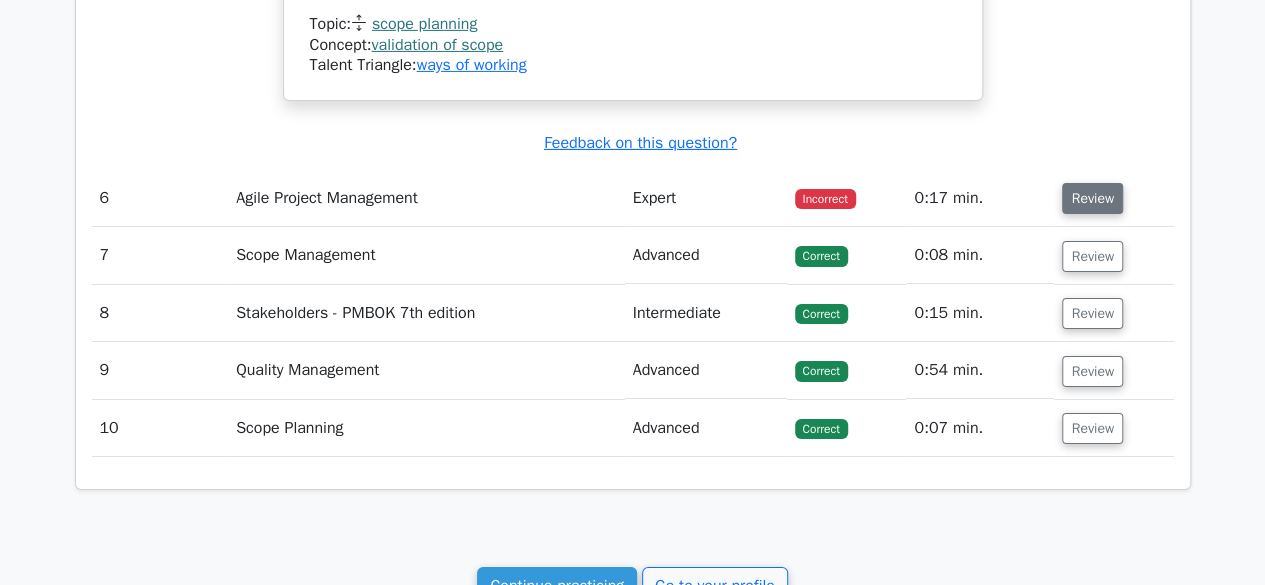 click on "Review" at bounding box center [1092, 198] 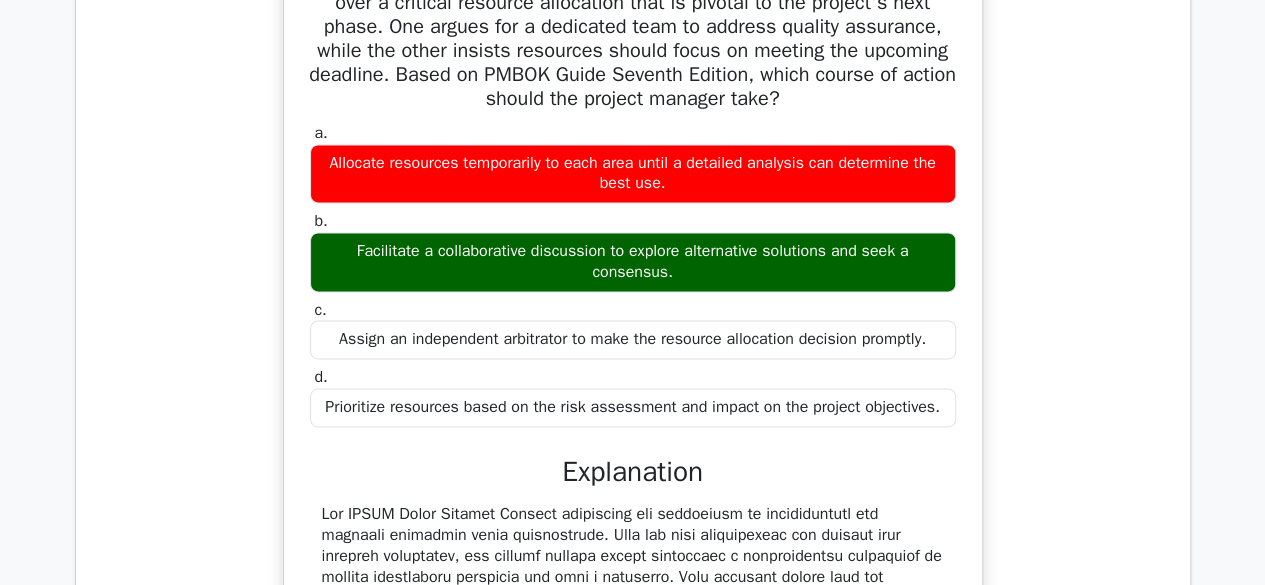 scroll, scrollTop: 1215, scrollLeft: 0, axis: vertical 